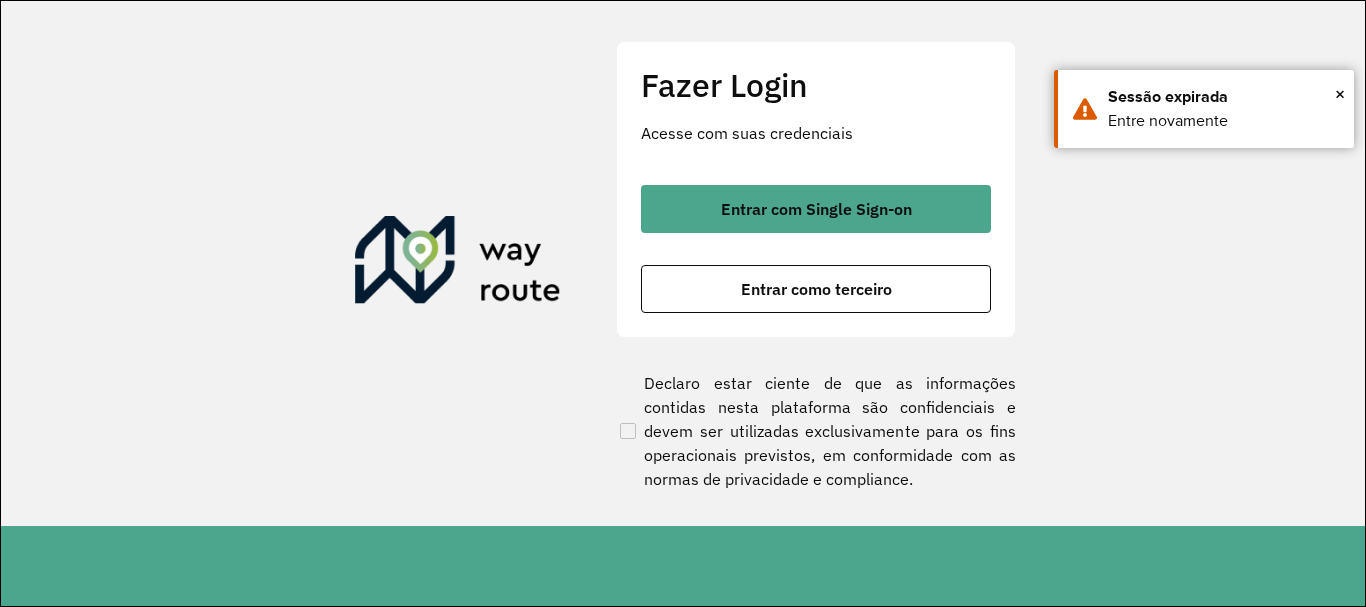 scroll, scrollTop: 0, scrollLeft: 0, axis: both 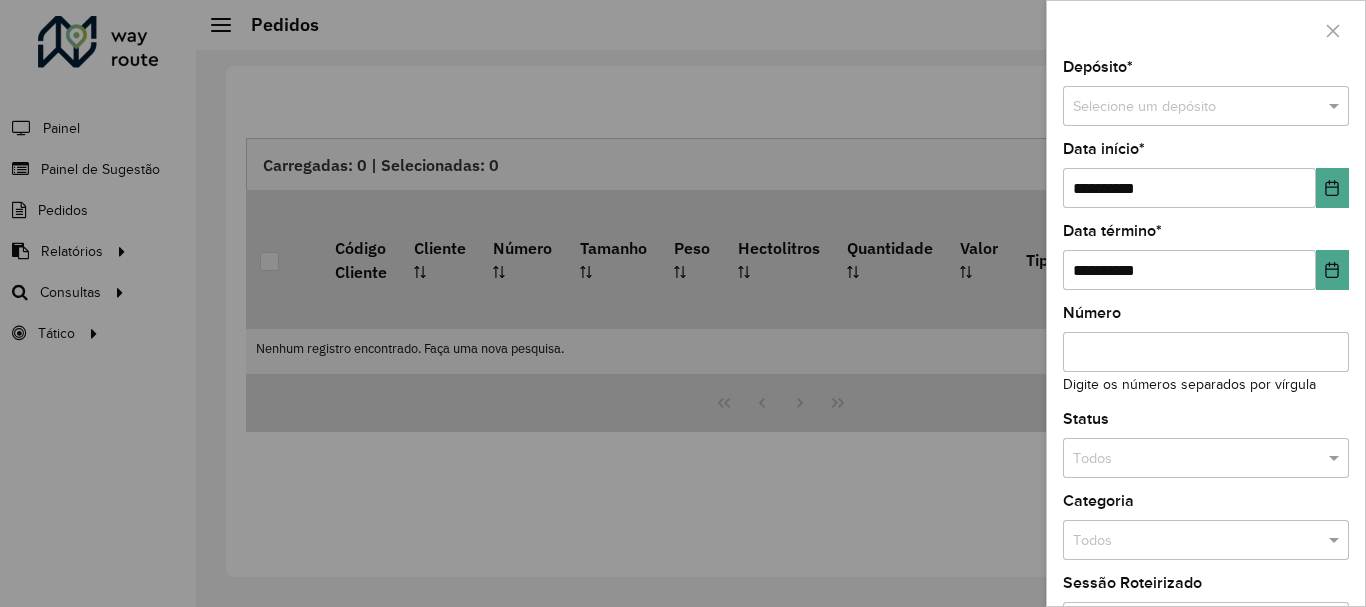 click at bounding box center [683, 303] 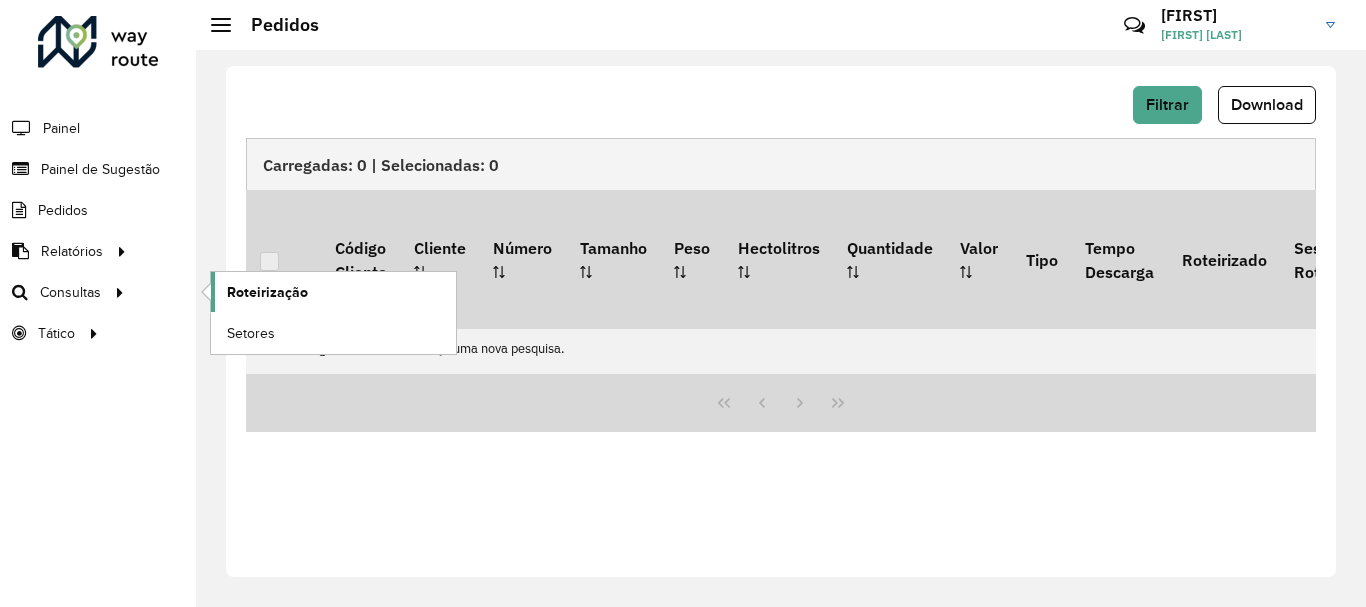 click on "Roteirização" 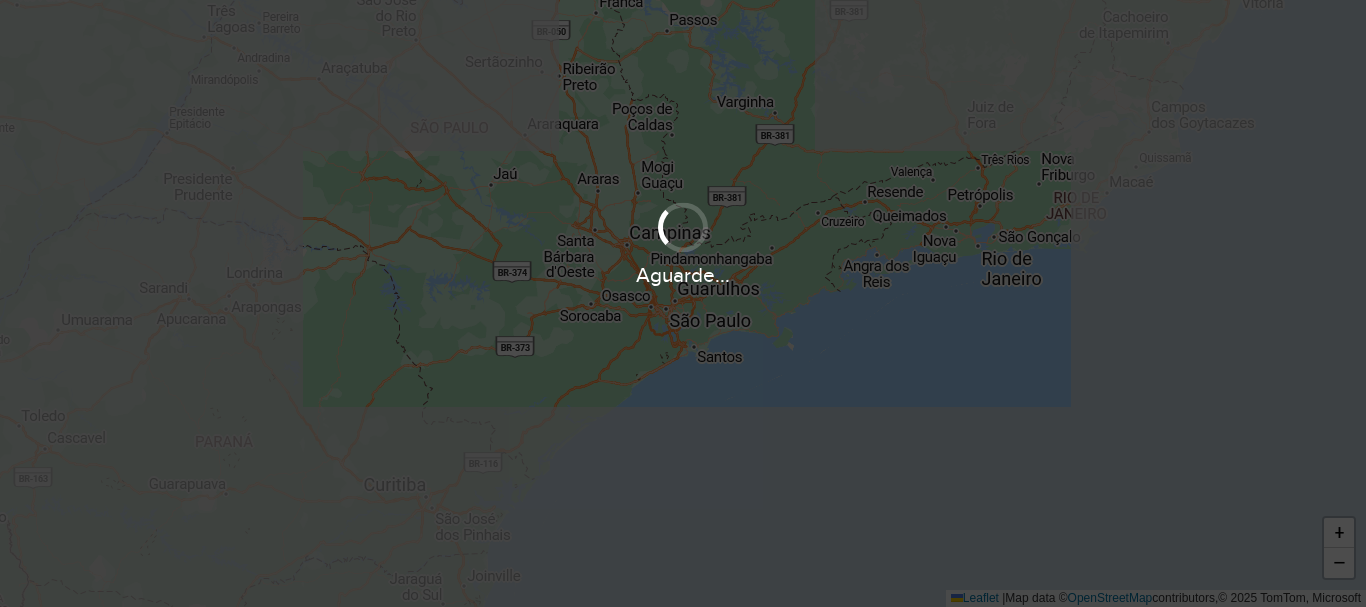 scroll, scrollTop: 0, scrollLeft: 0, axis: both 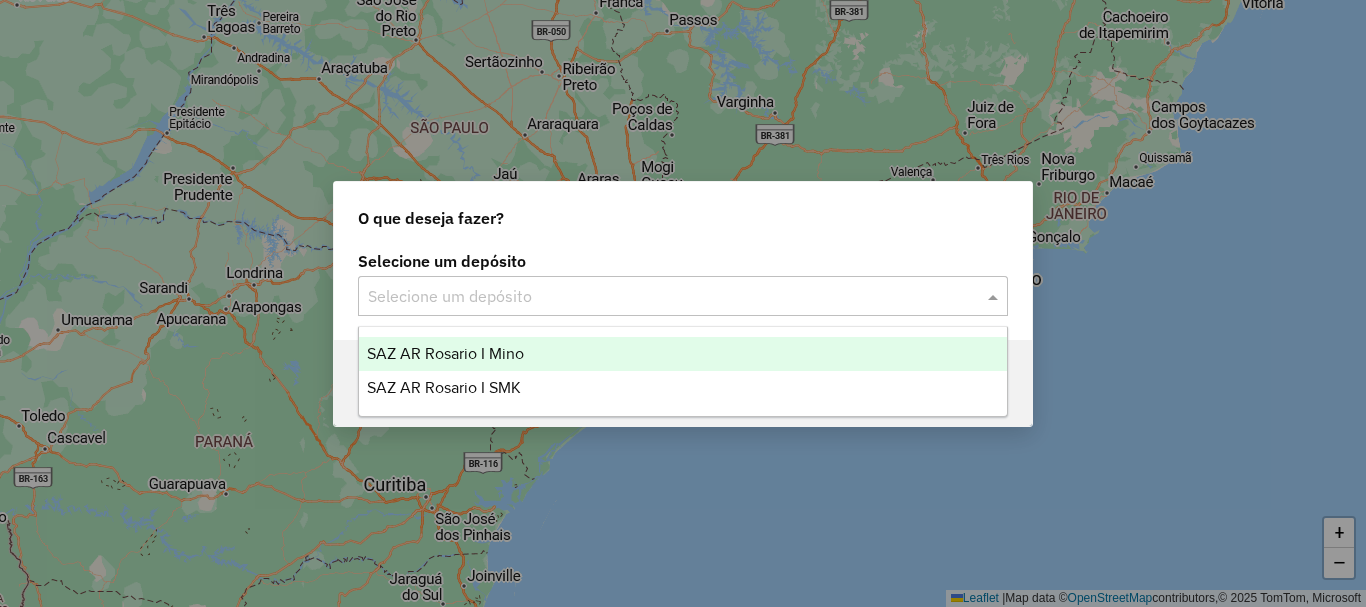 click 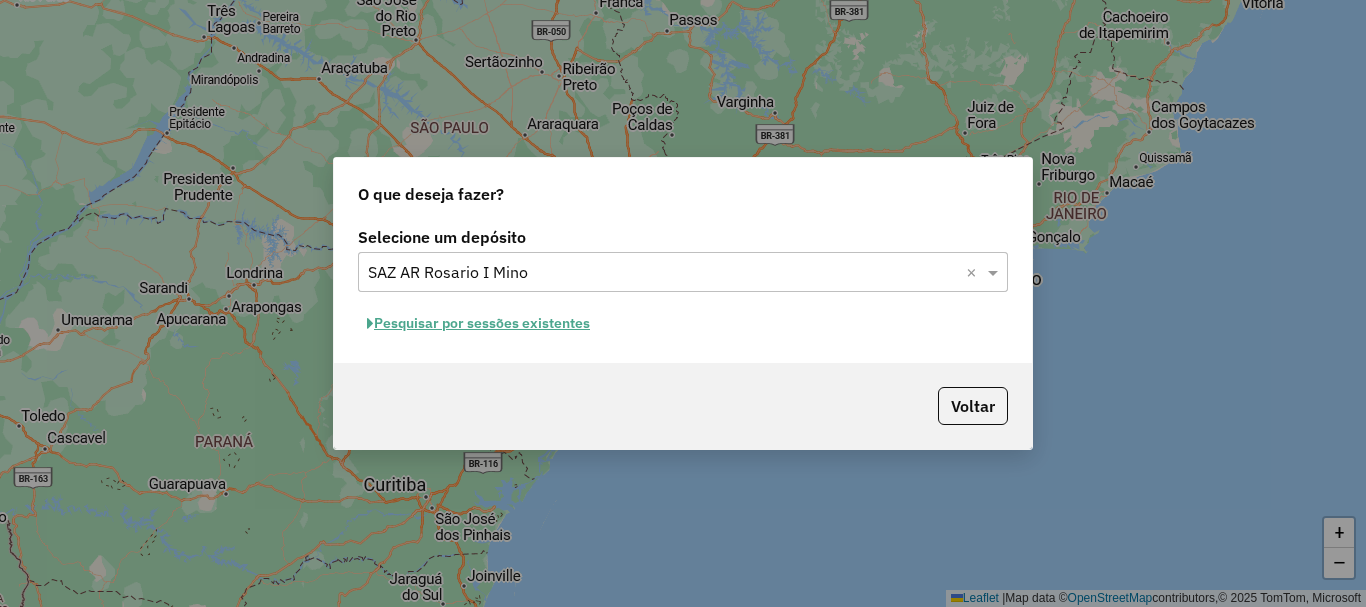 click on "Pesquisar por sessões existentes" 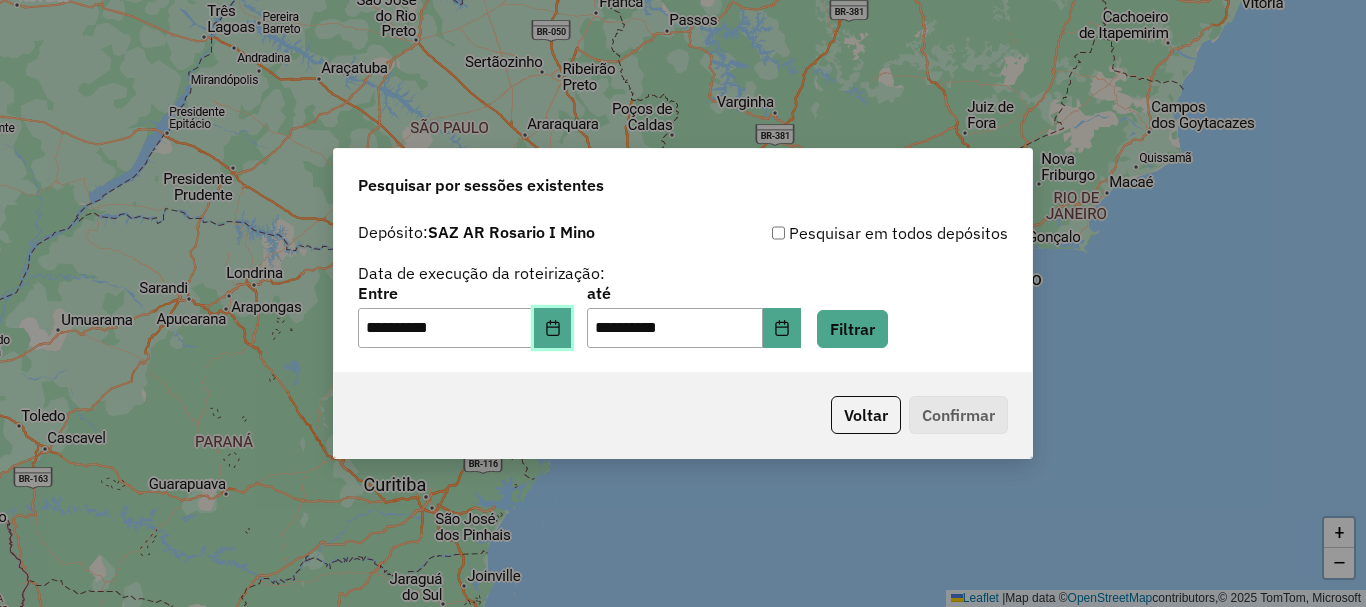 click 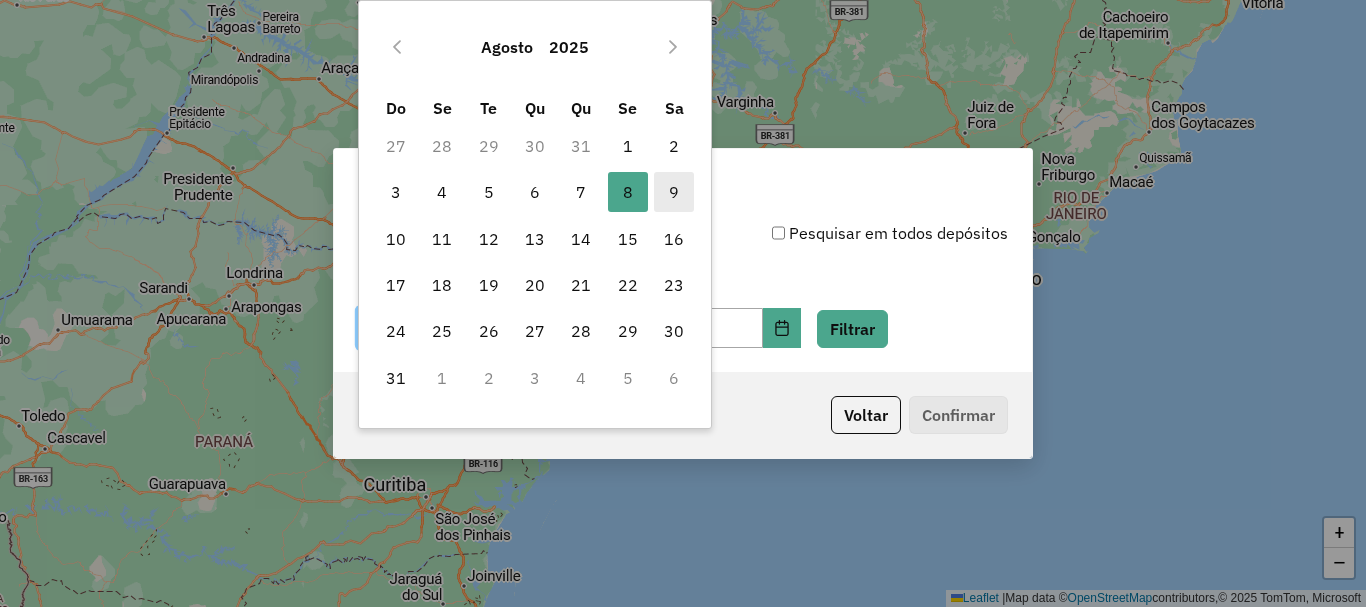 click on "9" at bounding box center [674, 192] 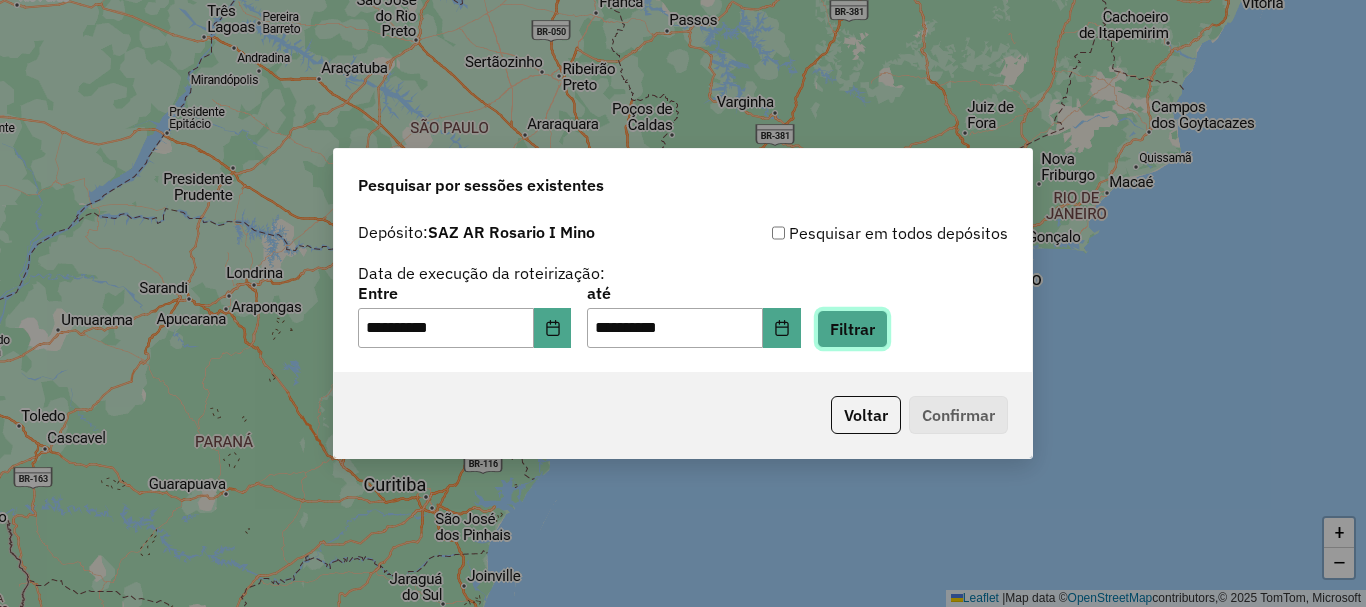 click on "Filtrar" 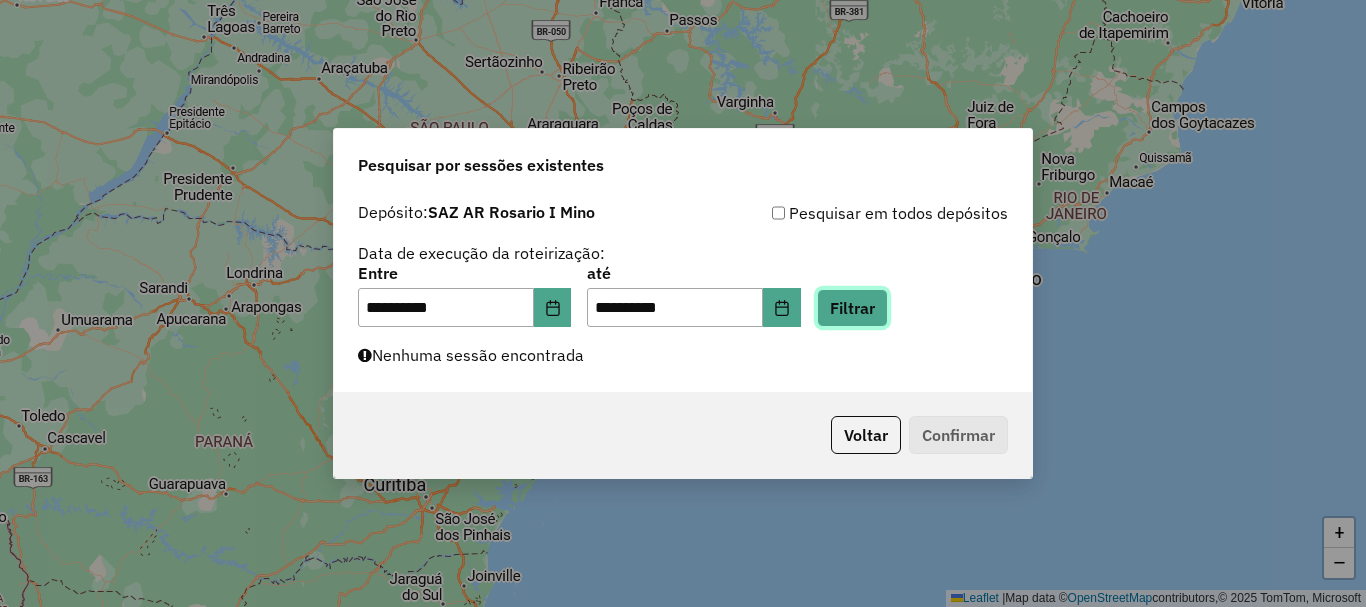 click on "Filtrar" 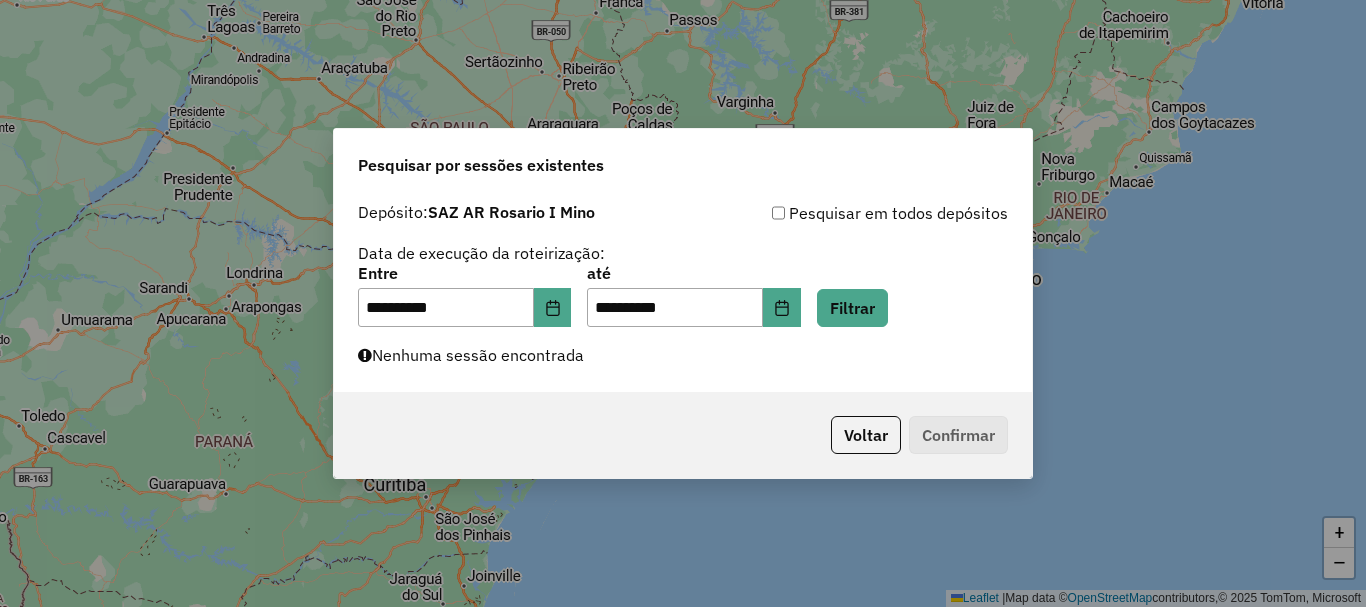 click on "**********" 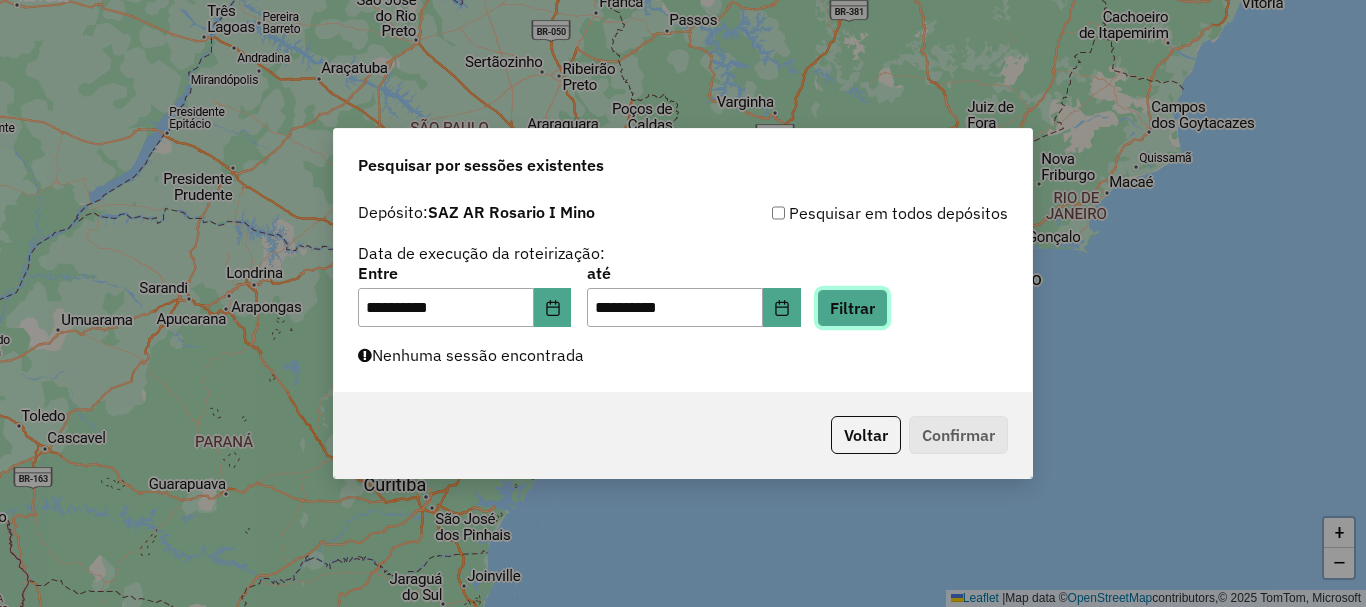 click on "Filtrar" 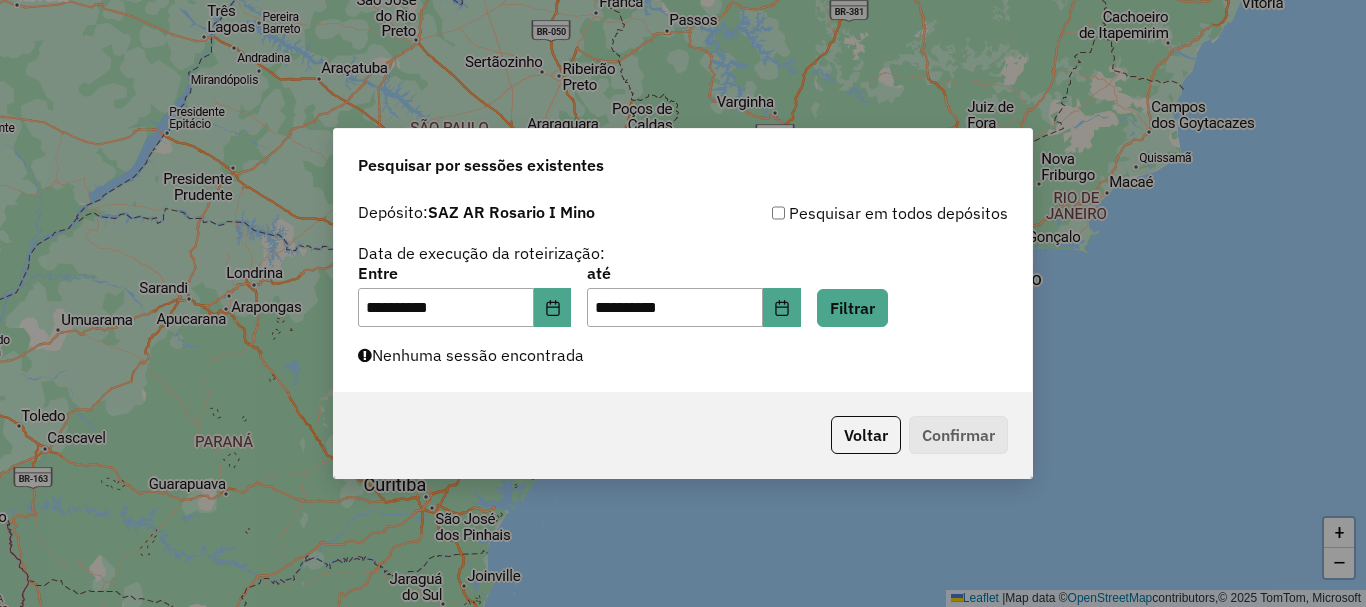 click on "Voltar   Confirmar" 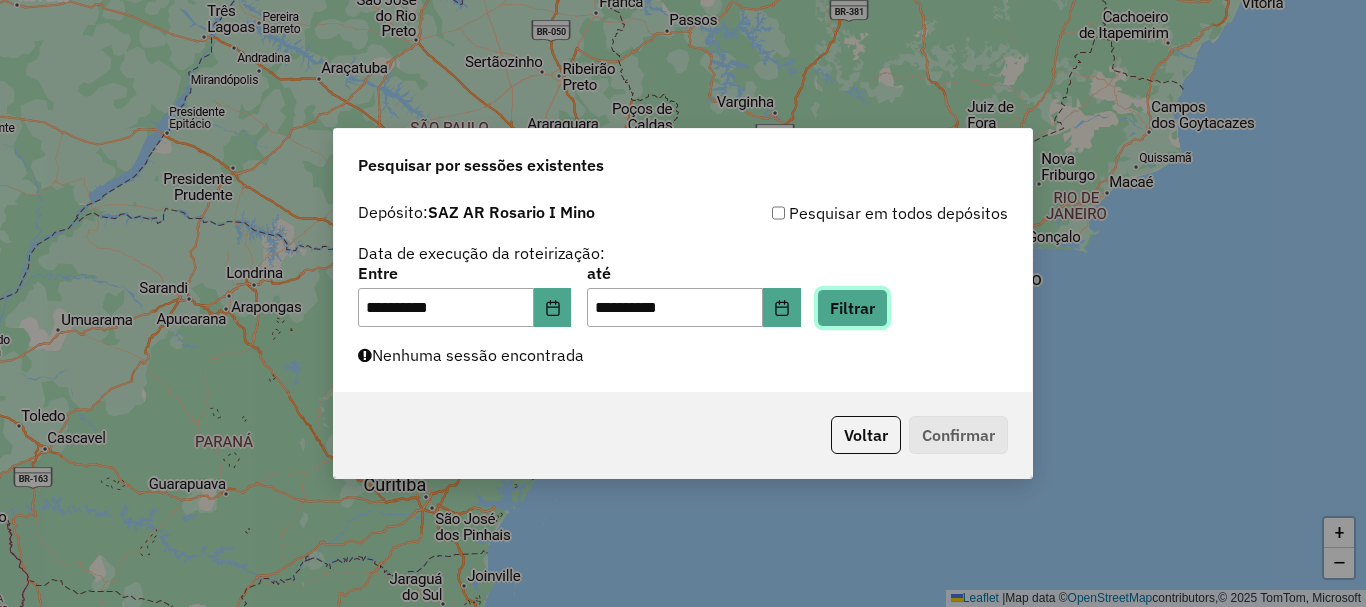 click on "Filtrar" 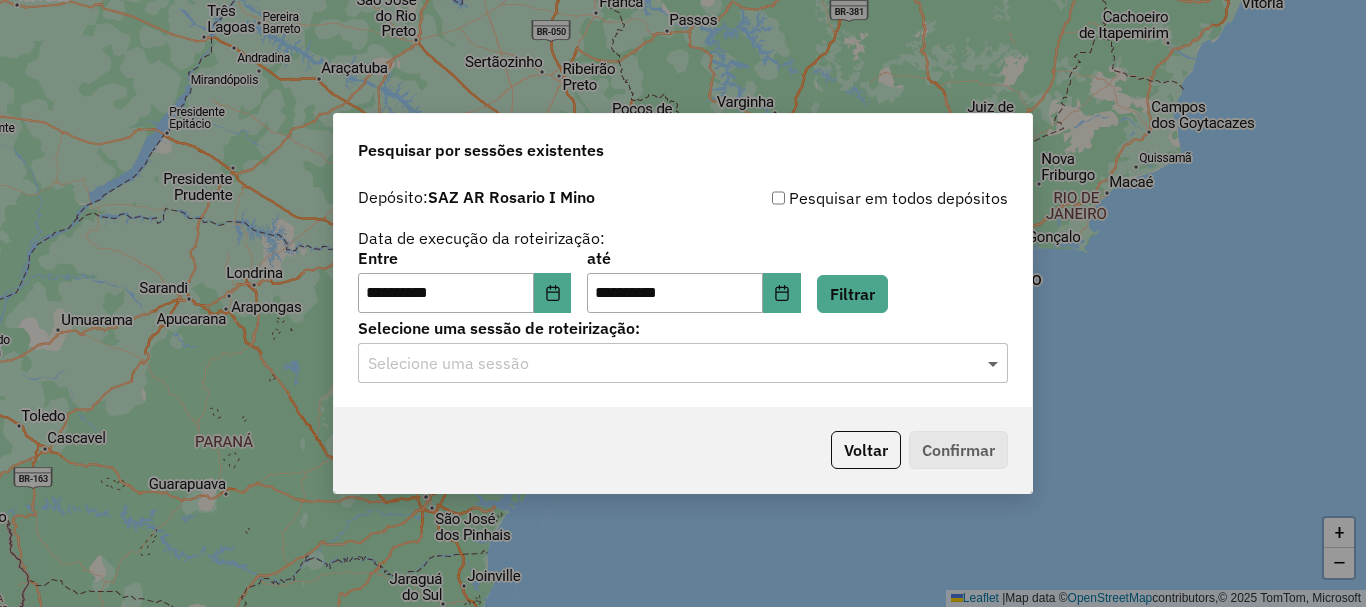 click 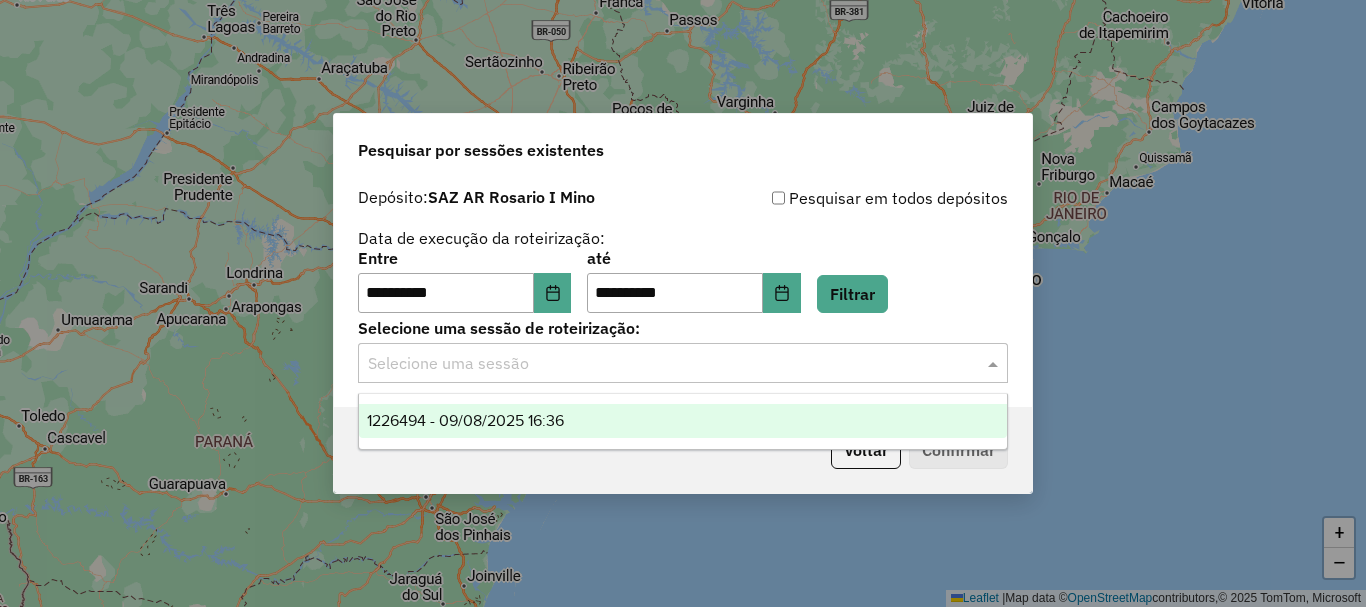 click on "1226494 - 09/08/2025 16:36" at bounding box center [465, 420] 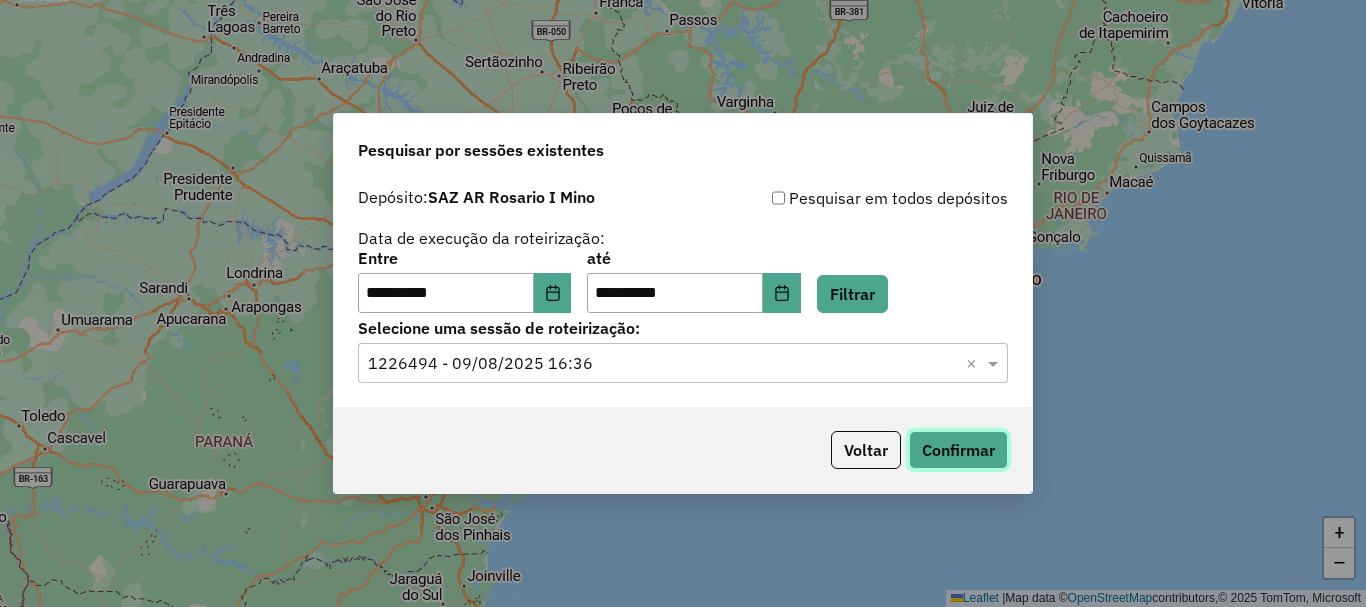 click on "Confirmar" 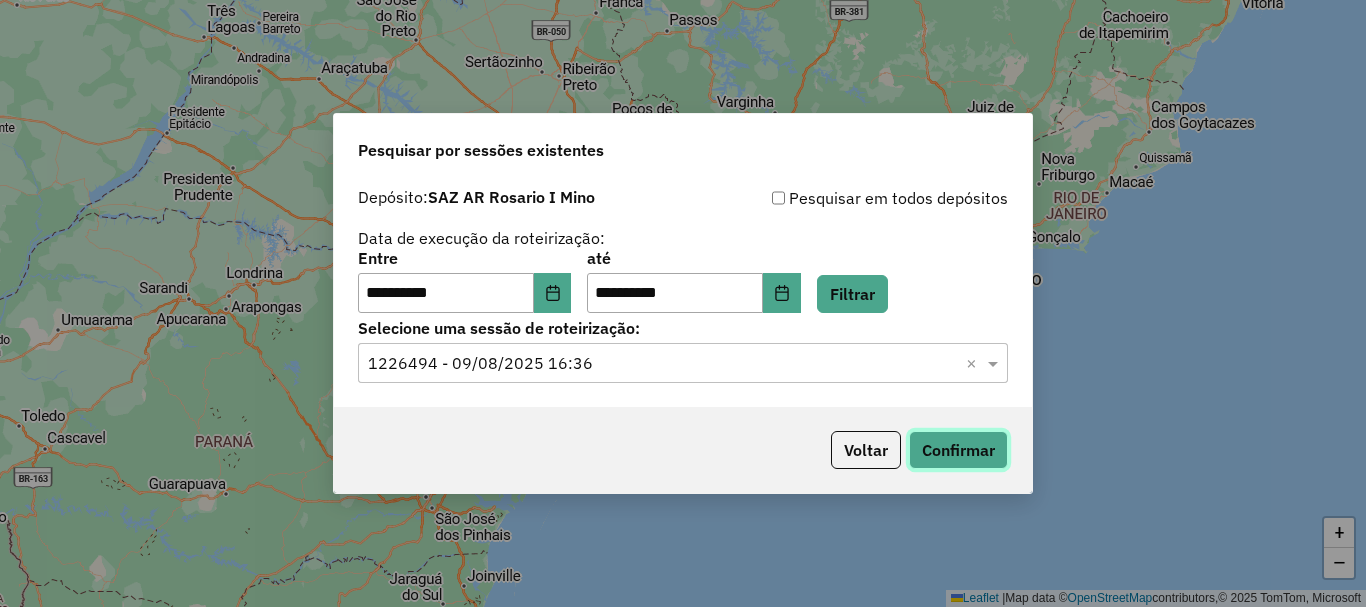 click on "Confirmar" 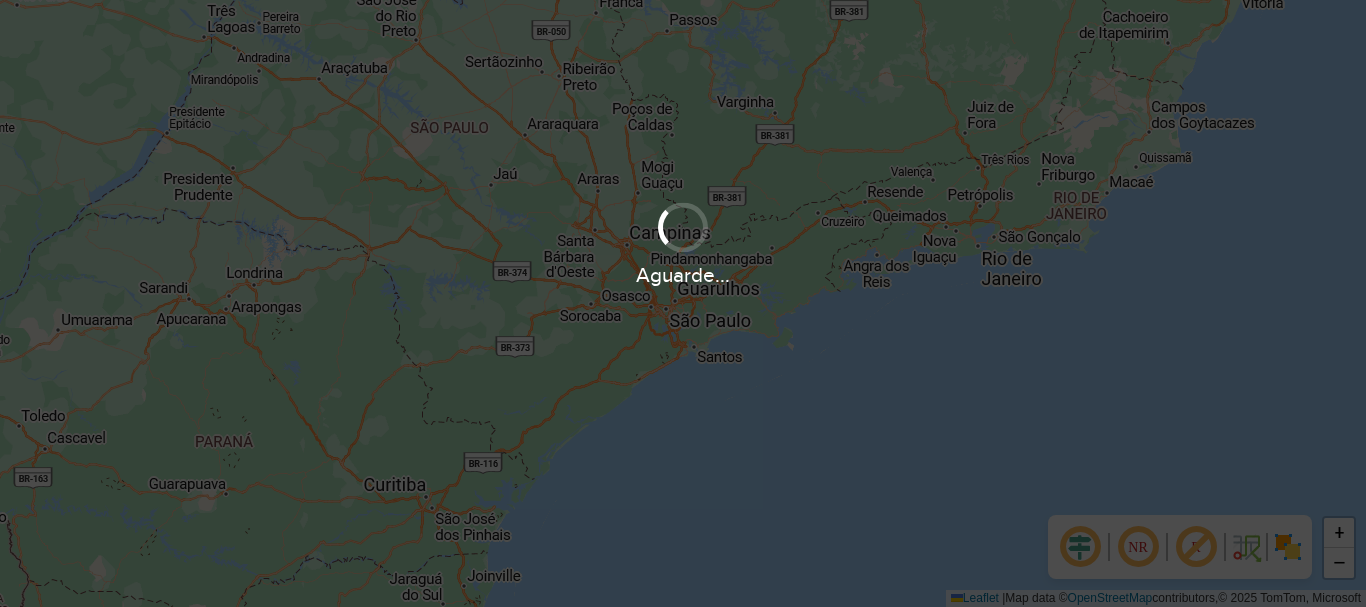 scroll, scrollTop: 0, scrollLeft: 0, axis: both 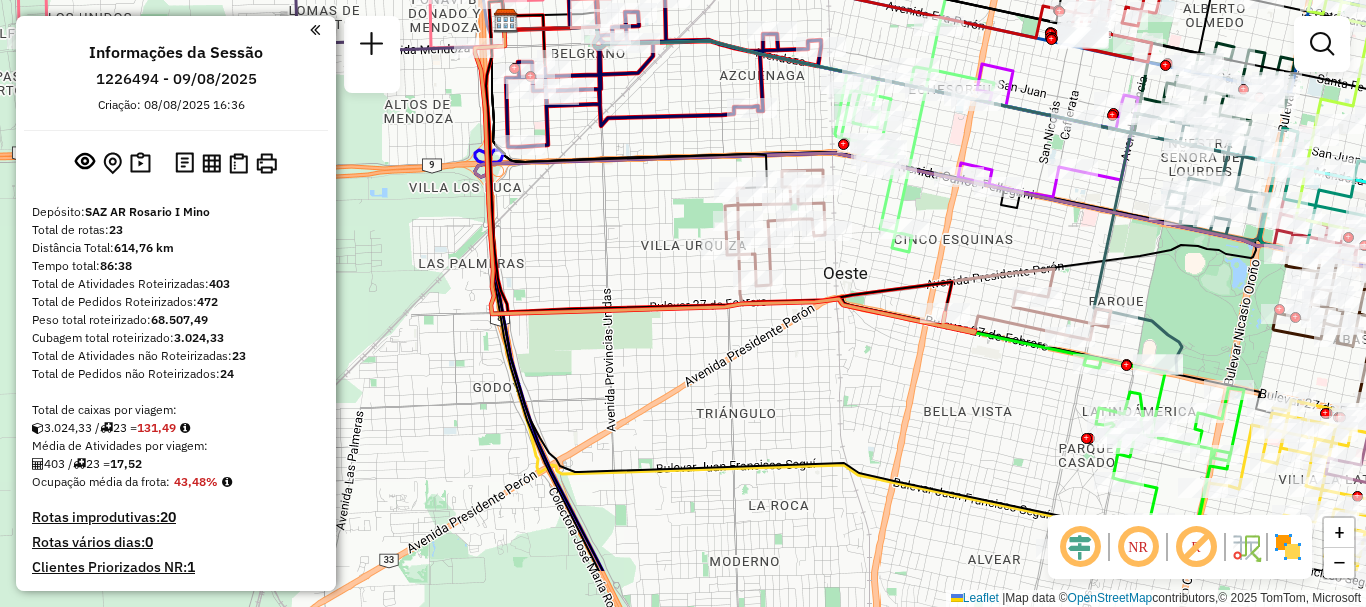 drag, startPoint x: 867, startPoint y: 320, endPoint x: 869, endPoint y: 210, distance: 110.01818 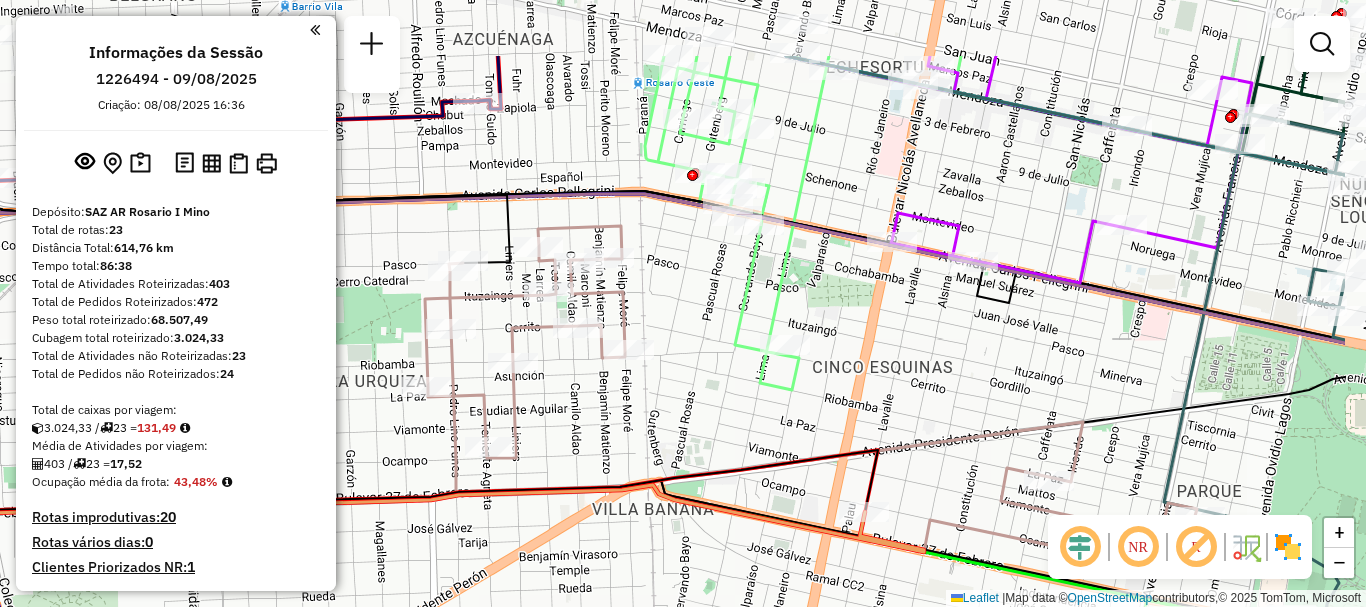 drag, startPoint x: 907, startPoint y: 201, endPoint x: 761, endPoint y: 280, distance: 166.003 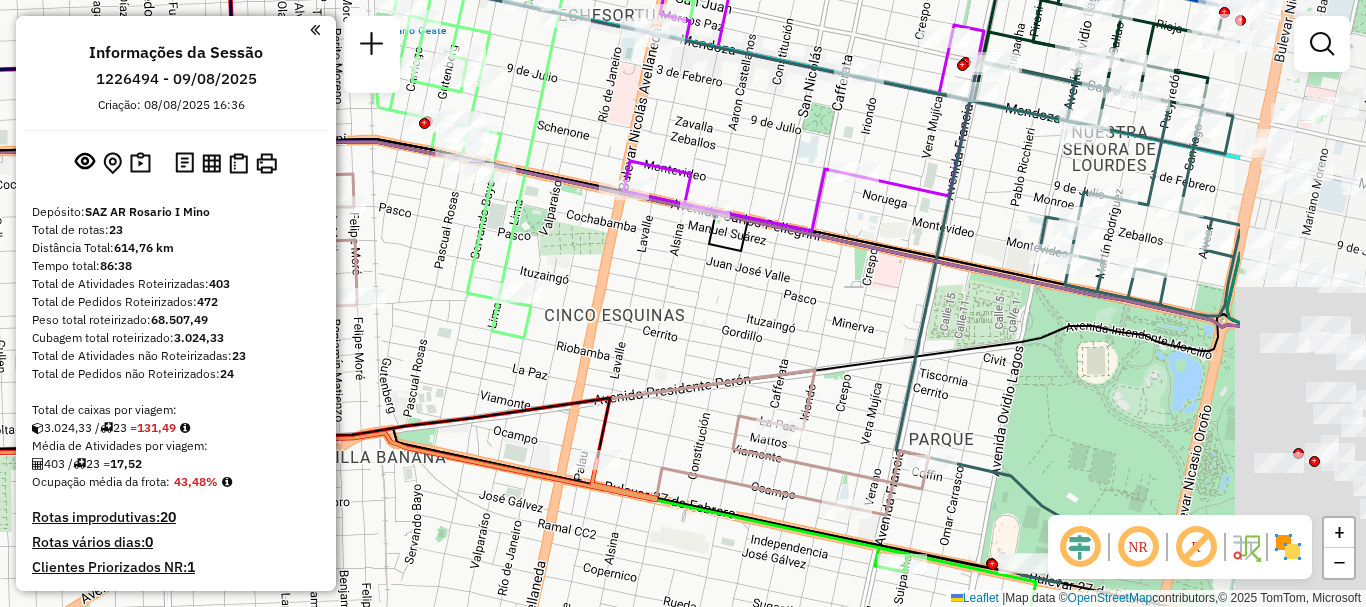 drag, startPoint x: 1010, startPoint y: 314, endPoint x: 748, endPoint y: 262, distance: 267.11047 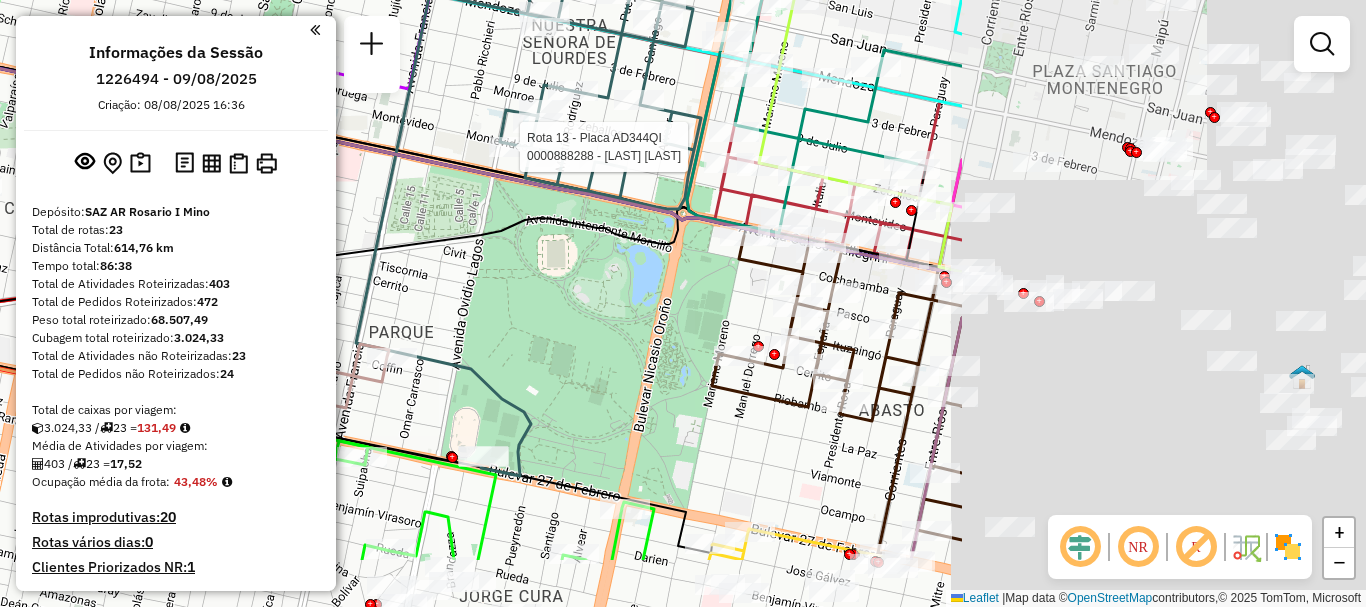 drag, startPoint x: 837, startPoint y: 199, endPoint x: 516, endPoint y: 160, distance: 323.36047 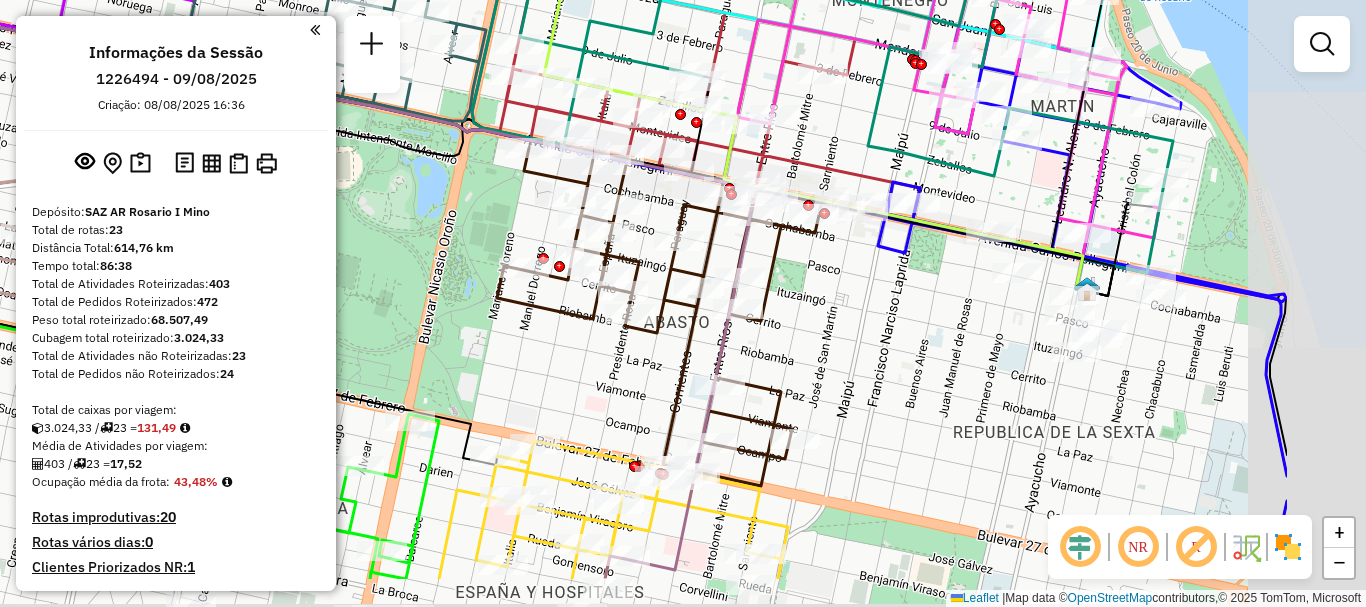 drag, startPoint x: 696, startPoint y: 249, endPoint x: 525, endPoint y: 180, distance: 184.39632 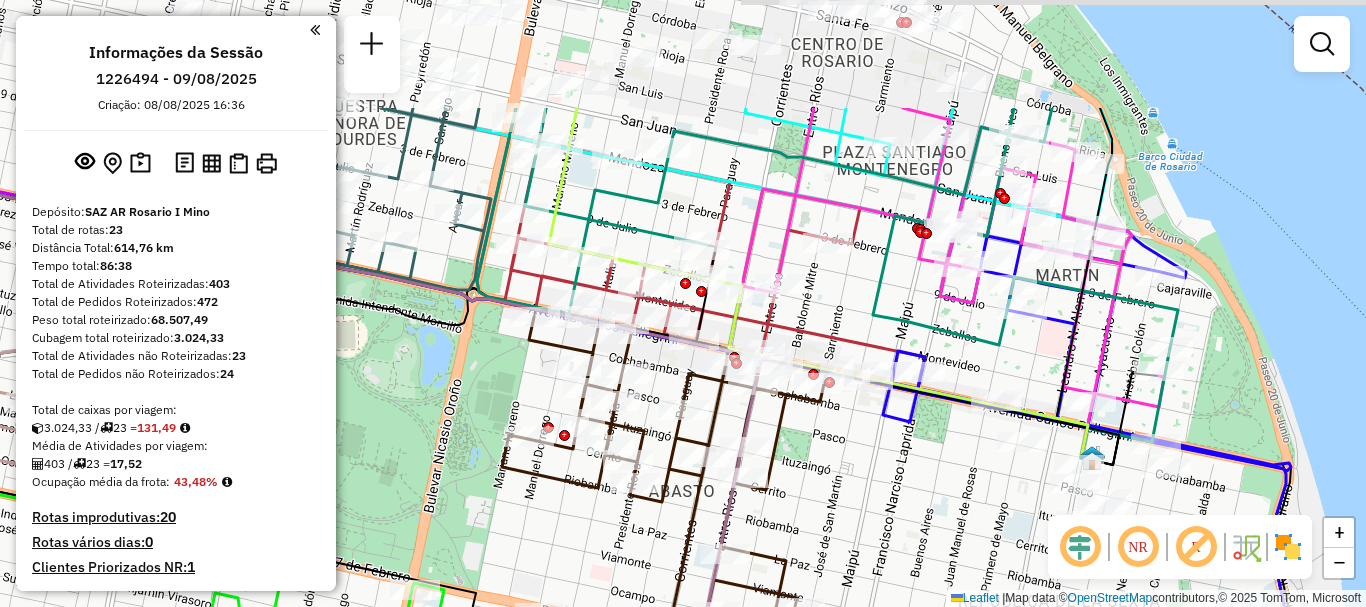 drag, startPoint x: 1062, startPoint y: 216, endPoint x: 1067, endPoint y: 385, distance: 169.07394 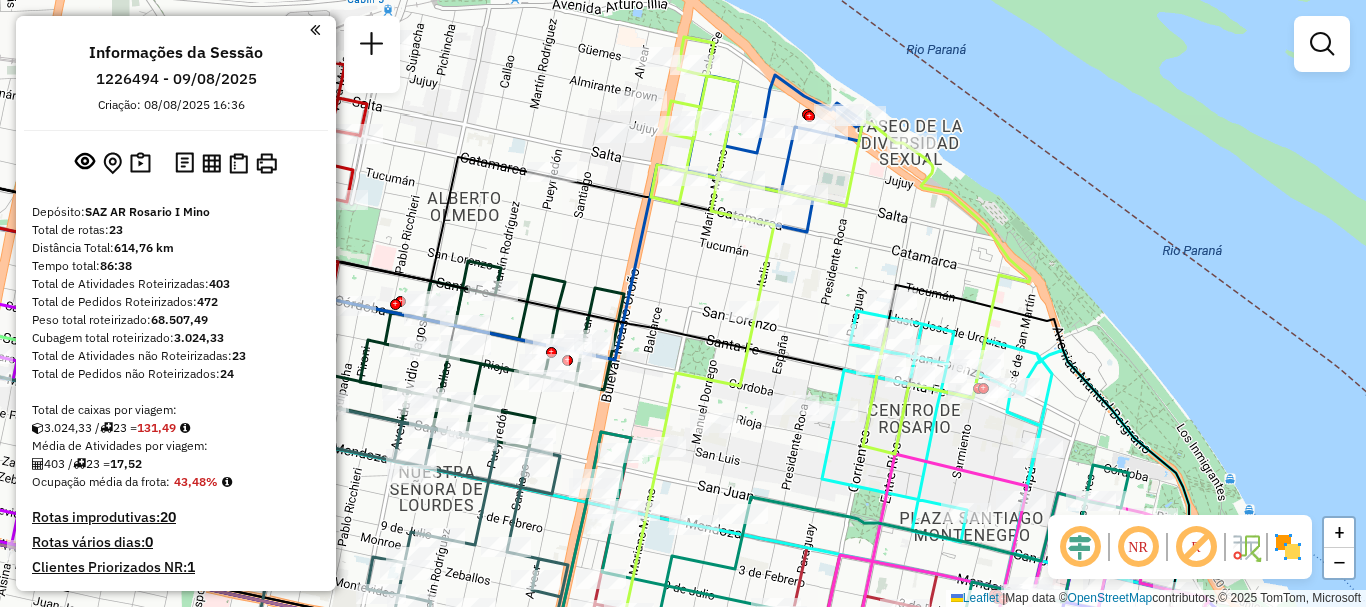 drag, startPoint x: 821, startPoint y: 277, endPoint x: 805, endPoint y: 2, distance: 275.46506 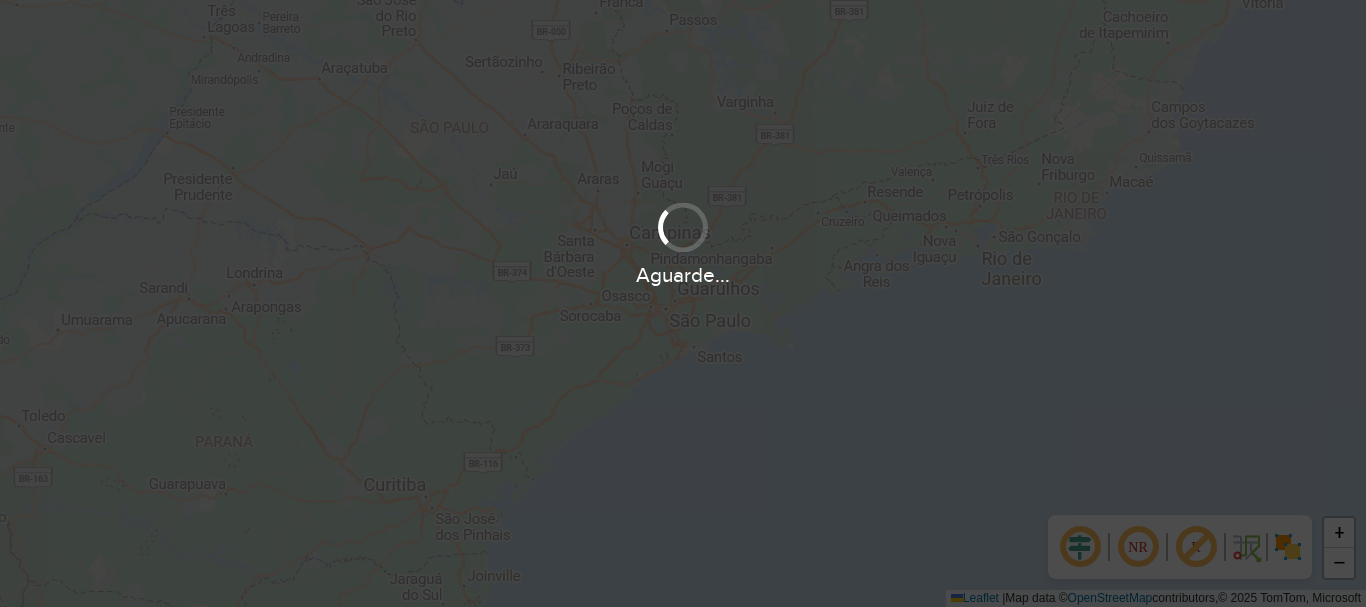 scroll, scrollTop: 0, scrollLeft: 0, axis: both 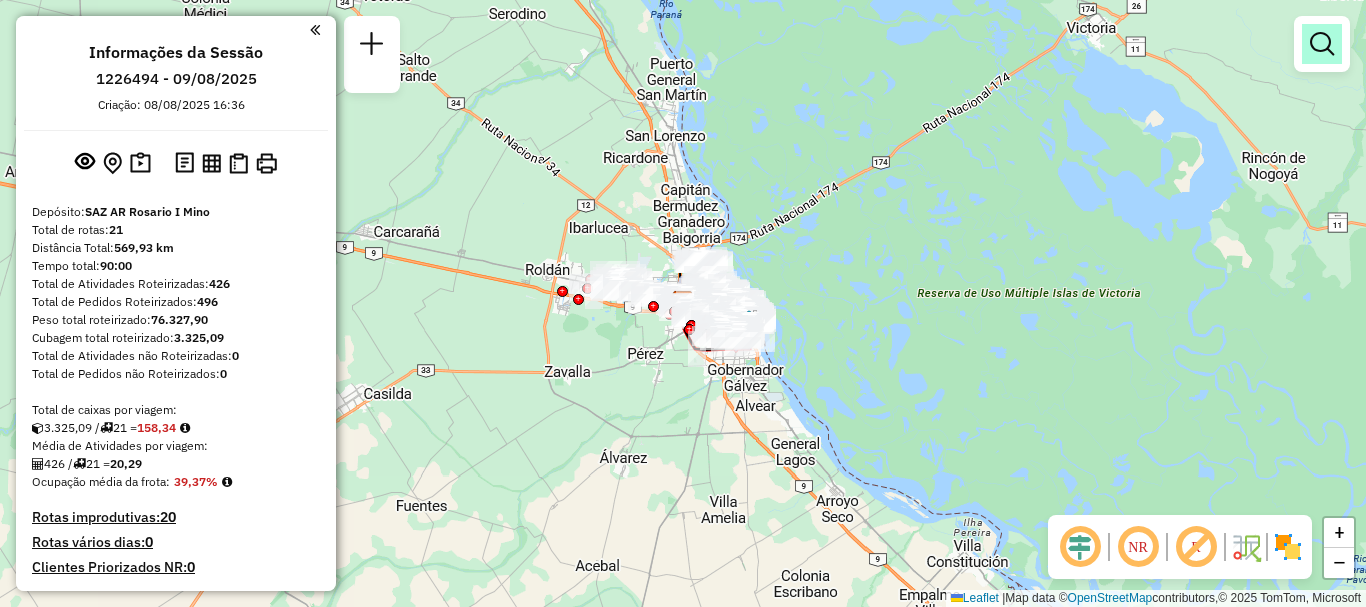 click at bounding box center (1322, 44) 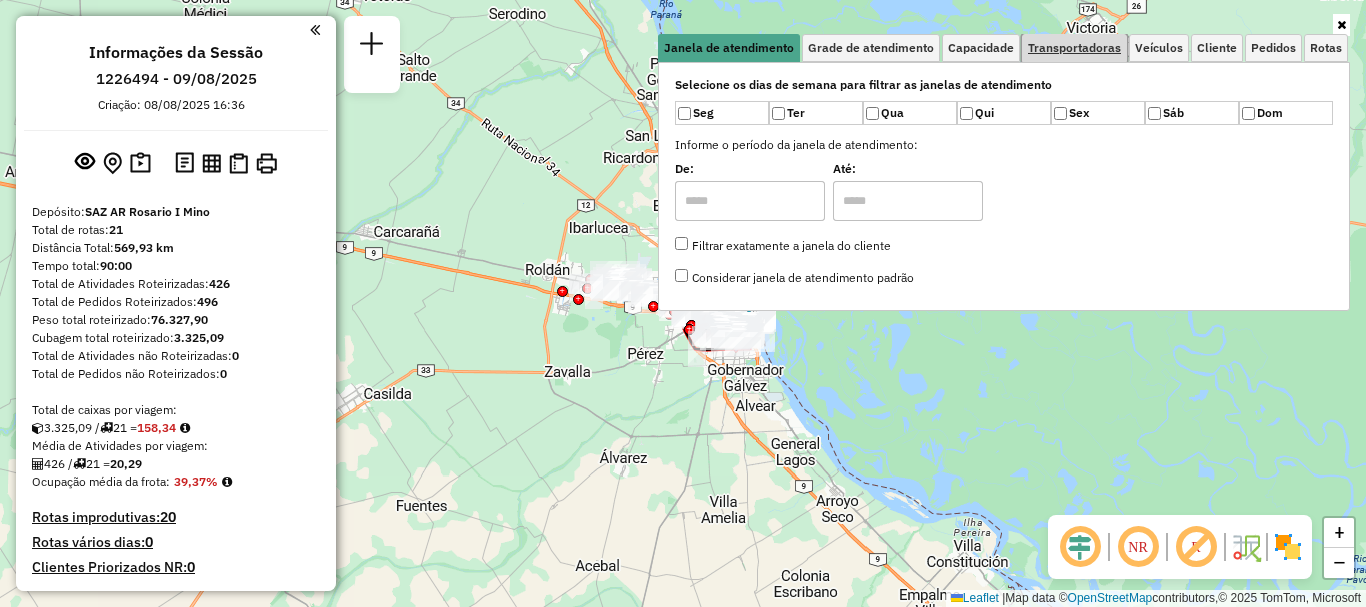 click on "Transportadoras" at bounding box center [1074, 48] 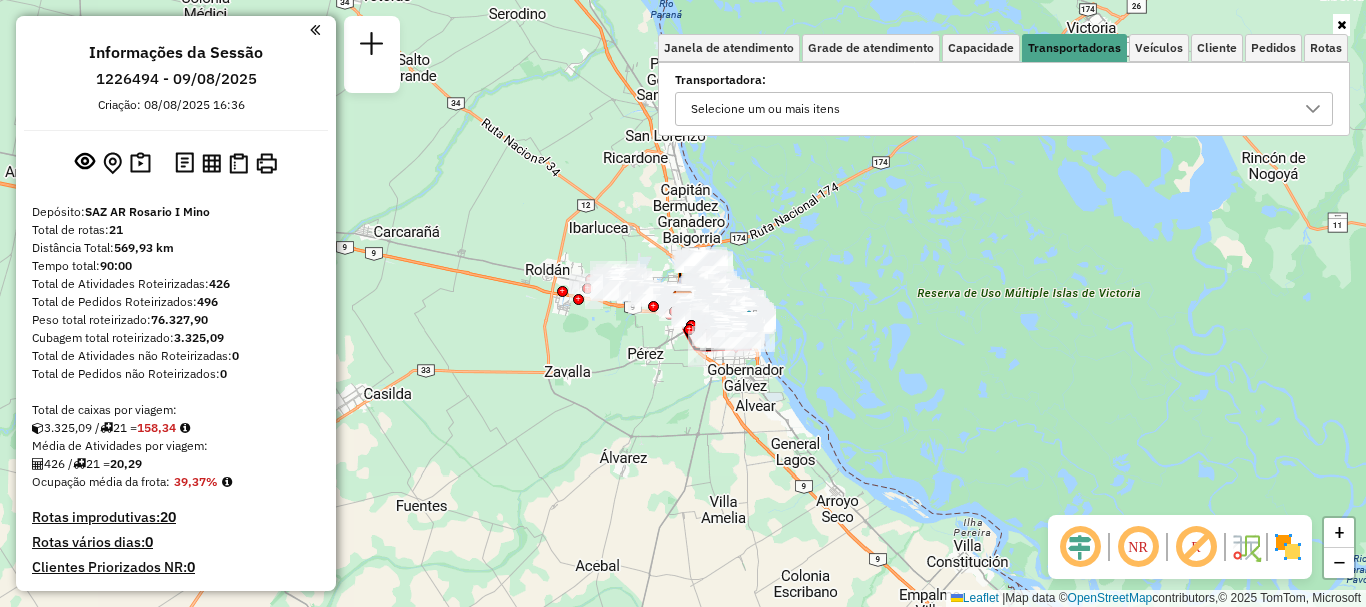 click 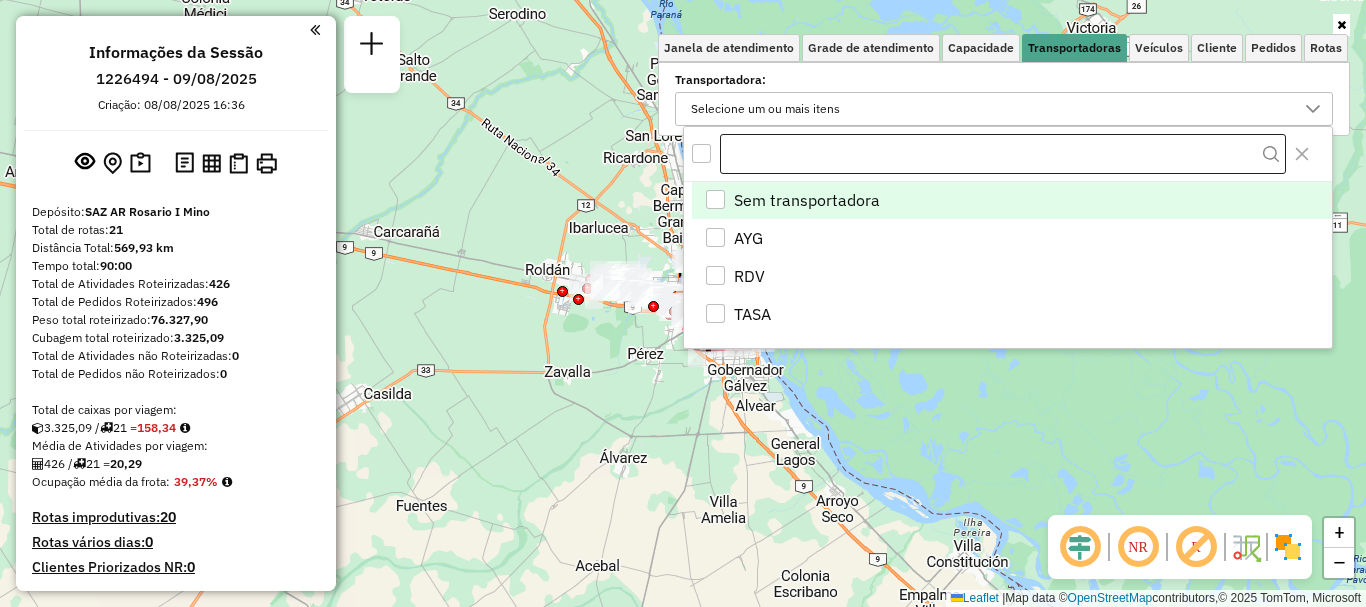 scroll, scrollTop: 12, scrollLeft: 69, axis: both 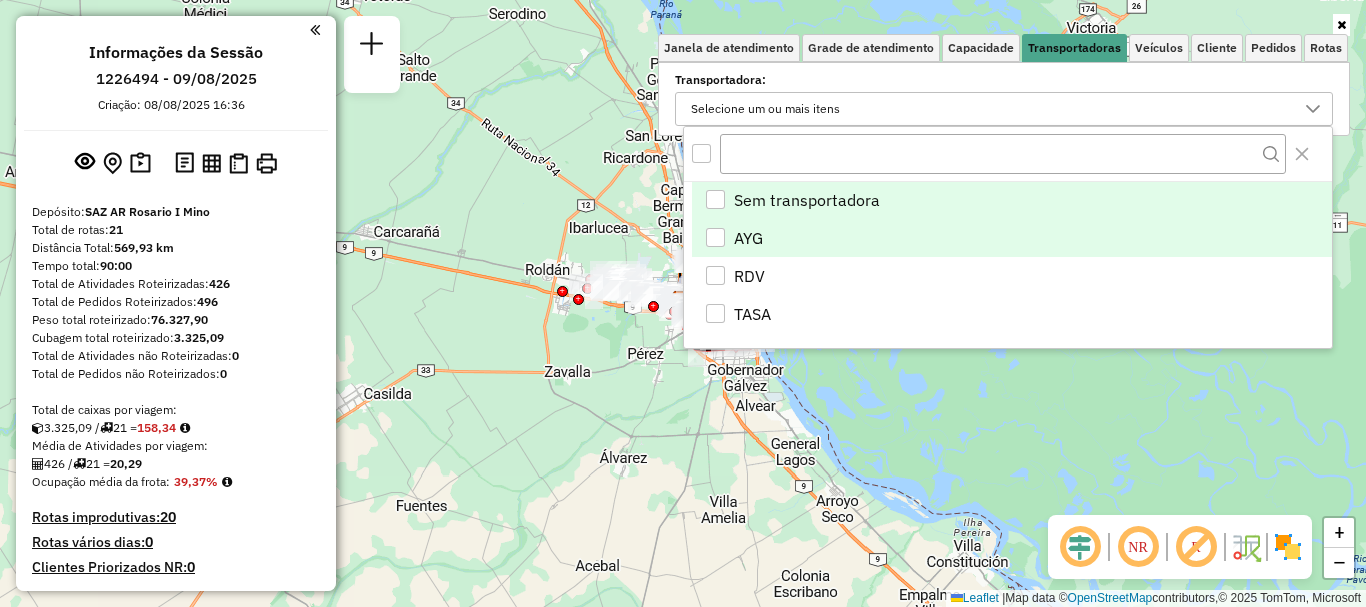 click at bounding box center [715, 237] 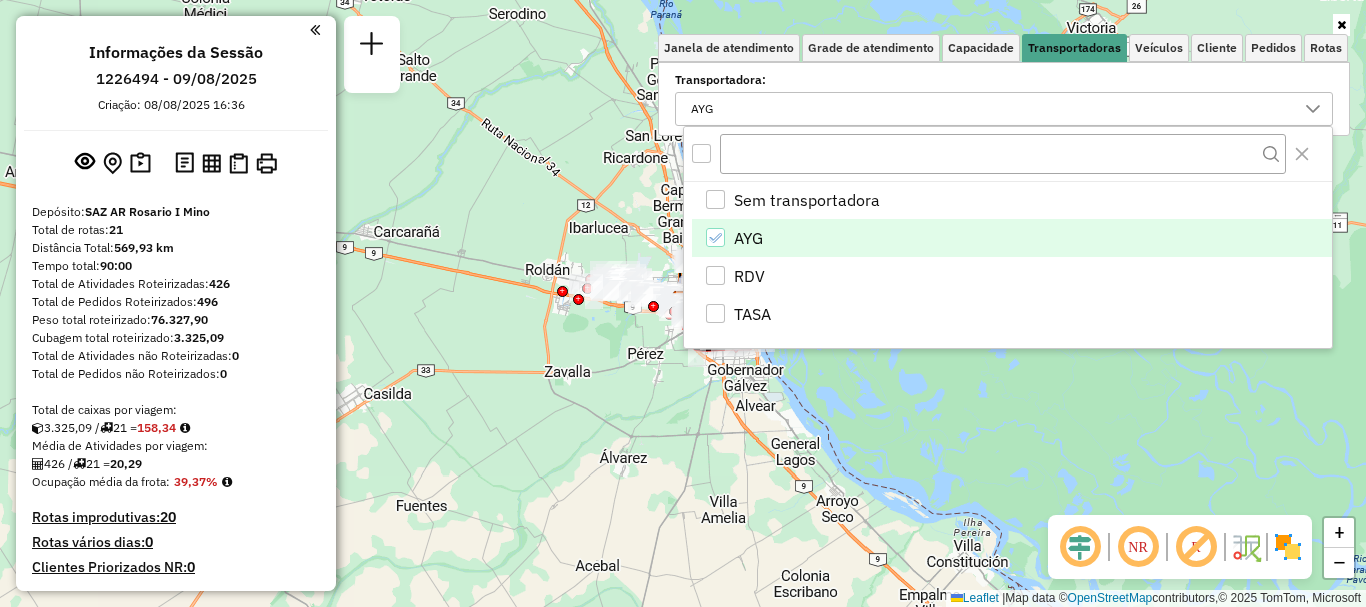 click on "Janela de atendimento Grade de atendimento Capacidade Transportadoras Veículos Cliente Pedidos  Rotas Selecione os dias de semana para filtrar as janelas de atendimento  Seg   Ter   Qua   Qui   Sex   Sáb   Dom  Informe o período da janela de atendimento: De: Até:  Filtrar exatamente a janela do cliente  Considerar janela de atendimento padrão  Selecione os dias de semana para filtrar as grades de atendimento  Seg   Ter   Qua   Qui   Sex   Sáb   Dom   Considerar clientes sem dia de atendimento cadastrado  Clientes fora do dia de atendimento selecionado Filtrar as atividades entre os valores definidos abaixo:  Peso mínimo:   Peso máximo:   Cubagem mínima:   Cubagem máxima:   De:   Até:  Filtrar as atividades entre o tempo de atendimento definido abaixo:  De:   Até:   Considerar capacidade total dos clientes não roteirizados Transportadora: AYG Tipo de veículo: Selecione um ou mais itens Veículo: Selecione um ou mais itens Motorista: Selecione um ou mais itens Nome: Tipo de cliente: Rótulo: Tipo:" 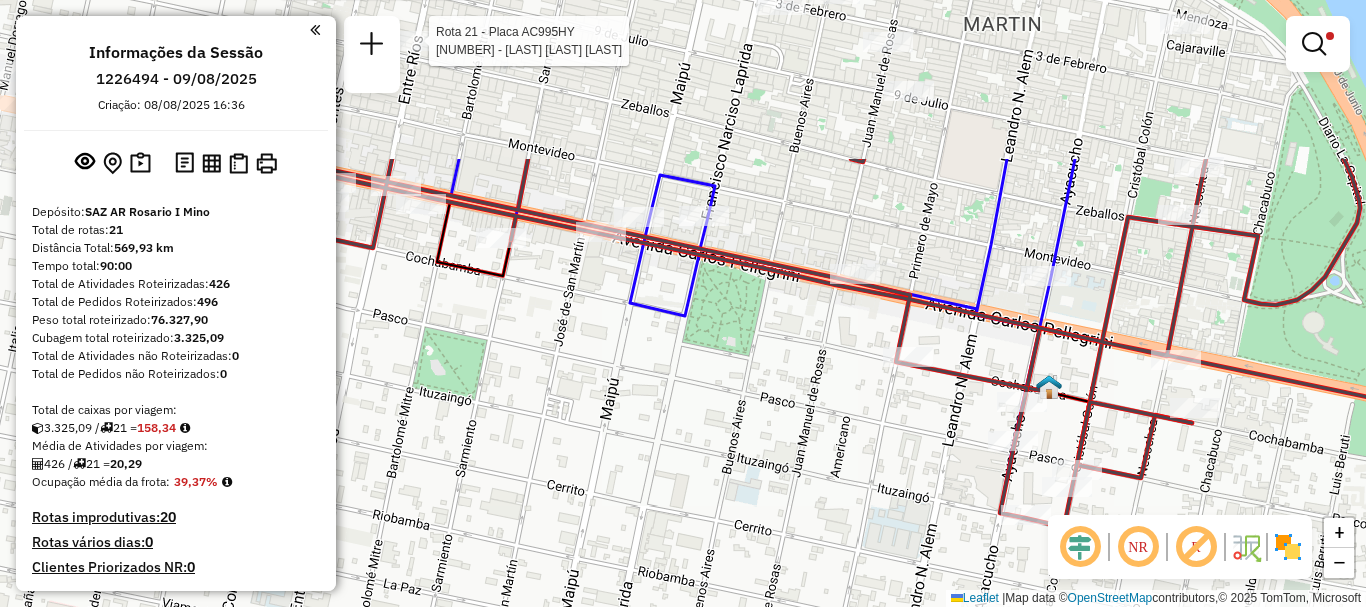 drag, startPoint x: 945, startPoint y: 235, endPoint x: 984, endPoint y: 431, distance: 199.84244 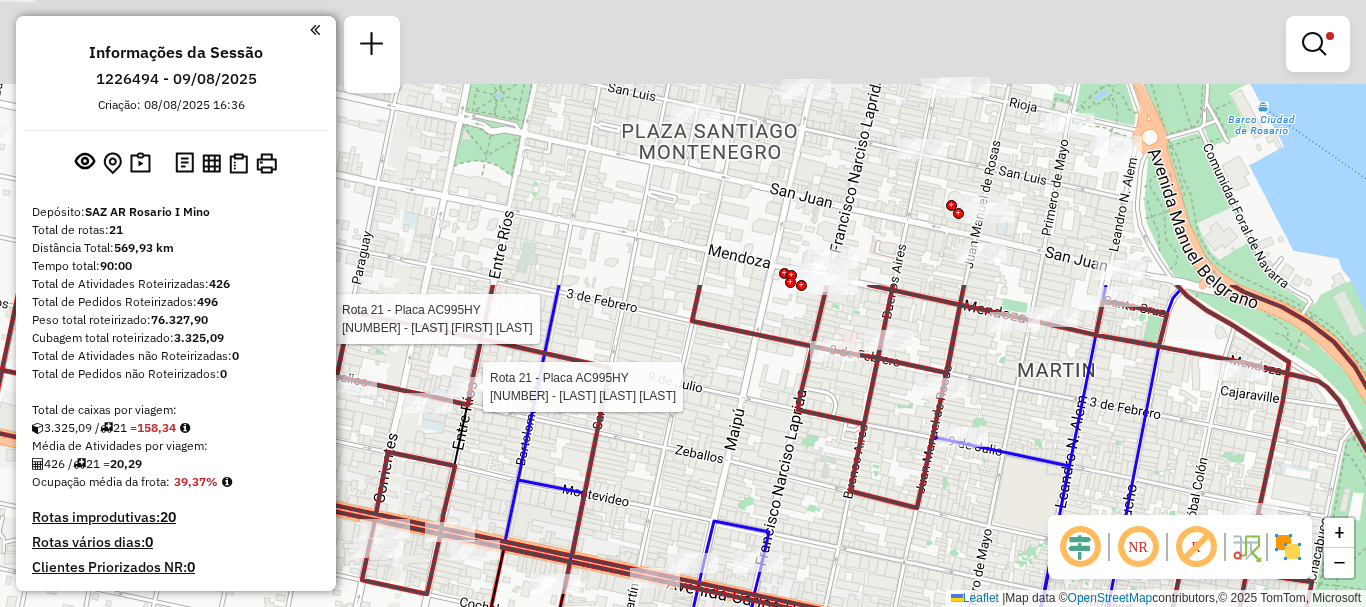 drag, startPoint x: 889, startPoint y: 247, endPoint x: 940, endPoint y: 581, distance: 337.87128 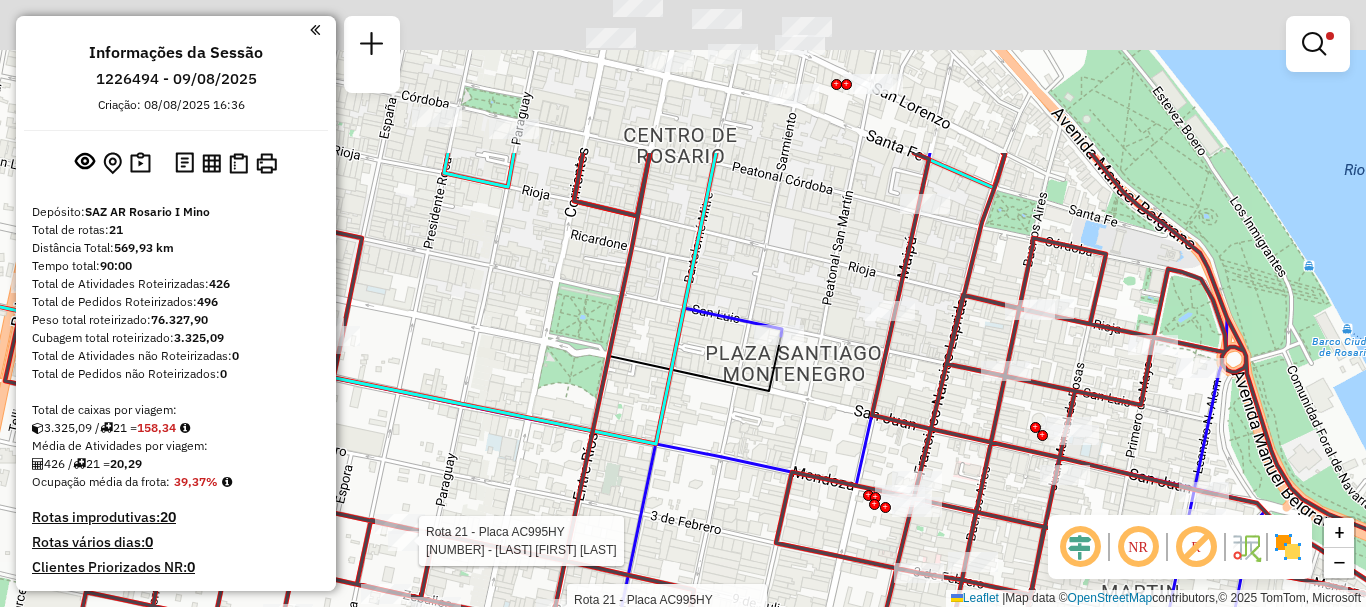 drag, startPoint x: 874, startPoint y: 466, endPoint x: 959, endPoint y: 646, distance: 199.06029 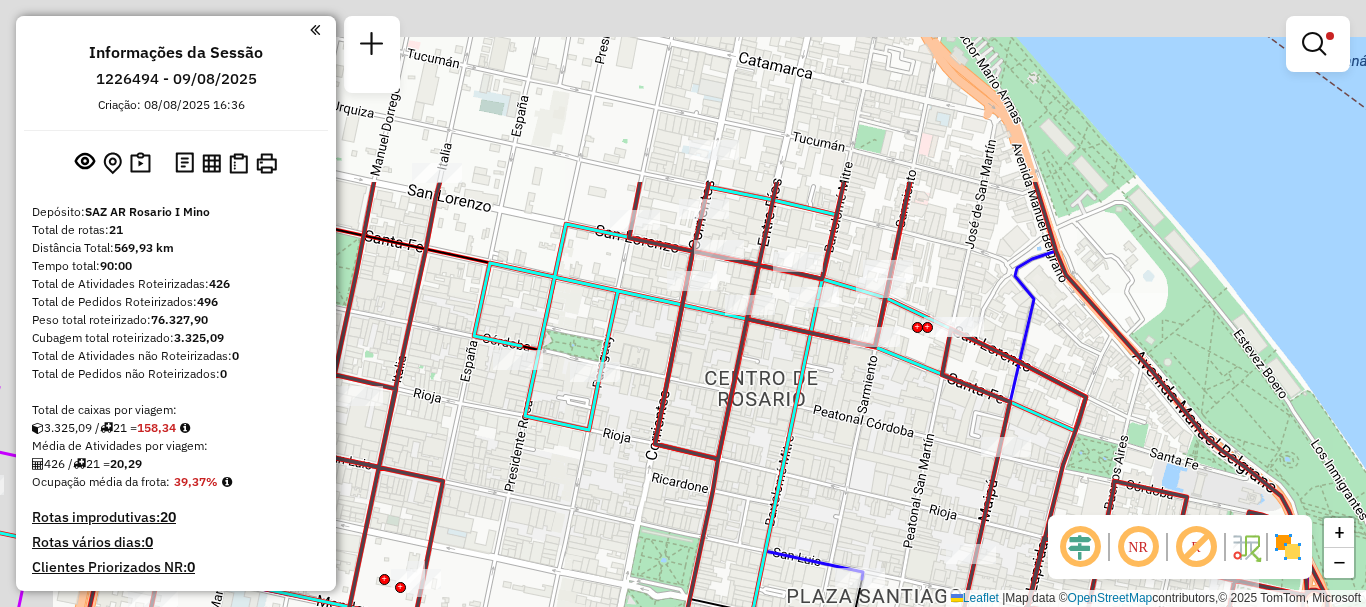 drag, startPoint x: 810, startPoint y: 268, endPoint x: 876, endPoint y: 521, distance: 261.467 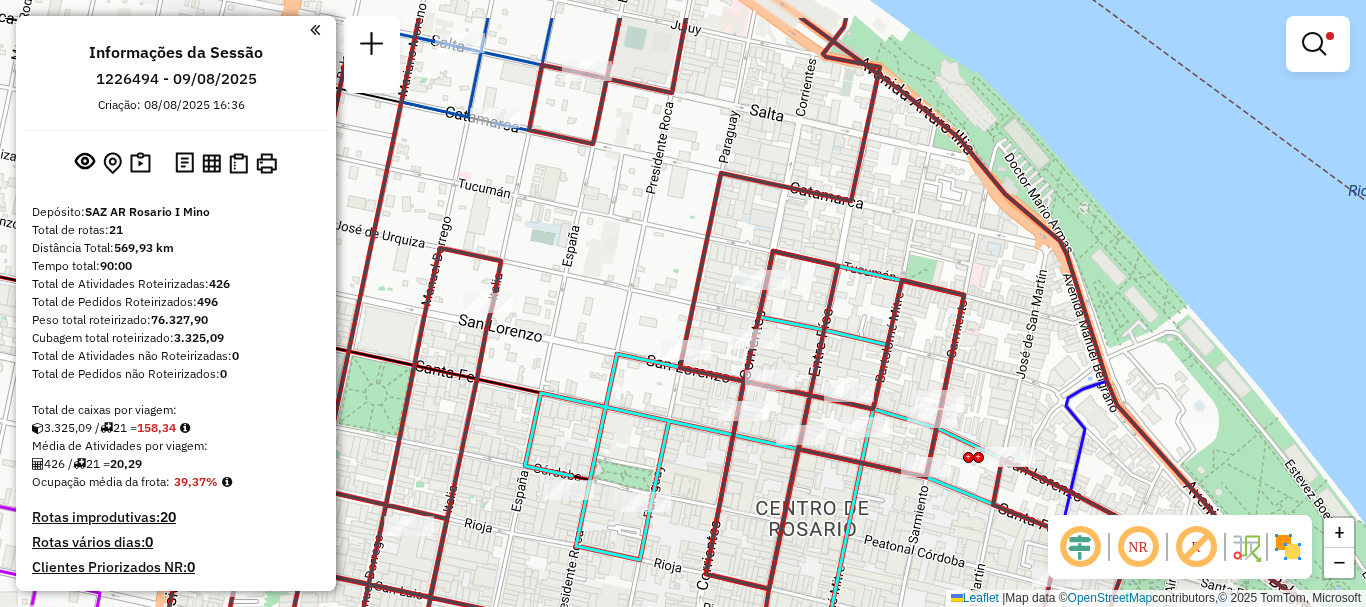 drag, startPoint x: 844, startPoint y: 461, endPoint x: 1002, endPoint y: 614, distance: 219.93863 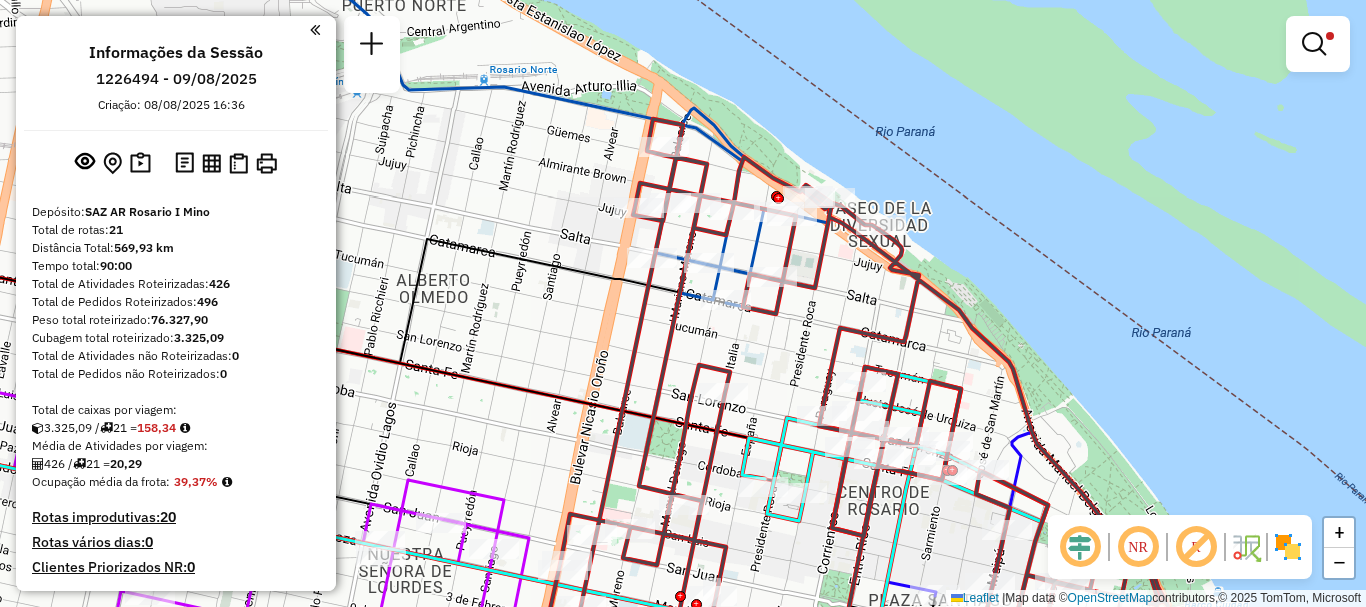 drag, startPoint x: 790, startPoint y: 402, endPoint x: 851, endPoint y: 161, distance: 248.60008 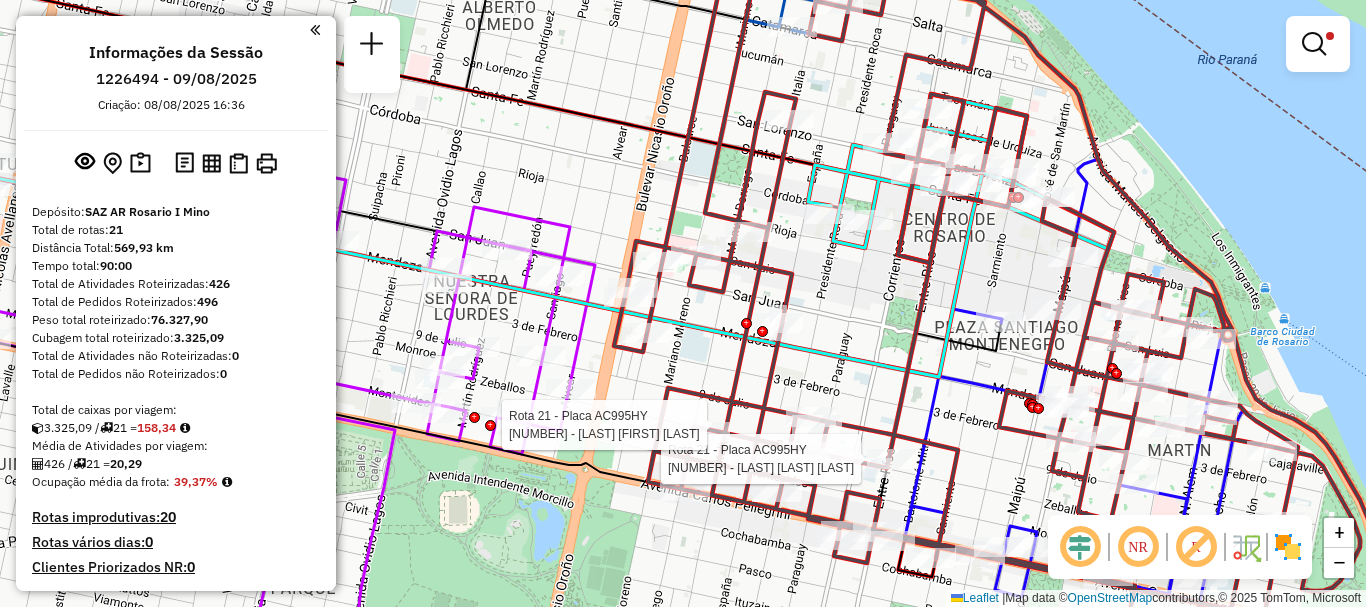 drag, startPoint x: 871, startPoint y: 301, endPoint x: 905, endPoint y: 140, distance: 164.5509 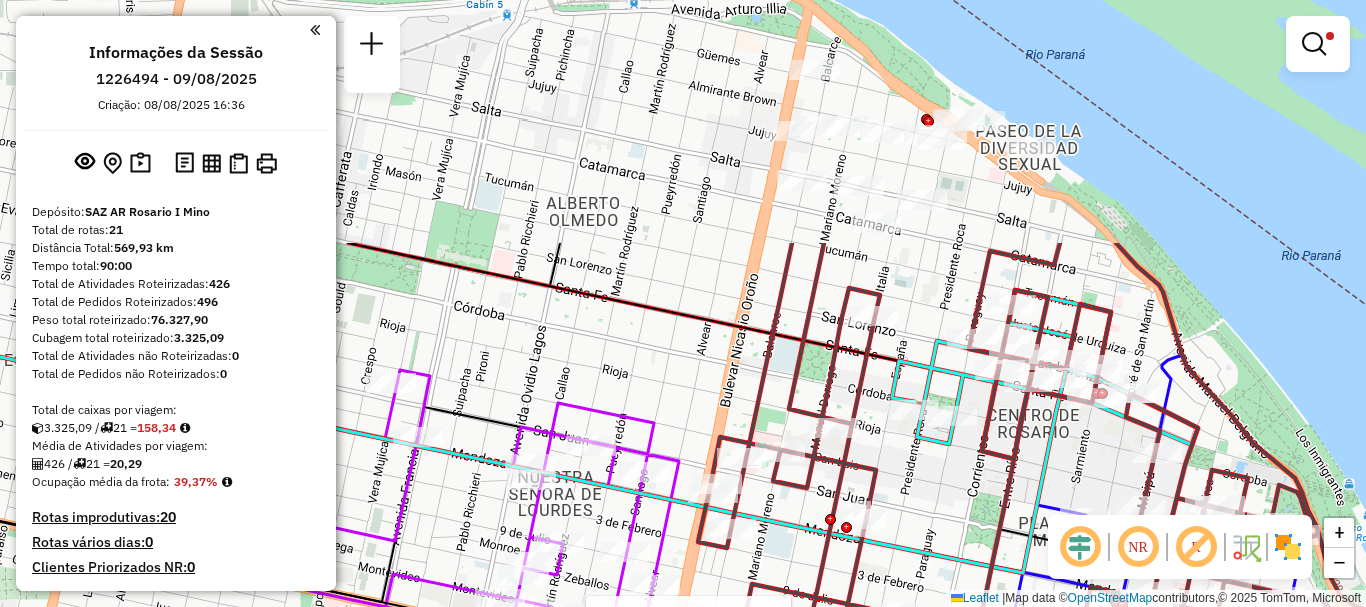 drag, startPoint x: 980, startPoint y: 414, endPoint x: 1037, endPoint y: 630, distance: 223.39427 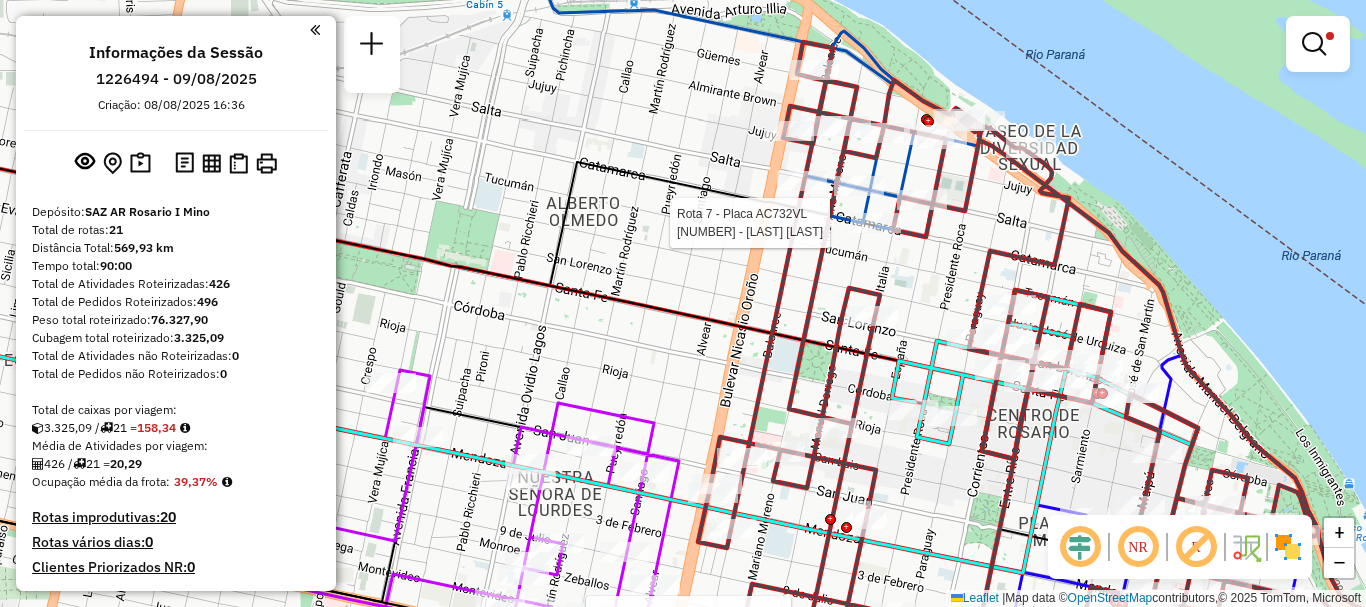 select on "**********" 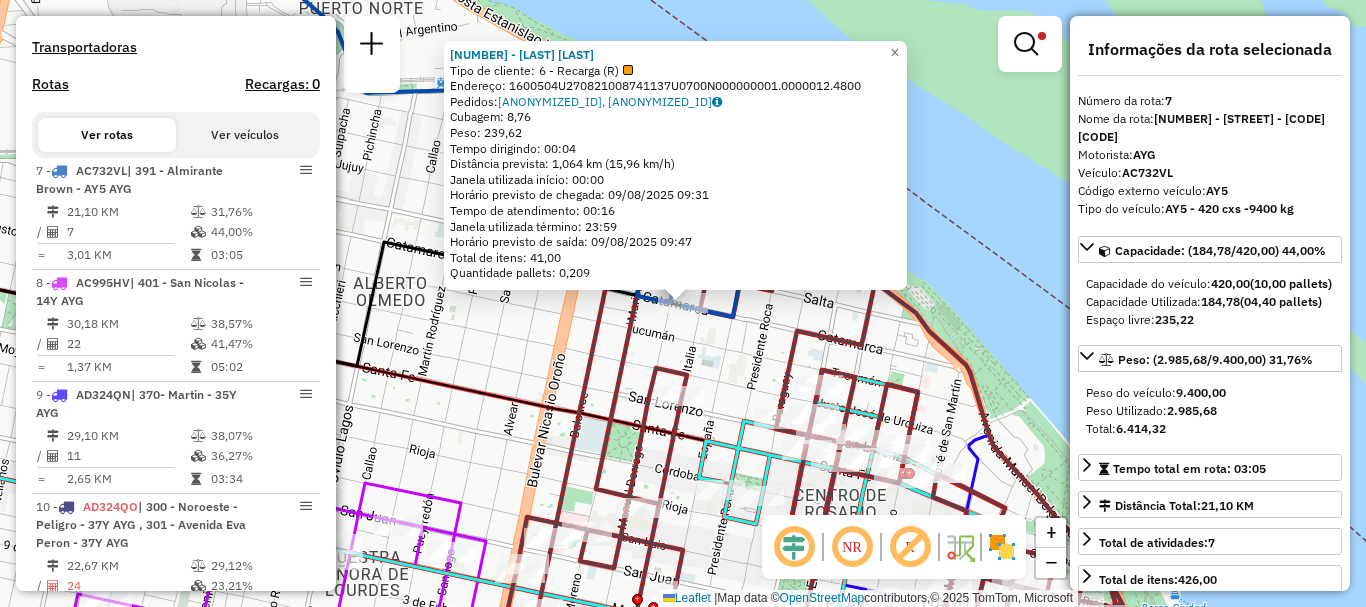 scroll, scrollTop: 705, scrollLeft: 0, axis: vertical 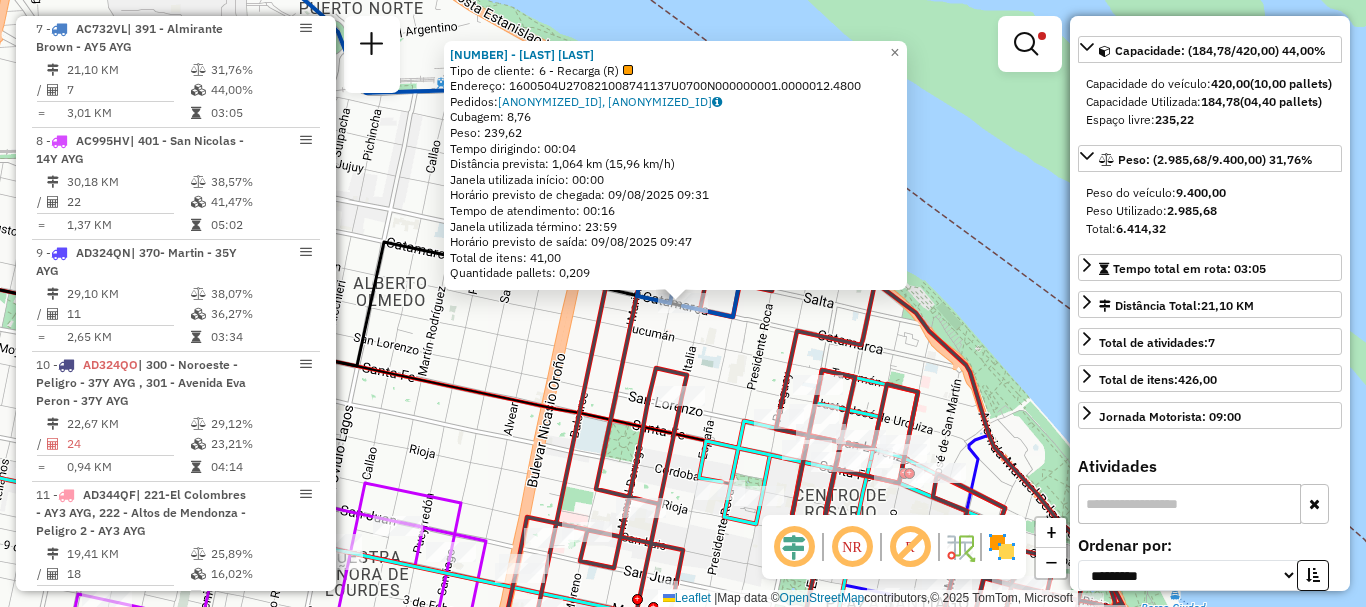 click on "[NUMBER] - [NUMBER] - [LAST] [LAST] Tipo de cliente:   [NUMBER] - Recarga (R)   Endereço: [NUMBER]U[NUMBER]U[NUMBER]   Pedidos:  [NUMBER], [NUMBER]   Cubagem: [NUMBER]  Peso: [NUMBER]  Tempo dirigindo: [TIME]   Distância prevista: [NUMBER] km ([NUMBER] km/h)   Janela utilizada início: [TIME]   Horário previsto de chegada: [DATE] [TIME]   Tempo de atendimento: [TIME]   Janela utilizada término: [TIME]   Horário previsto de saída: [DATE] [TIME]   Total de itens: [NUMBER]   Quantidade pallets: [NUMBER]  × Limpar filtros Janela de atendimento Grade de atendimento Capacidade Transportadoras Veículos Cliente Pedidos  Rotas Selecione os dias de semana para filtrar as janelas de atendimento  Seg   Ter   Qua   Qui   Sex   Sáb   Dom  Informe o período da janela de atendimento: De: Até:  Filtrar exatamente a janela do cliente  Considerar janela de atendimento padrão  Selecione os dias de semana para filtrar as grades de atendimento  Seg   Ter   Qua   Qui   Sex   Sáb   Dom   Peso mínimo:   Peso máximo:  AYG" 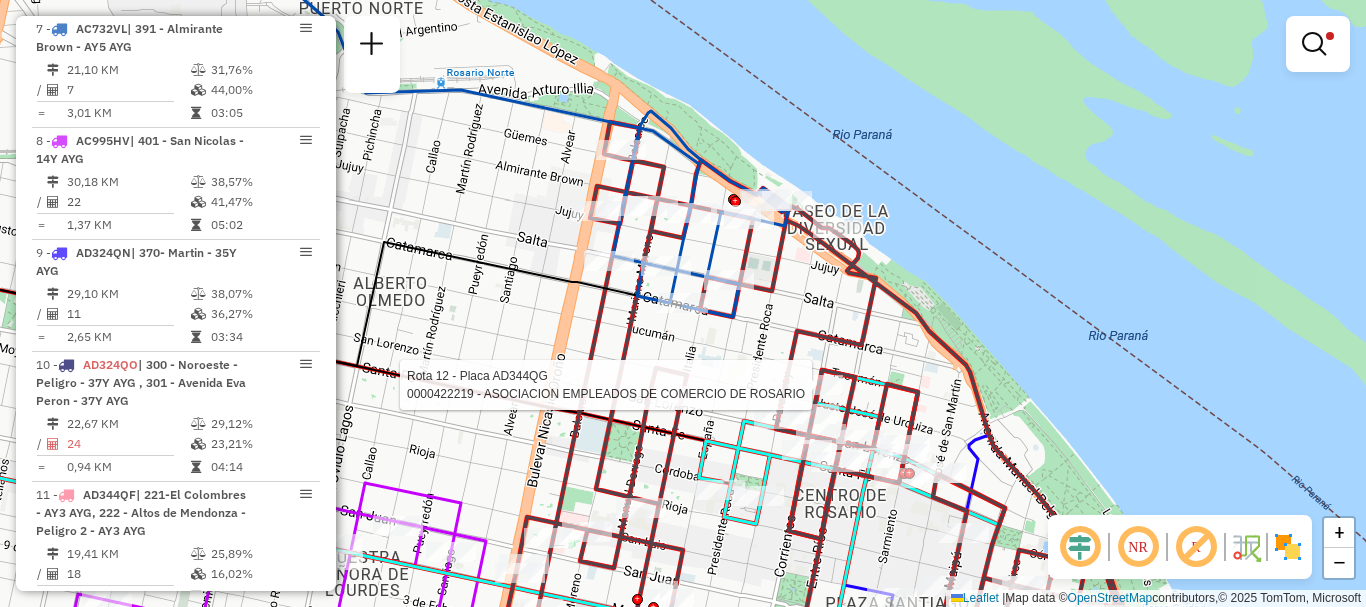 select on "**********" 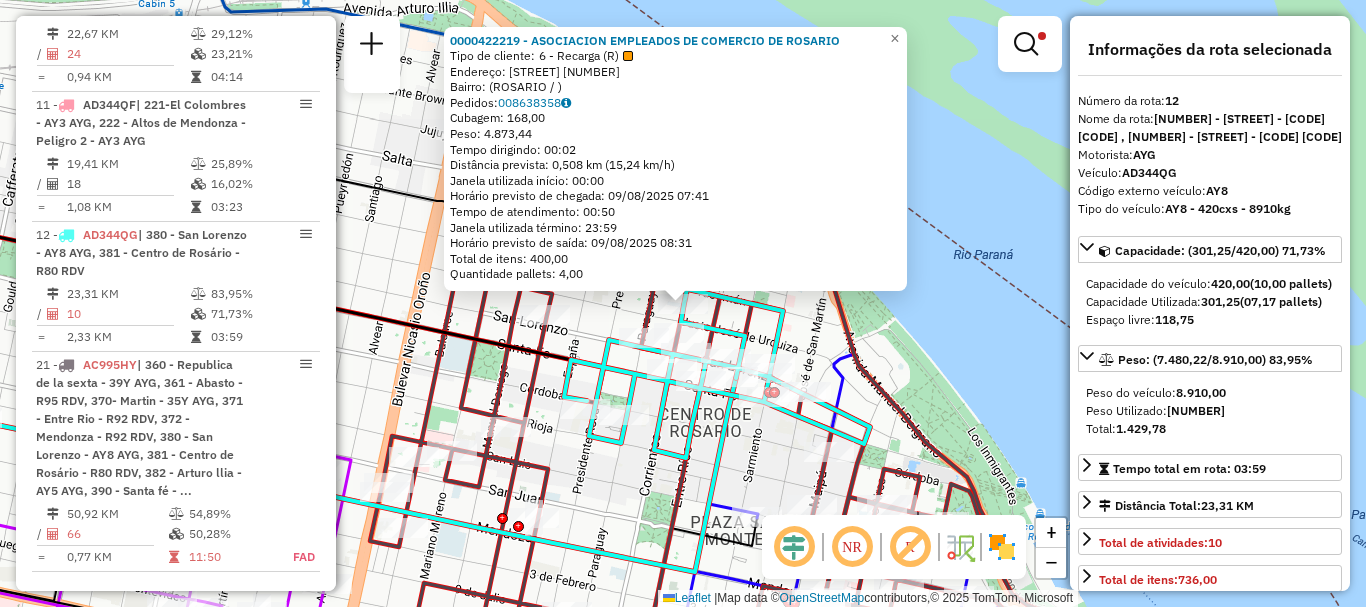 scroll, scrollTop: 1110, scrollLeft: 0, axis: vertical 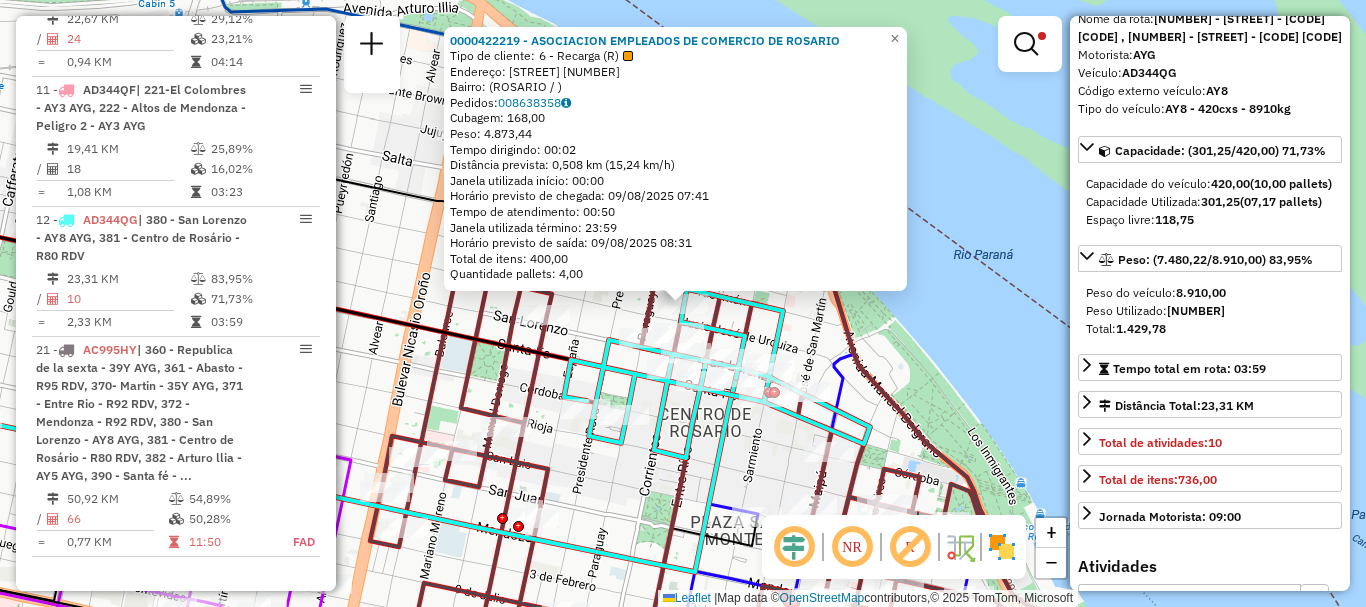 click on "0000422219 - ASOCIACION EMPLEADOS DE COMERCIO DE ROSARIO  Tipo de cliente:   6 - Recarga (R)   Endereço: CORRIENTES   450   Bairro:  (ROSARIO / )   Pedidos:  008638358   Cubagem: 168,00  Peso: 4.873,44  Tempo dirigindo: 00:02   Distância prevista: 0,508 km (15,24 km/h)   Janela utilizada início: 00:00   Horário previsto de chegada: 09/08/2025 07:41   Tempo de atendimento: 00:50   Janela utilizada término: 23:59   Horário previsto de saída: 09/08/2025 08:31   Total de itens: 400,00   Quantidade pallets: 4,00  × Limpar filtros Janela de atendimento Grade de atendimento Capacidade Transportadoras Veículos Cliente Pedidos  Rotas Selecione os dias de semana para filtrar as janelas de atendimento  Seg   Ter   Qua   Qui   Sex   Sáb   Dom  Informe o período da janela de atendimento: De: Até:  Filtrar exatamente a janela do cliente  Considerar janela de atendimento padrão  Selecione os dias de semana para filtrar as grades de atendimento  Seg   Ter   Qua   Qui   Sex   Sáb   Dom   Peso mínimo:   De:  AYG" 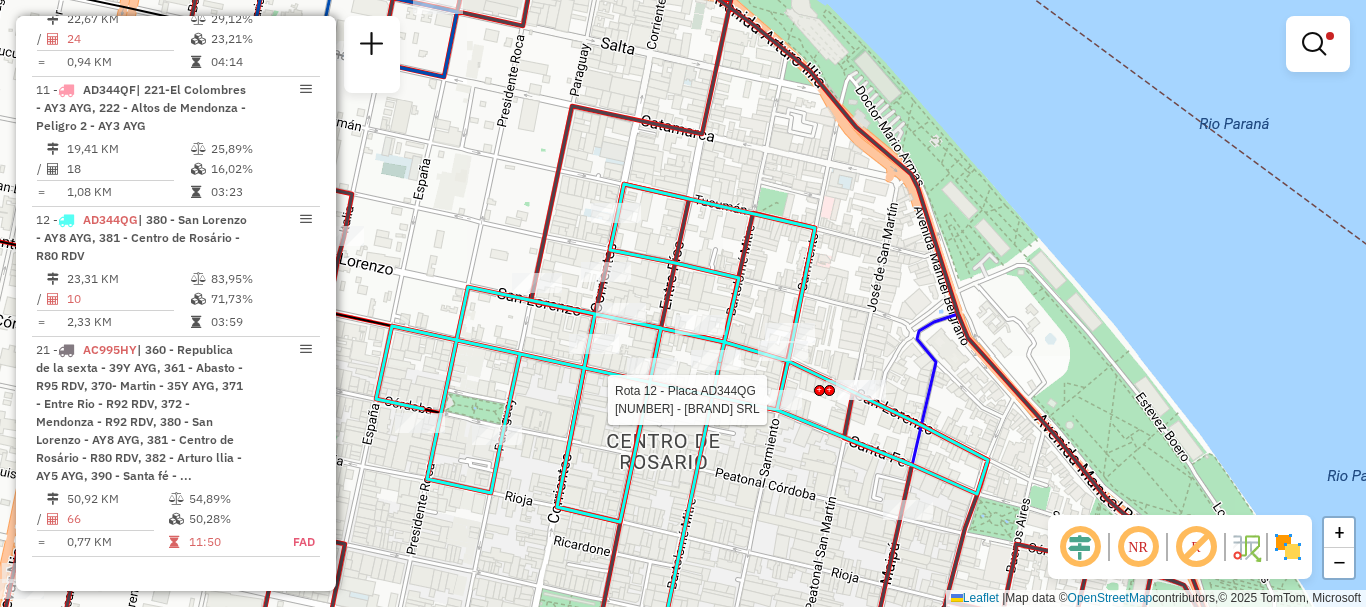 select on "**********" 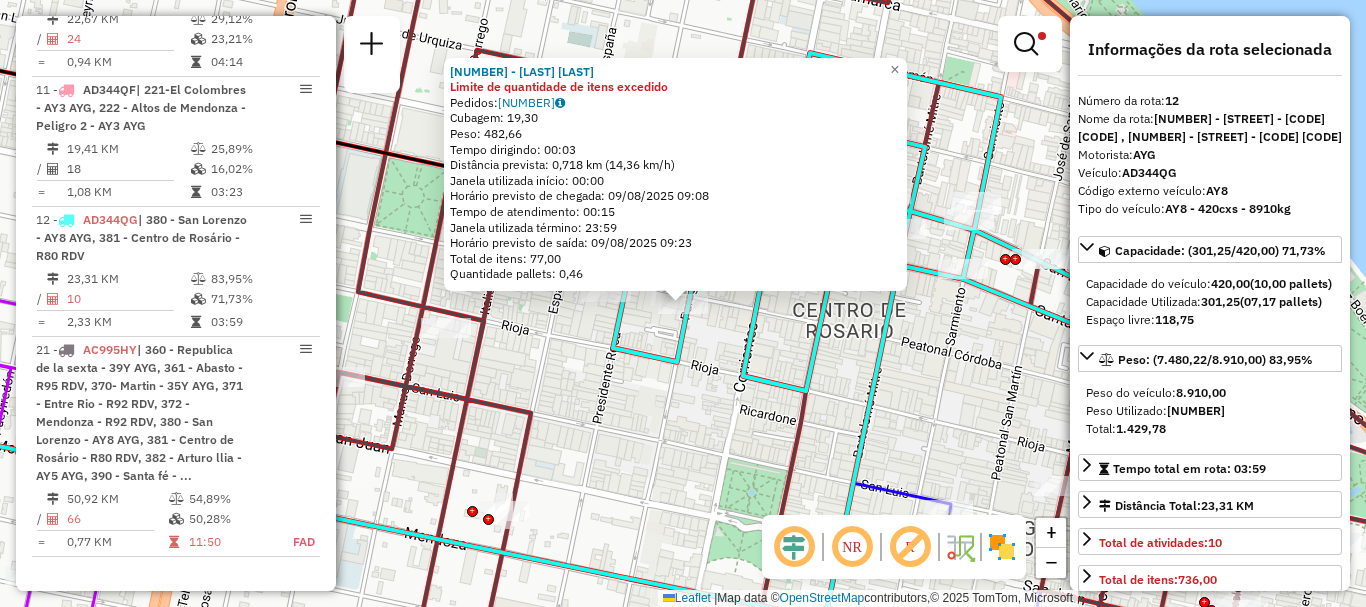 click 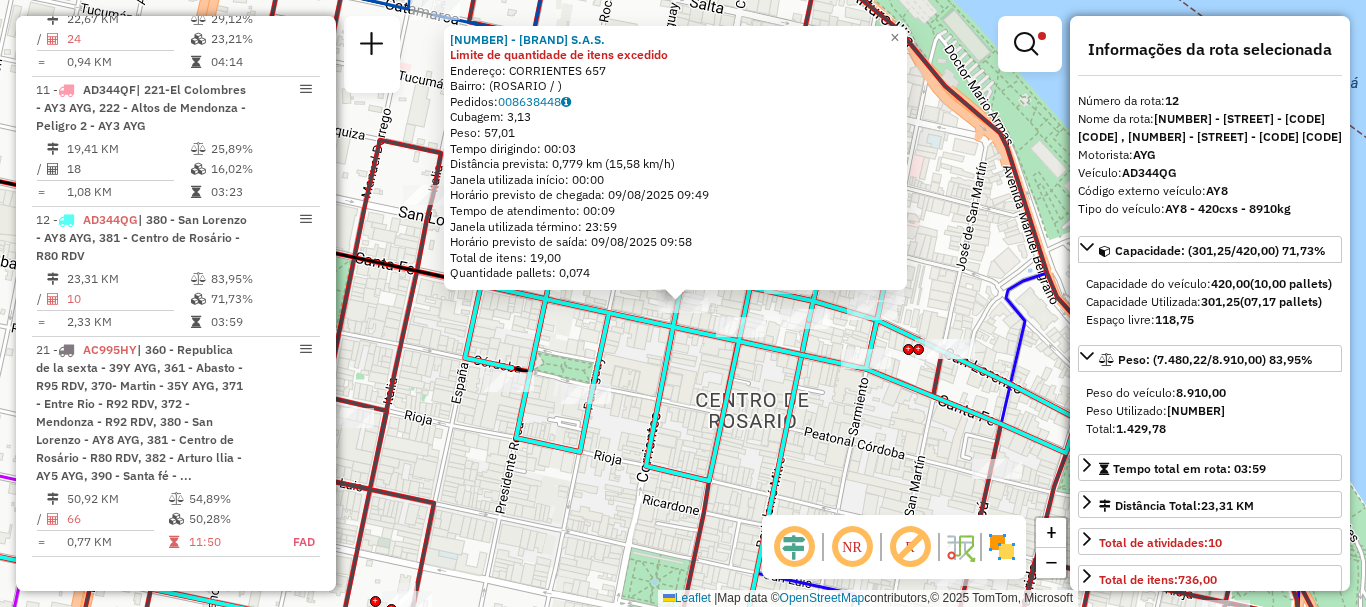 click 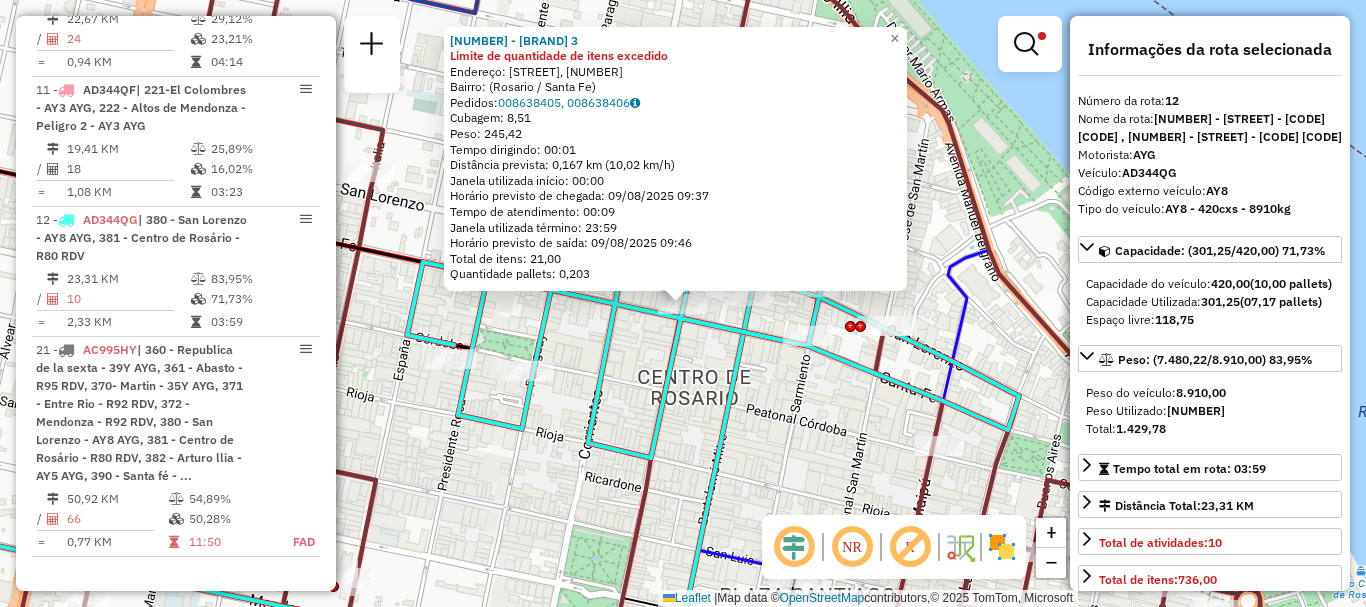 click 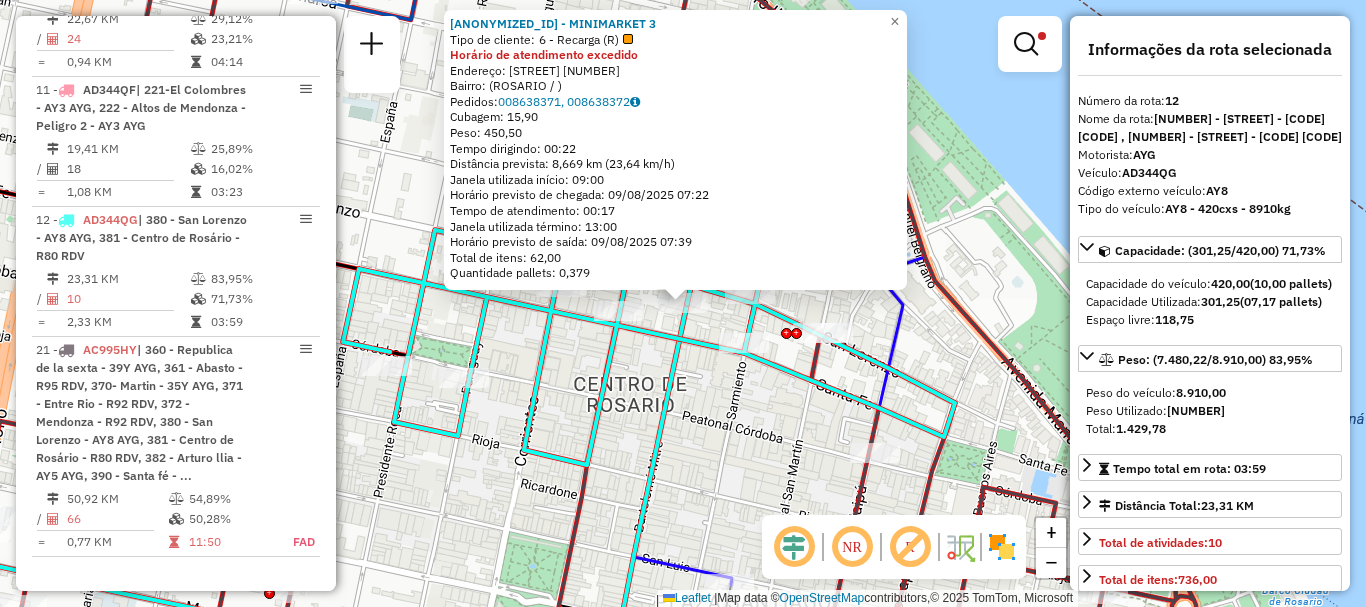 click on "0000430212 - MINIMARKET 3  Tipo de cliente:   6 - Recarga (R)  Horário de atendimento excedido  Endereço: MITRE   642   Bairro:  (ROSARIO / )   Pedidos:  008638371, 008638372   Cubagem: 15,90  Peso: 450,50  Tempo dirigindo: 00:22   Distância prevista: 8,669 km (23,64 km/h)   Janela utilizada início: 09:00   Horário previsto de chegada: 09/08/2025 07:22   Tempo de atendimento: 00:17   Janela utilizada término: 13:00   Horário previsto de saída: 09/08/2025 07:39   Total de itens: 62,00   Quantidade pallets: 0,379  × Limpar filtros Janela de atendimento Grade de atendimento Capacidade Transportadoras Veículos Cliente Pedidos  Rotas Selecione os dias de semana para filtrar as janelas de atendimento  Seg   Ter   Qua   Qui   Sex   Sáb   Dom  Informe o período da janela de atendimento: De: Até:  Filtrar exatamente a janela do cliente  Considerar janela de atendimento padrão  Selecione os dias de semana para filtrar as grades de atendimento  Seg   Ter   Qua   Qui   Sex   Sáb   Dom   Peso mínimo:  AYG" 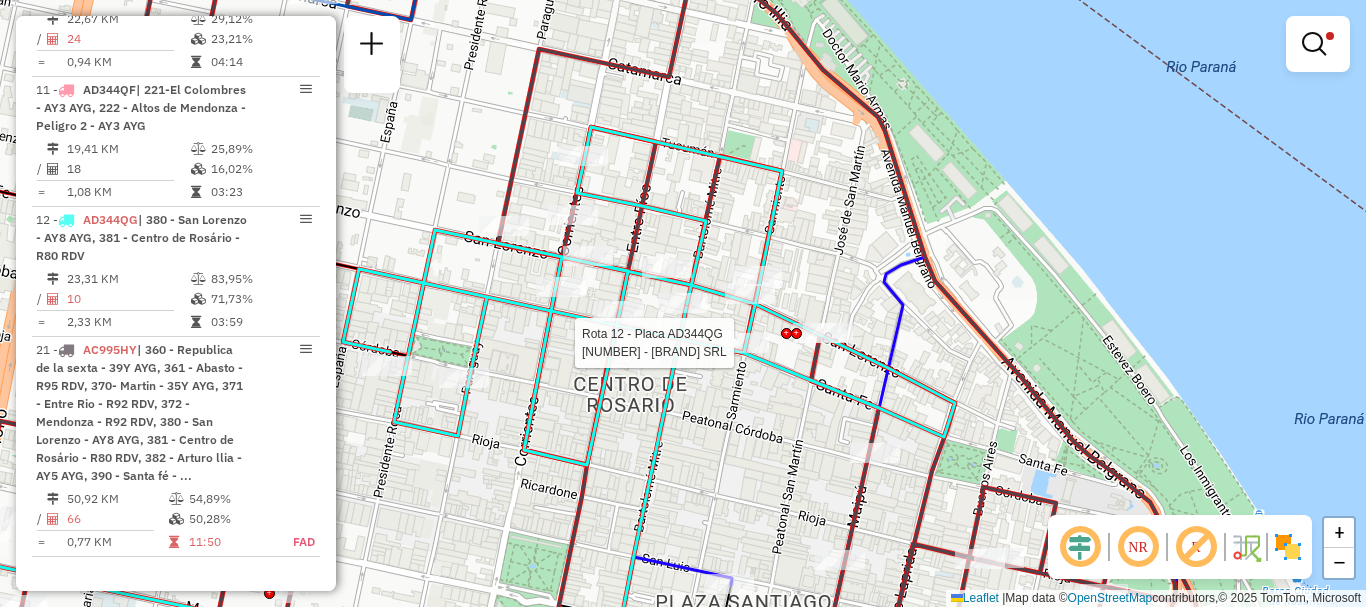 select on "**********" 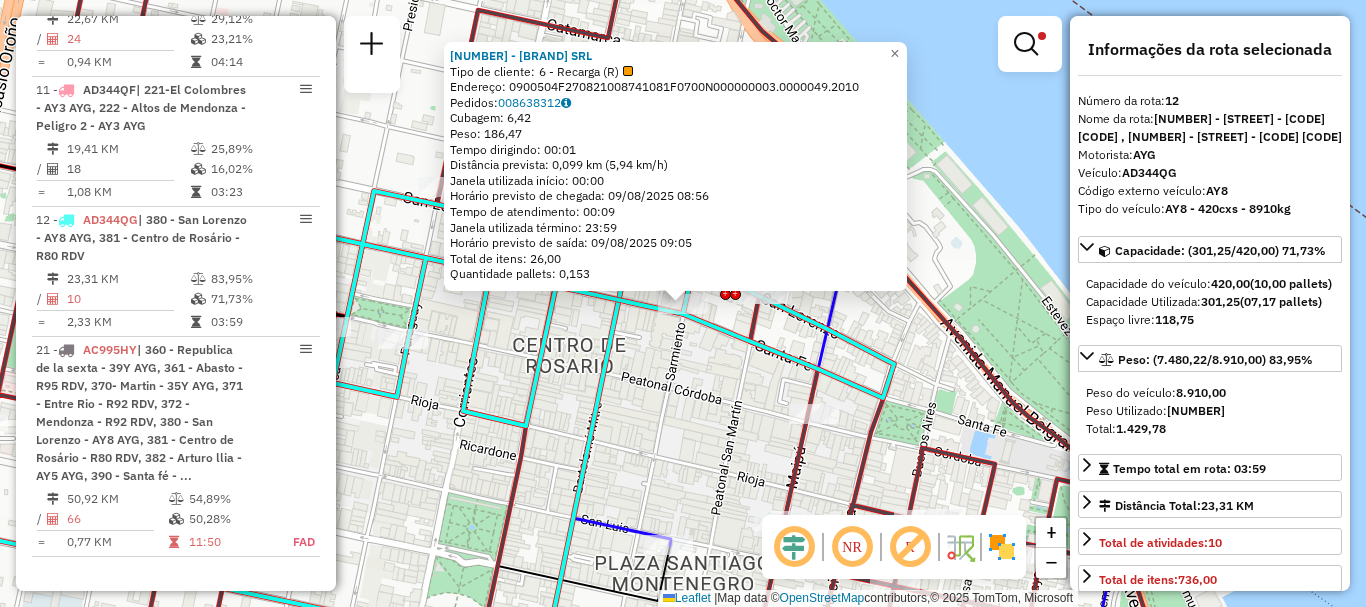 click on "0000310027 - EGIPTO SRL  Tipo de cliente:   6 - Recarga (R)   Endereço: 0900504F270821008741081F0700N000000003.0000049.2010   Pedidos:  008638312   Cubagem: 6,42  Peso: 186,47  Tempo dirigindo: 00:01   Distância prevista: 0,099 km (5,94 km/h)   Janela utilizada início: 00:00   Horário previsto de chegada: 09/08/2025 08:56   Tempo de atendimento: 00:09   Janela utilizada término: 23:59   Horário previsto de saída: 09/08/2025 09:05   Total de itens: 26,00   Quantidade pallets: 0,153  × Limpar filtros Janela de atendimento Grade de atendimento Capacidade Transportadoras Veículos Cliente Pedidos  Rotas Selecione os dias de semana para filtrar as janelas de atendimento  Seg   Ter   Qua   Qui   Sex   Sáb   Dom  Informe o período da janela de atendimento: De: Até:  Filtrar exatamente a janela do cliente  Considerar janela de atendimento padrão  Selecione os dias de semana para filtrar as grades de atendimento  Seg   Ter   Qua   Qui   Sex   Sáb   Dom   Clientes fora do dia de atendimento selecionado AYG" 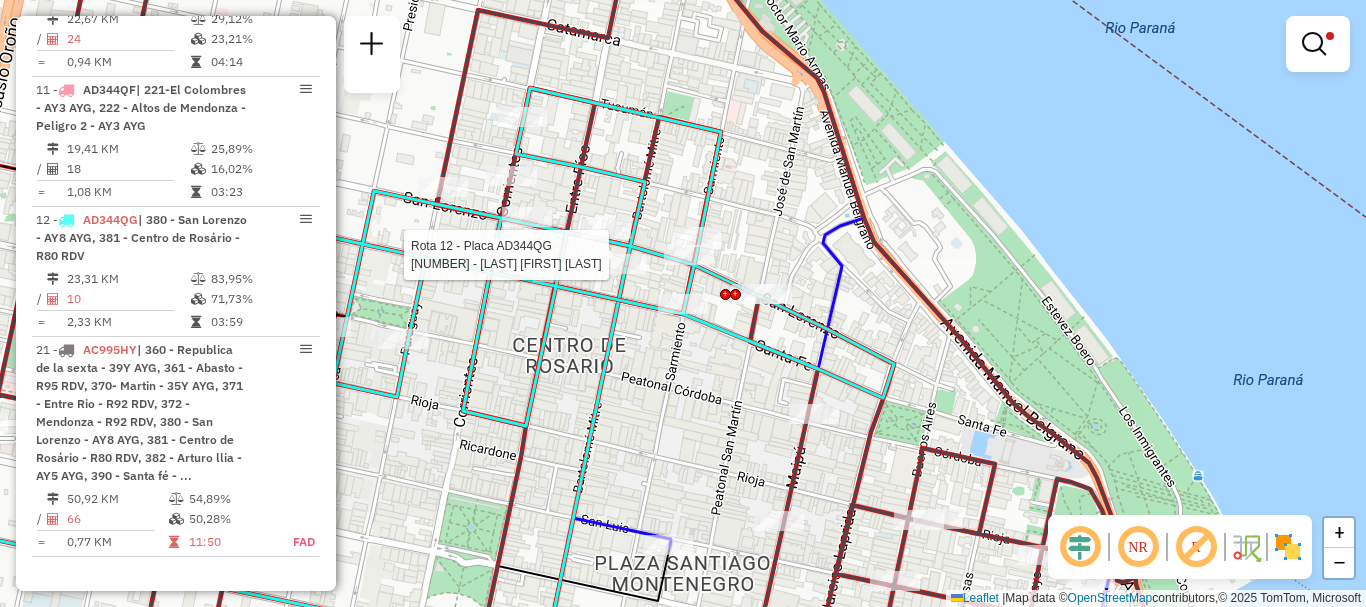 select on "**********" 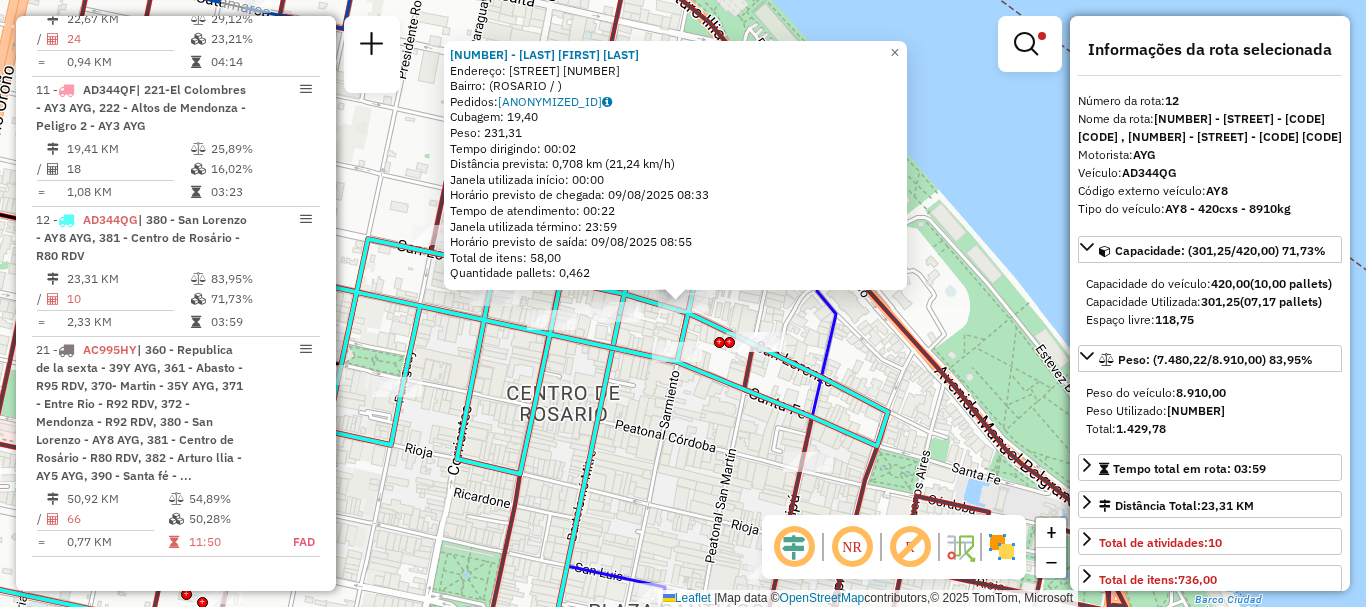 click on "0000446730 - SANJUAN GUILLERMO ENRIQUE  Endereço: SARMIENTO   598   Bairro:  (ROSARIO / )   Pedidos:  008638385   Cubagem: 19,40  Peso: 231,31  Tempo dirigindo: 00:02   Distância prevista: 0,708 km (21,24 km/h)   Janela utilizada início: 00:00   Horário previsto de chegada: 09/08/2025 08:33   Tempo de atendimento: 00:22   Janela utilizada término: 23:59   Horário previsto de saída: 09/08/2025 08:55   Total de itens: 58,00   Quantidade pallets: 0,462  × Limpar filtros Janela de atendimento Grade de atendimento Capacidade Transportadoras Veículos Cliente Pedidos  Rotas Selecione os dias de semana para filtrar as janelas de atendimento  Seg   Ter   Qua   Qui   Sex   Sáb   Dom  Informe o período da janela de atendimento: De: Até:  Filtrar exatamente a janela do cliente  Considerar janela de atendimento padrão  Selecione os dias de semana para filtrar as grades de atendimento  Seg   Ter   Qua   Qui   Sex   Sáb   Dom   Considerar clientes sem dia de atendimento cadastrado  Peso mínimo:   De:   Até:" 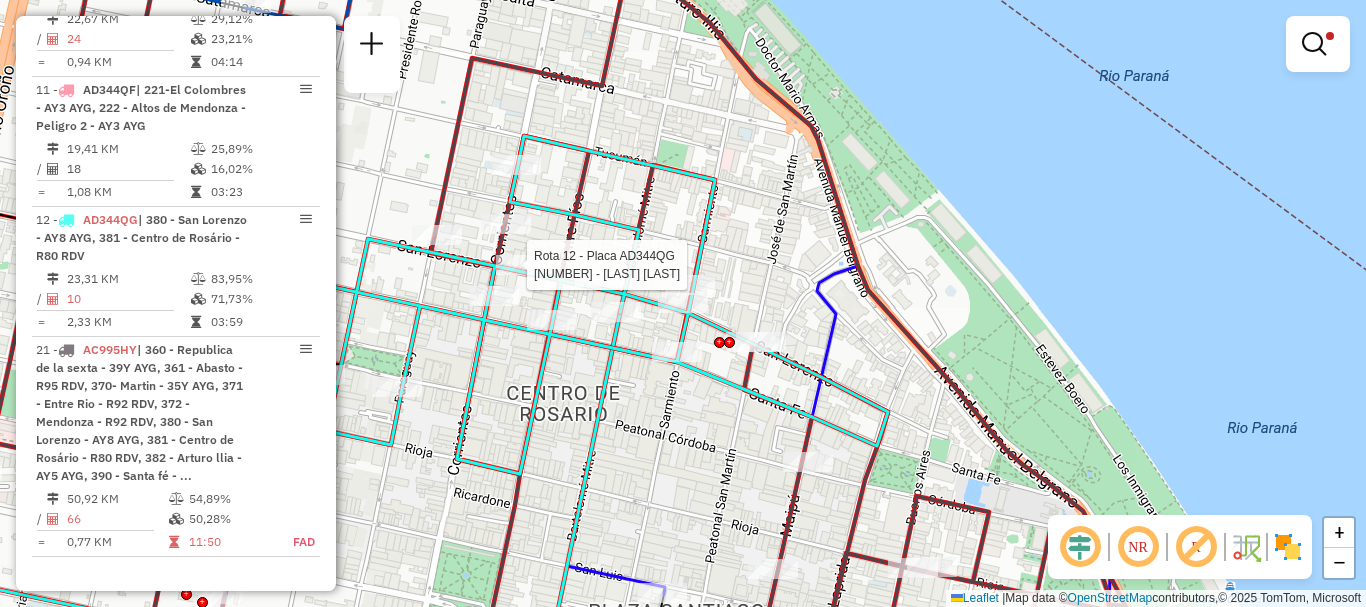 select on "**********" 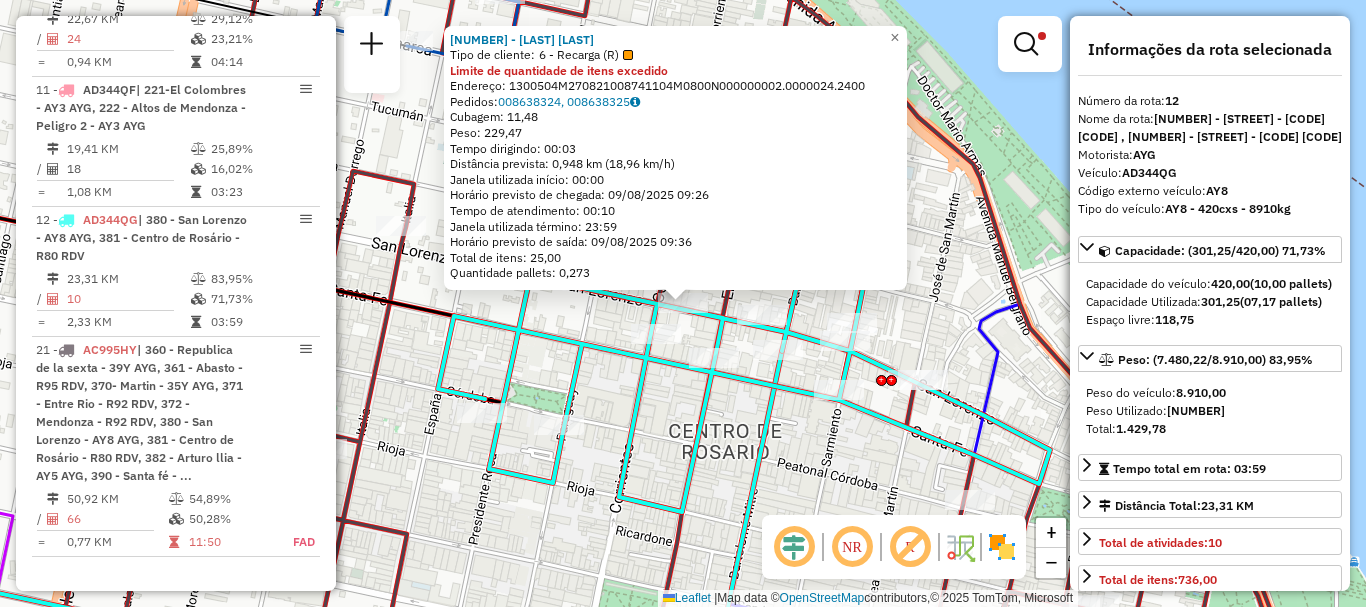 drag, startPoint x: 631, startPoint y: 450, endPoint x: 631, endPoint y: 411, distance: 39 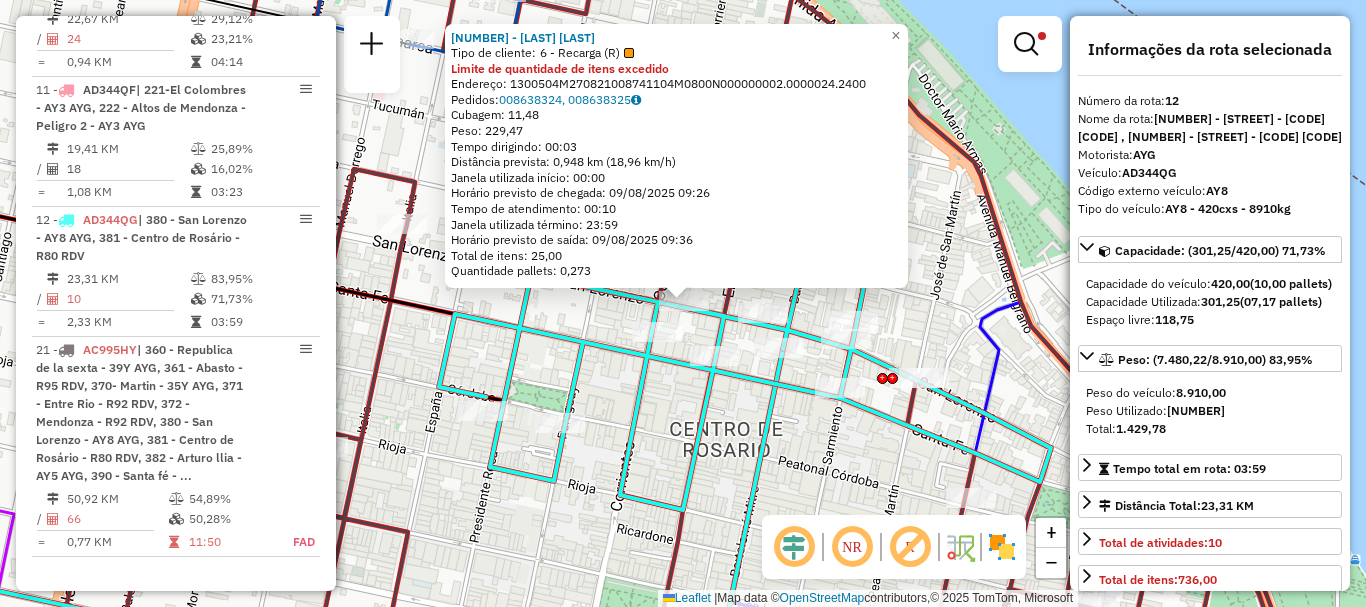 click on "0000360160 - JIANG GUIEN  Tipo de cliente:   6 - Recarga (R)  Limite de quantidade de itens excedido  Endereço: 1300504M270821008741104M0800N000000002.0000024.2400   Pedidos:  008638324, 008638325   Cubagem: 11,48  Peso: 229,47  Tempo dirigindo: 00:03   Distância prevista: 0,948 km (18,96 km/h)   Janela utilizada início: 00:00   Horário previsto de chegada: 09/08/2025 09:26   Tempo de atendimento: 00:10   Janela utilizada término: 23:59   Horário previsto de saída: 09/08/2025 09:36   Total de itens: 25,00   Quantidade pallets: 0,273  × Limpar filtros Janela de atendimento Grade de atendimento Capacidade Transportadoras Veículos Cliente Pedidos  Rotas Selecione os dias de semana para filtrar as janelas de atendimento  Seg   Ter   Qua   Qui   Sex   Sáb   Dom  Informe o período da janela de atendimento: De: Até:  Filtrar exatamente a janela do cliente  Considerar janela de atendimento padrão  Selecione os dias de semana para filtrar as grades de atendimento  Seg   Ter   Qua   Qui   Sex   Sáb   Dom" 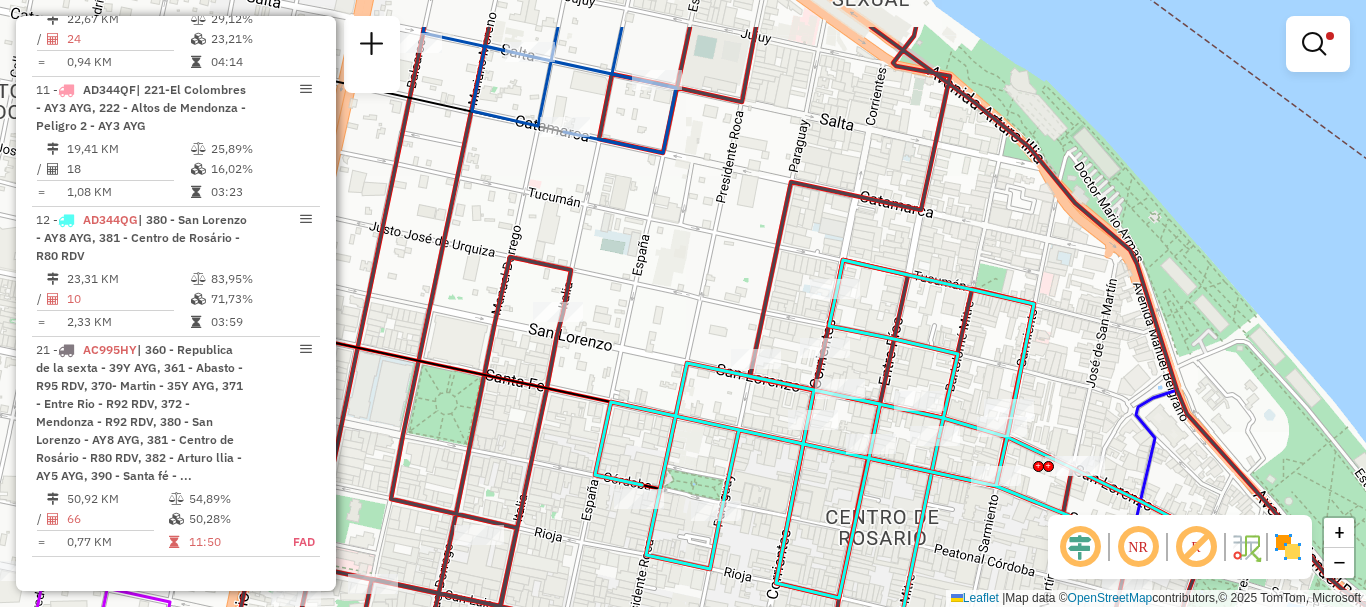 drag, startPoint x: 585, startPoint y: 192, endPoint x: 820, endPoint y: 242, distance: 240.26027 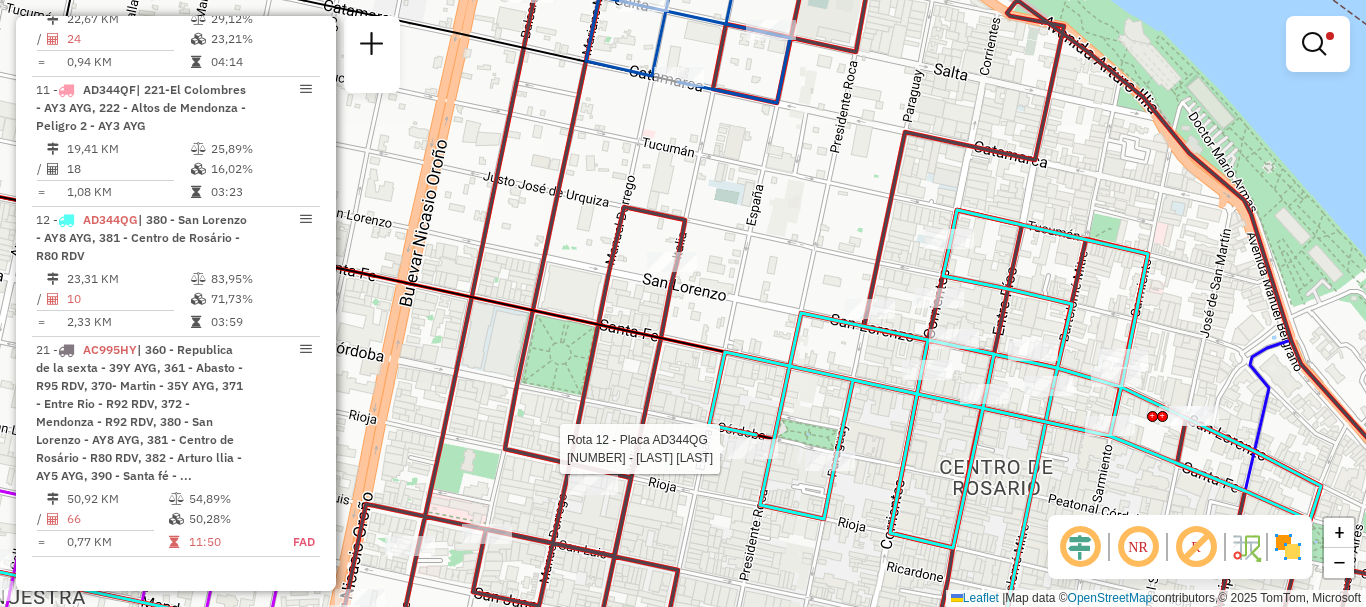 select on "**********" 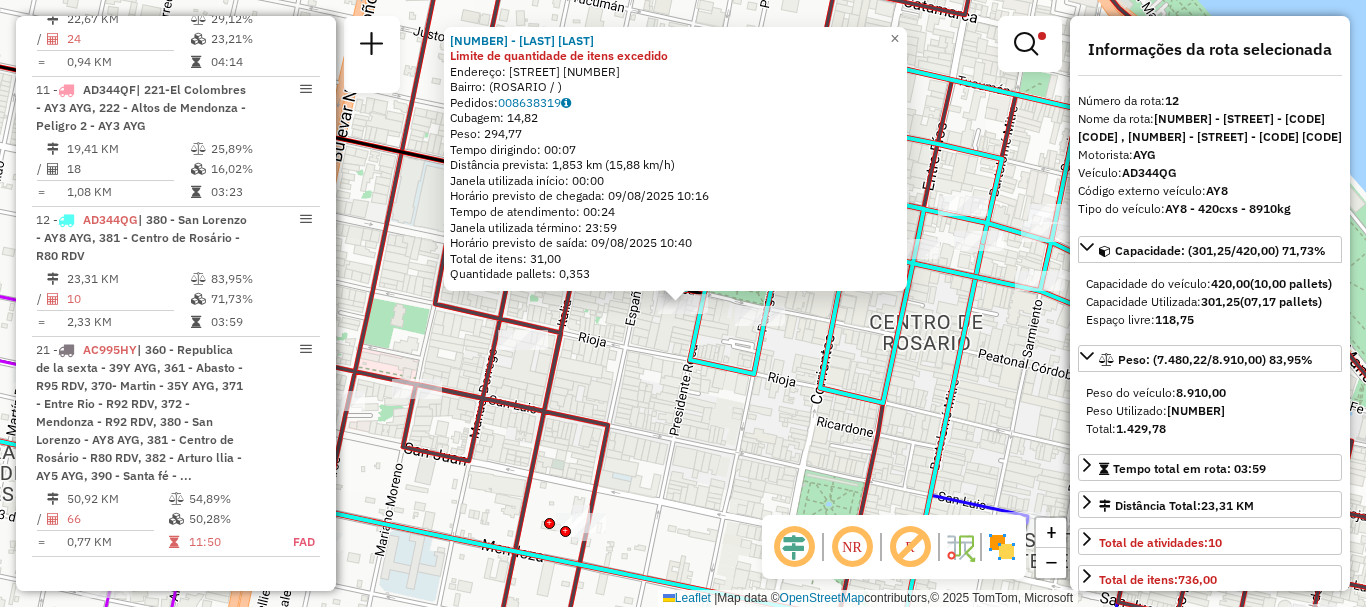 click on "0000323508 - MURUJOSA HEC Limite de quantidade de itens excedido  Endereço: PTE ROCA (PISO 2)   848   Bairro:  (ROSARIO / )   Pedidos:  008638319   Cubagem: 14,82  Peso: 294,77  Tempo dirigindo: 00:07   Distância prevista: 1,853 km (15,88 km/h)   Janela utilizada início: 00:00   Horário previsto de chegada: 09/08/2025 10:16   Tempo de atendimento: 00:24   Janela utilizada término: 23:59   Horário previsto de saída: 09/08/2025 10:40   Total de itens: 31,00   Quantidade pallets: 0,353  × Limpar filtros Janela de atendimento Grade de atendimento Capacidade Transportadoras Veículos Cliente Pedidos  Rotas Selecione os dias de semana para filtrar as janelas de atendimento  Seg   Ter   Qua   Qui   Sex   Sáb   Dom  Informe o período da janela de atendimento: De: Até:  Filtrar exatamente a janela do cliente  Considerar janela de atendimento padrão  Selecione os dias de semana para filtrar as grades de atendimento  Seg   Ter   Qua   Qui   Sex   Sáb   Dom   Clientes fora do dia de atendimento selecionado +" 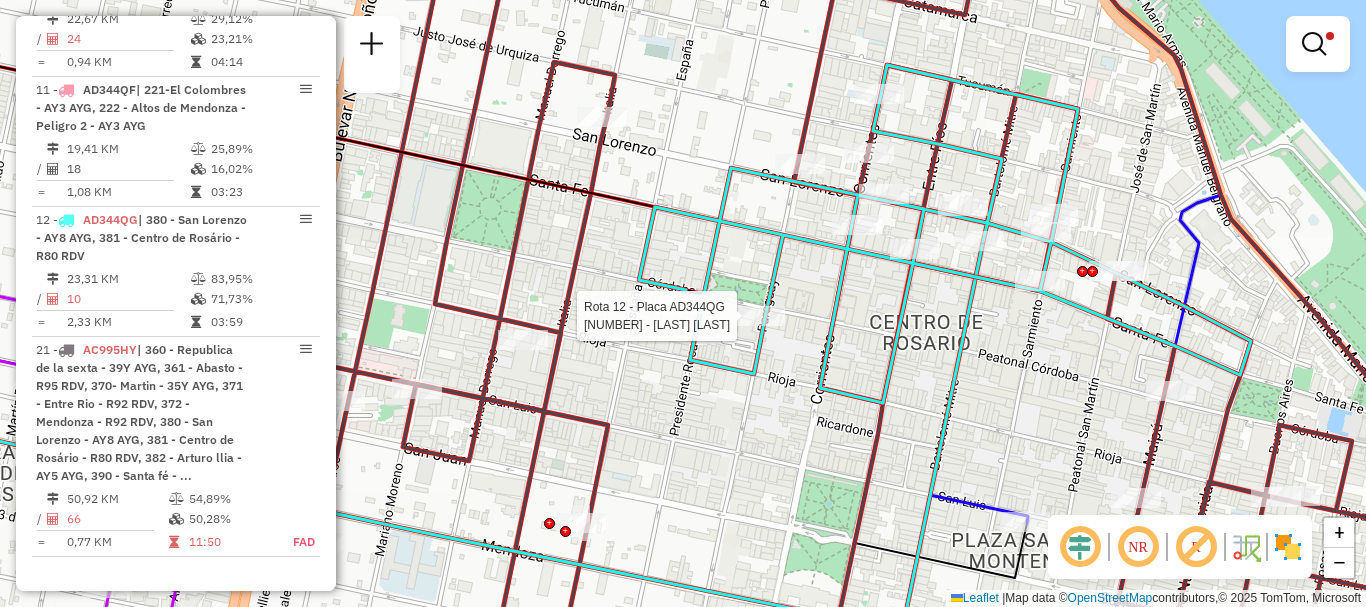 select on "**********" 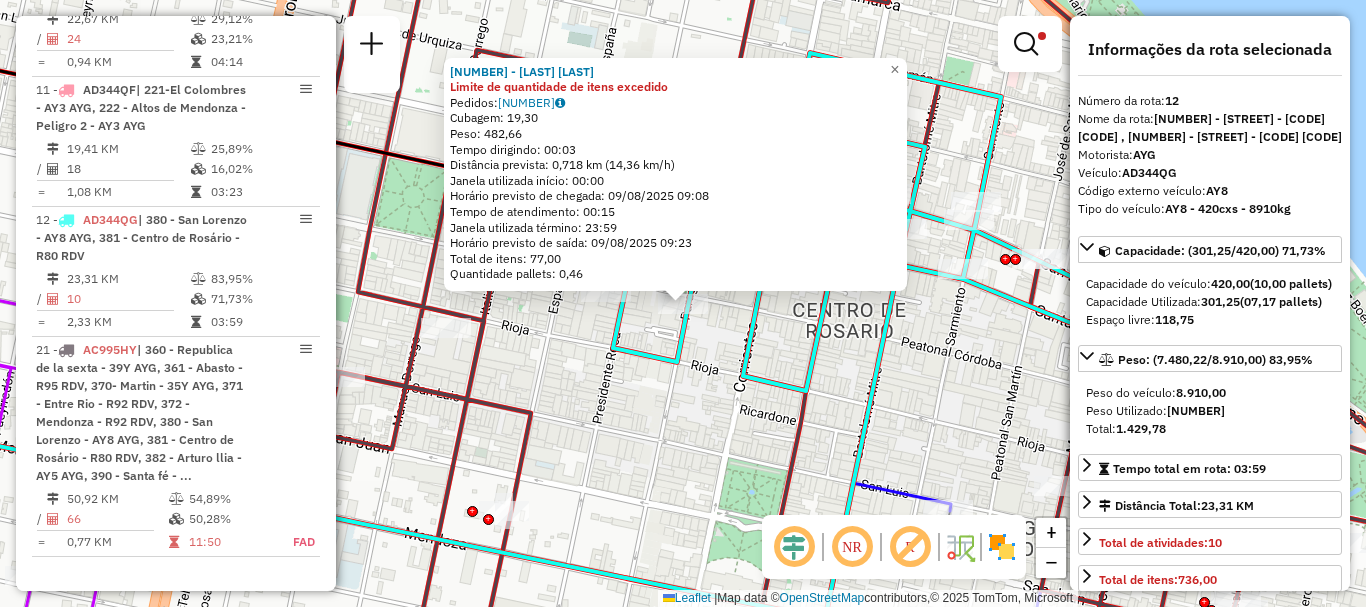click on "0000473127 - MINIMARKET 3    Limite de quantidade de itens excedido  Pedidos:  008638458   Cubagem: 19,30  Peso: 482,66  Tempo dirigindo: 00:03   Distância prevista: 0,718 km (14,36 km/h)   Janela utilizada início: 00:00   Horário previsto de chegada: 09/08/2025 09:08   Tempo de atendimento: 00:15   Janela utilizada término: 23:59   Horário previsto de saída: 09/08/2025 09:23   Total de itens: 77,00   Quantidade pallets: 0,46  × Limpar filtros Janela de atendimento Grade de atendimento Capacidade Transportadoras Veículos Cliente Pedidos  Rotas Selecione os dias de semana para filtrar as janelas de atendimento  Seg   Ter   Qua   Qui   Sex   Sáb   Dom  Informe o período da janela de atendimento: De: Até:  Filtrar exatamente a janela do cliente  Considerar janela de atendimento padrão  Selecione os dias de semana para filtrar as grades de atendimento  Seg   Ter   Qua   Qui   Sex   Sáb   Dom   Considerar clientes sem dia de atendimento cadastrado  Clientes fora do dia de atendimento selecionado  De:" 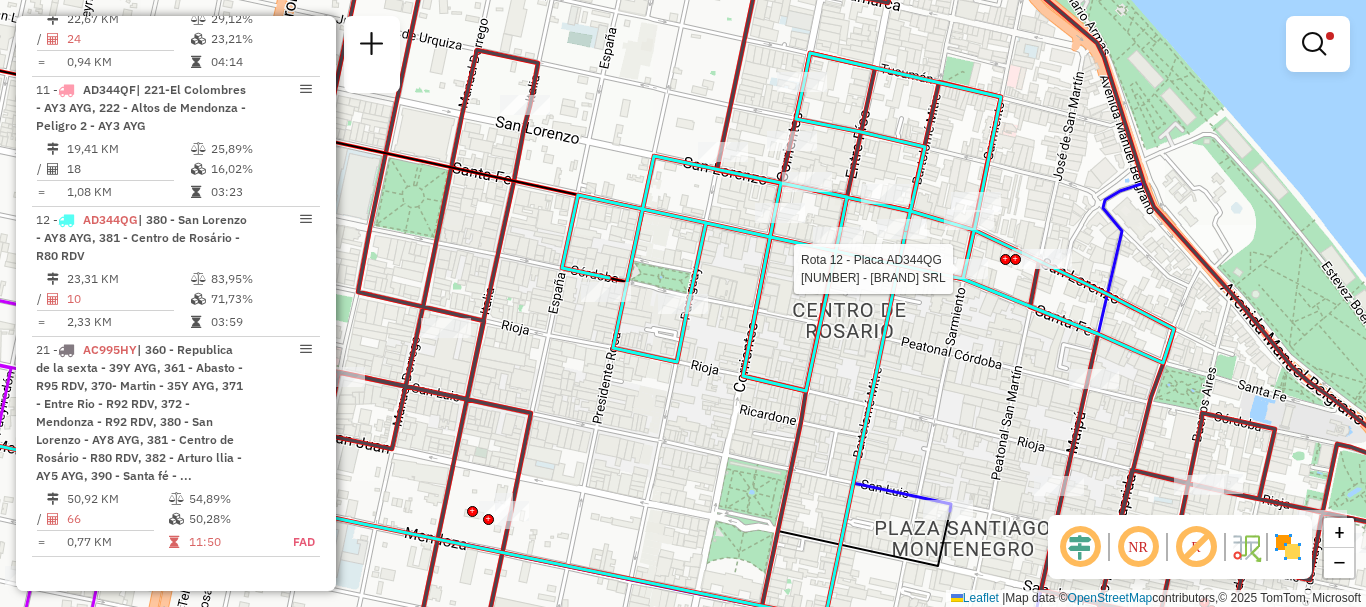 select on "**********" 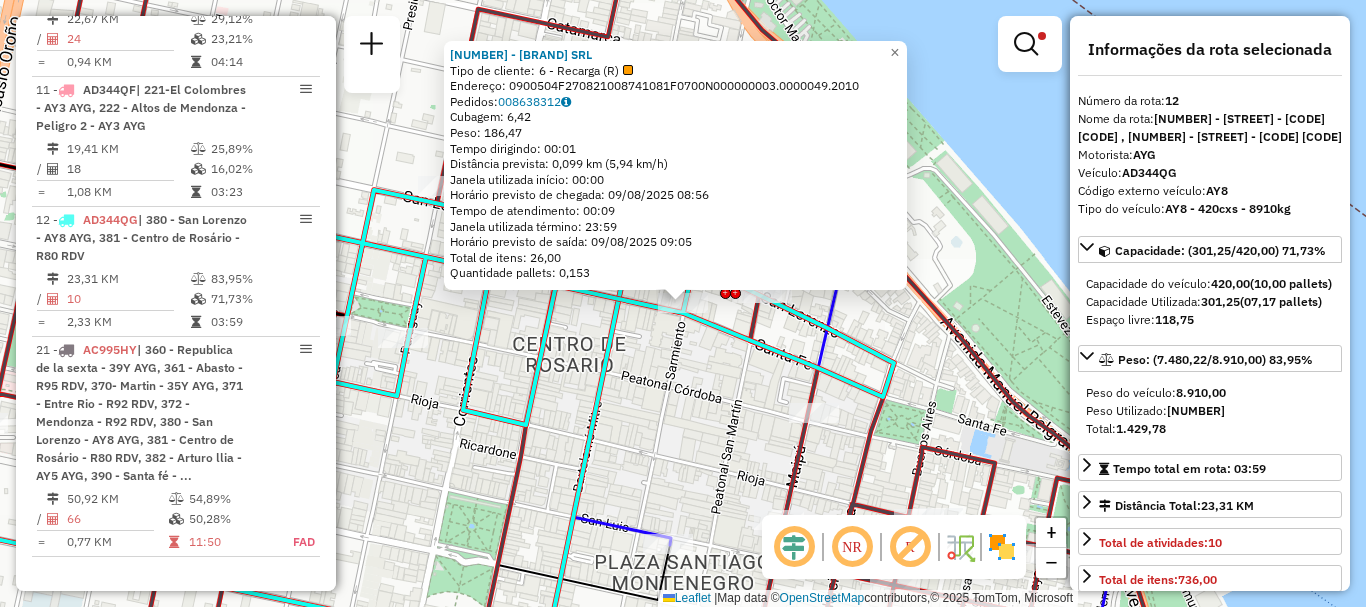 click on "0000310027 - EGIPTO SRL  Tipo de cliente:   6 - Recarga (R)   Endereço: 0900504F270821008741081F0700N000000003.0000049.2010   Pedidos:  008638312   Cubagem: 6,42  Peso: 186,47  Tempo dirigindo: 00:01   Distância prevista: 0,099 km (5,94 km/h)   Janela utilizada início: 00:00   Horário previsto de chegada: 09/08/2025 08:56   Tempo de atendimento: 00:09   Janela utilizada término: 23:59   Horário previsto de saída: 09/08/2025 09:05   Total de itens: 26,00   Quantidade pallets: 0,153  × Limpar filtros Janela de atendimento Grade de atendimento Capacidade Transportadoras Veículos Cliente Pedidos  Rotas Selecione os dias de semana para filtrar as janelas de atendimento  Seg   Ter   Qua   Qui   Sex   Sáb   Dom  Informe o período da janela de atendimento: De: Até:  Filtrar exatamente a janela do cliente  Considerar janela de atendimento padrão  Selecione os dias de semana para filtrar as grades de atendimento  Seg   Ter   Qua   Qui   Sex   Sáb   Dom   Clientes fora do dia de atendimento selecionado AYG" 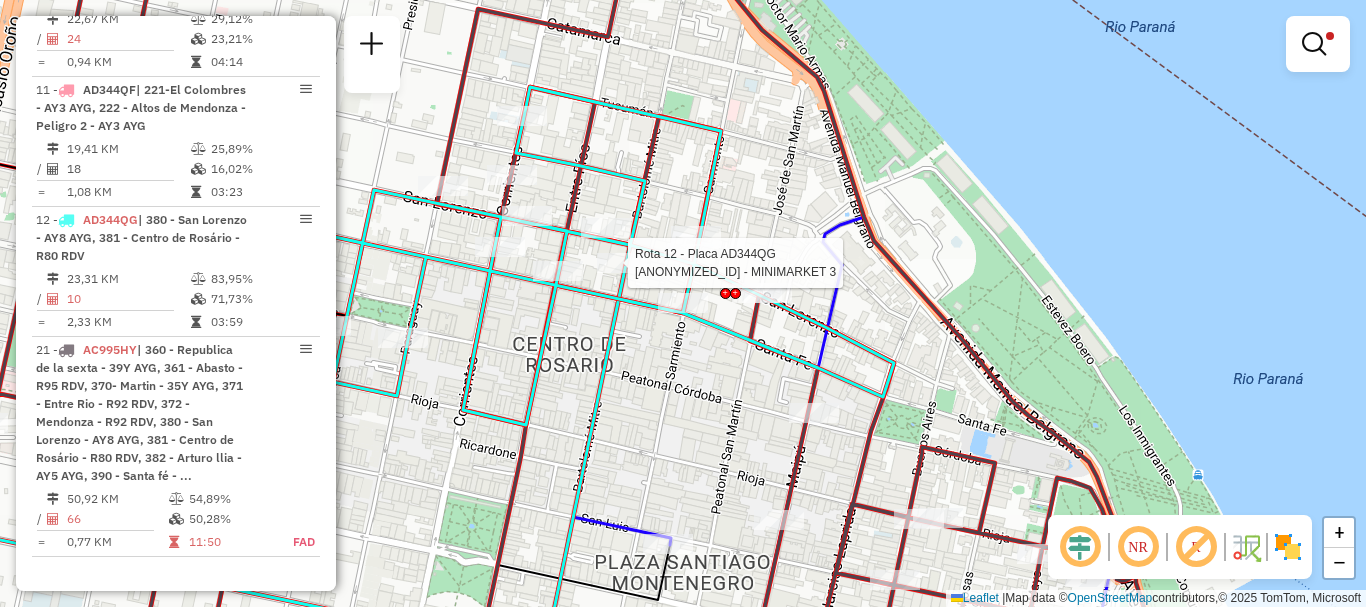 select on "**********" 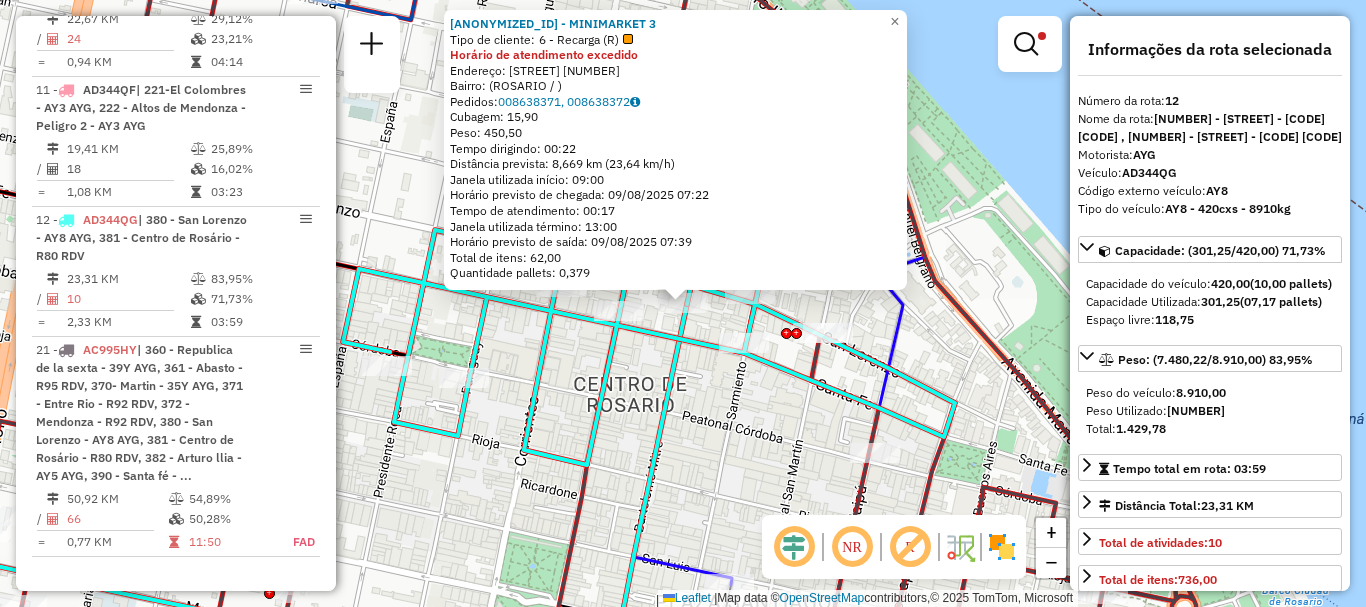 click on "0000430212 - MINIMARKET 3  Tipo de cliente:   6 - Recarga (R)  Horário de atendimento excedido  Endereço: MITRE   642   Bairro:  (ROSARIO / )   Pedidos:  008638371, 008638372   Cubagem: 15,90  Peso: 450,50  Tempo dirigindo: 00:22   Distância prevista: 8,669 km (23,64 km/h)   Janela utilizada início: 09:00   Horário previsto de chegada: 09/08/2025 07:22   Tempo de atendimento: 00:17   Janela utilizada término: 13:00   Horário previsto de saída: 09/08/2025 07:39   Total de itens: 62,00   Quantidade pallets: 0,379  × Limpar filtros Janela de atendimento Grade de atendimento Capacidade Transportadoras Veículos Cliente Pedidos  Rotas Selecione os dias de semana para filtrar as janelas de atendimento  Seg   Ter   Qua   Qui   Sex   Sáb   Dom  Informe o período da janela de atendimento: De: Até:  Filtrar exatamente a janela do cliente  Considerar janela de atendimento padrão  Selecione os dias de semana para filtrar as grades de atendimento  Seg   Ter   Qua   Qui   Sex   Sáb   Dom   Peso mínimo:  AYG" 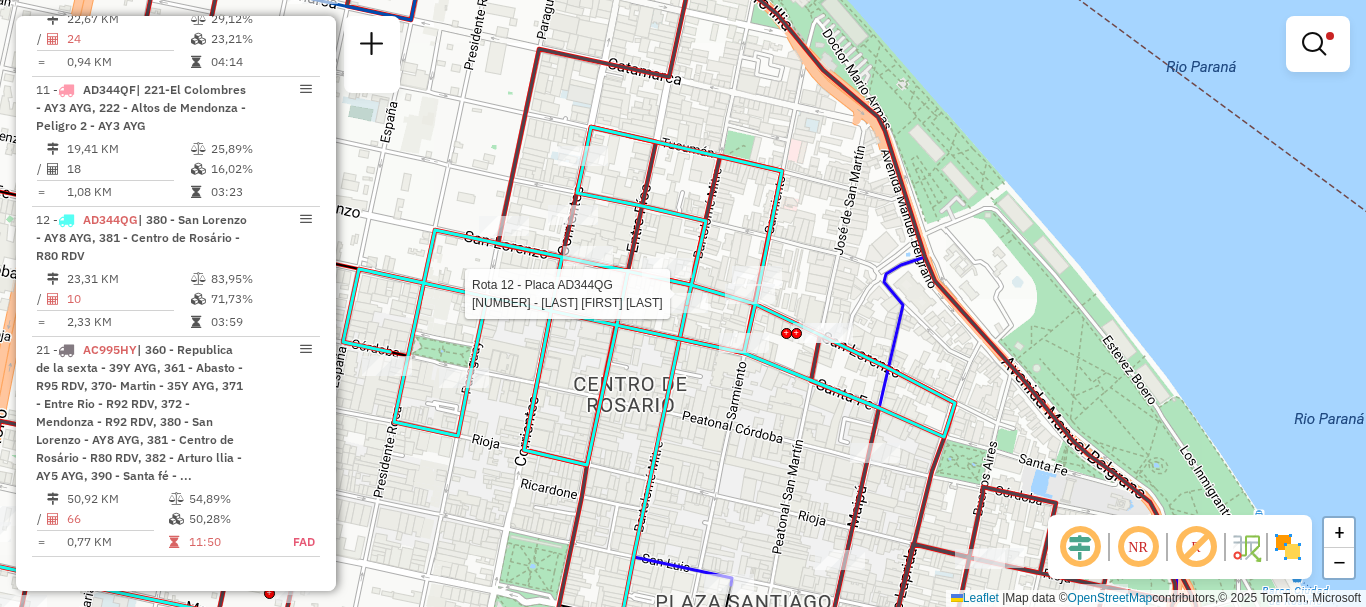 select on "**********" 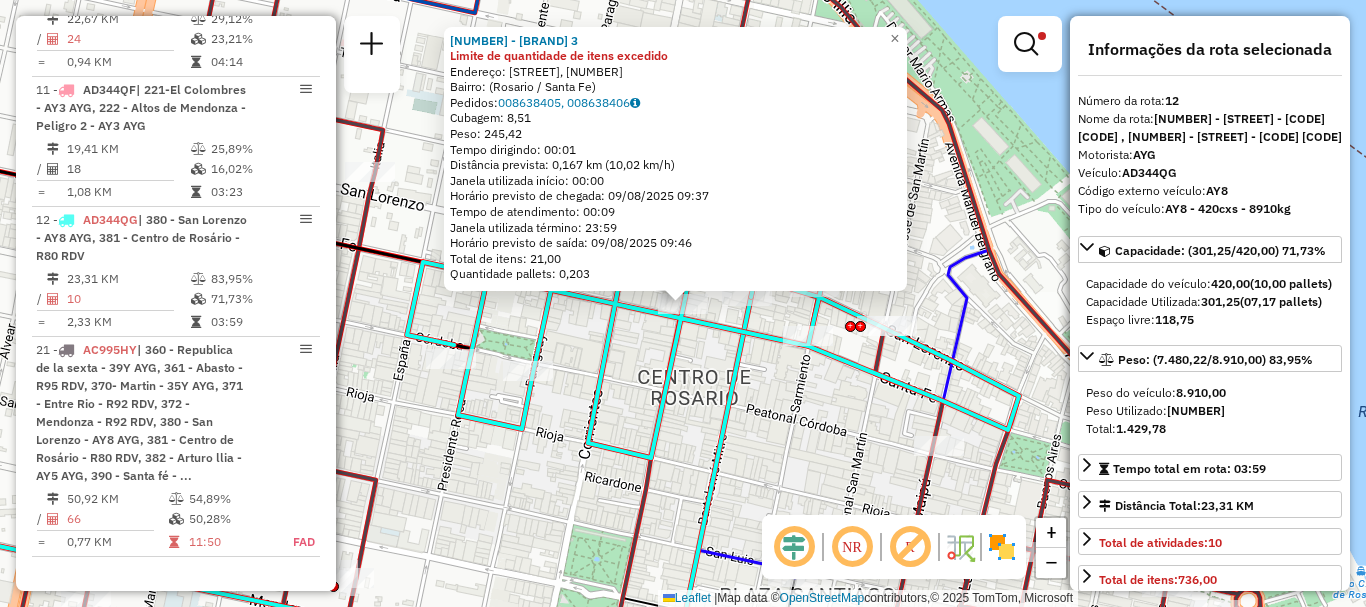 click 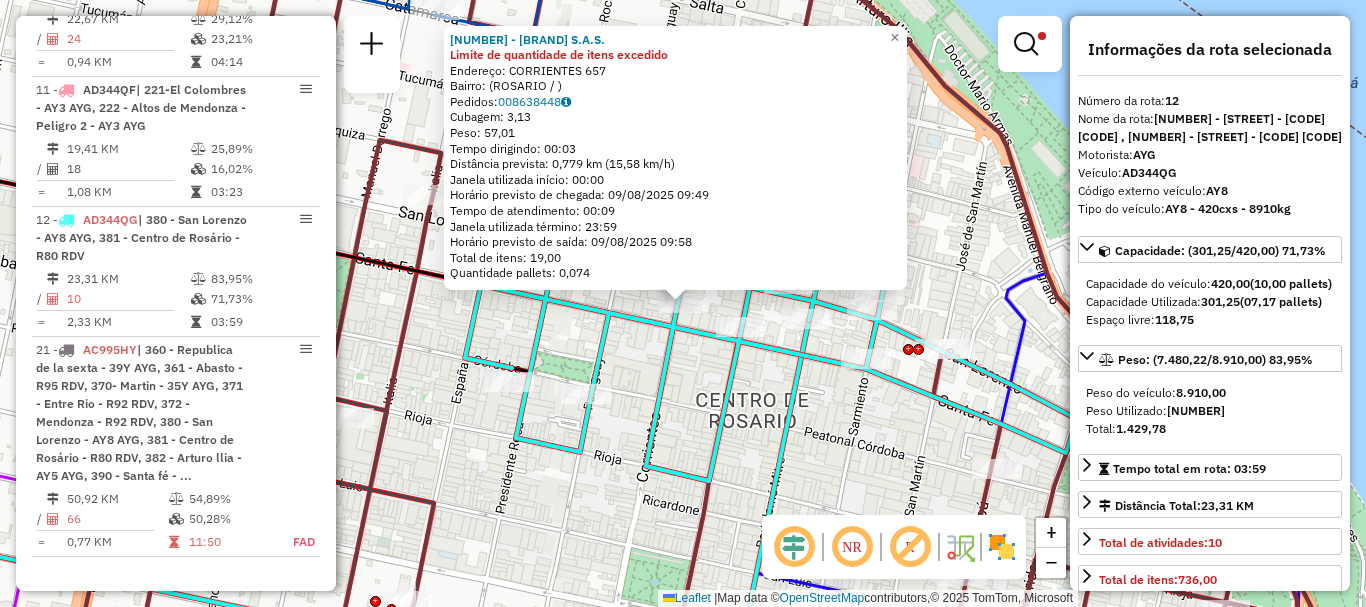 click on "0000469414 - Sunny S.A.S. Limite de quantidade de itens excedido  Endereço: CORRIENTES 657   Bairro:  (ROSARIO / )   Pedidos:  008638448   Cubagem: 3,13  Peso: 57,01  Tempo dirigindo: 00:03   Distância prevista: 0,779 km (15,58 km/h)   Janela utilizada início: 00:00   Horário previsto de chegada: 09/08/2025 09:49   Tempo de atendimento: 00:09   Janela utilizada término: 23:59   Horário previsto de saída: 09/08/2025 09:58   Total de itens: 19,00   Quantidade pallets: 0,074  × Limpar filtros Janela de atendimento Grade de atendimento Capacidade Transportadoras Veículos Cliente Pedidos  Rotas Selecione os dias de semana para filtrar as janelas de atendimento  Seg   Ter   Qua   Qui   Sex   Sáb   Dom  Informe o período da janela de atendimento: De: Até:  Filtrar exatamente a janela do cliente  Considerar janela de atendimento padrão  Selecione os dias de semana para filtrar as grades de atendimento  Seg   Ter   Qua   Qui   Sex   Sáb   Dom   Considerar clientes sem dia de atendimento cadastrado  De:" 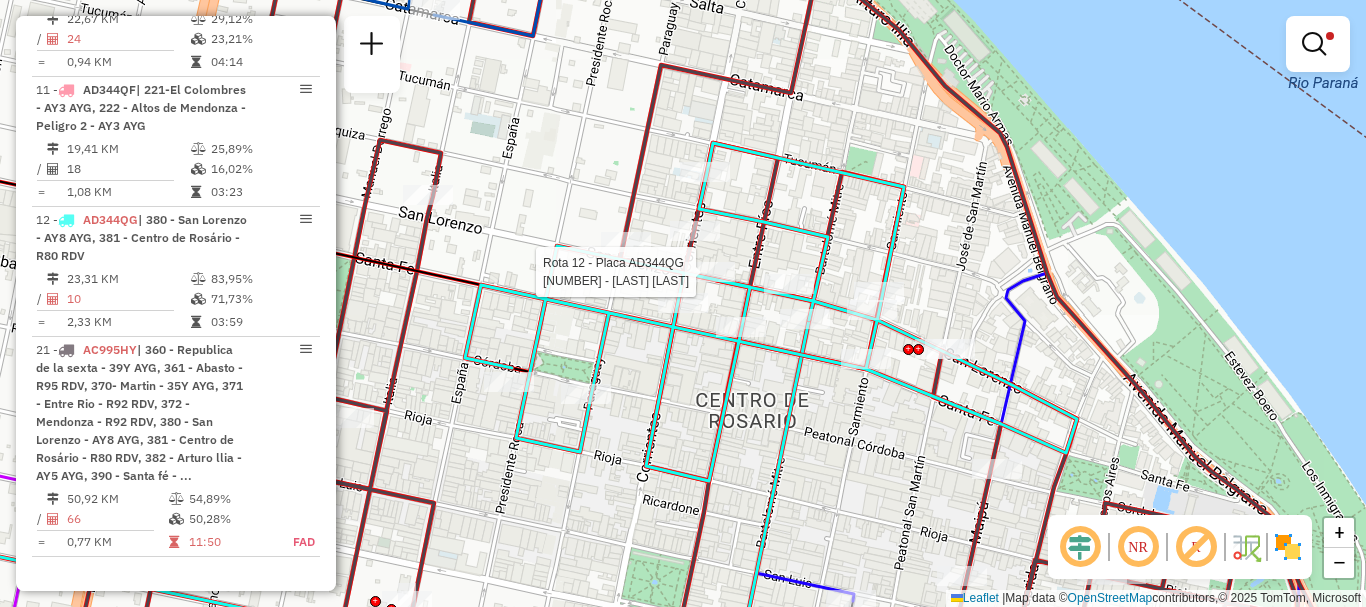 select on "**********" 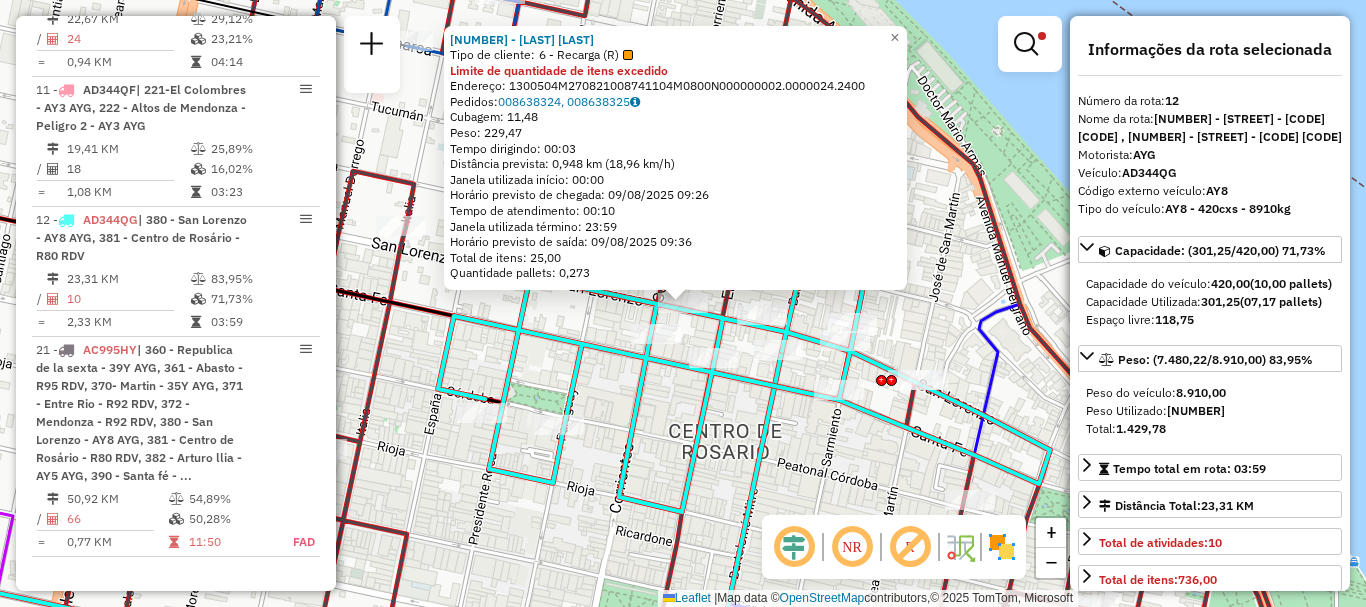 click 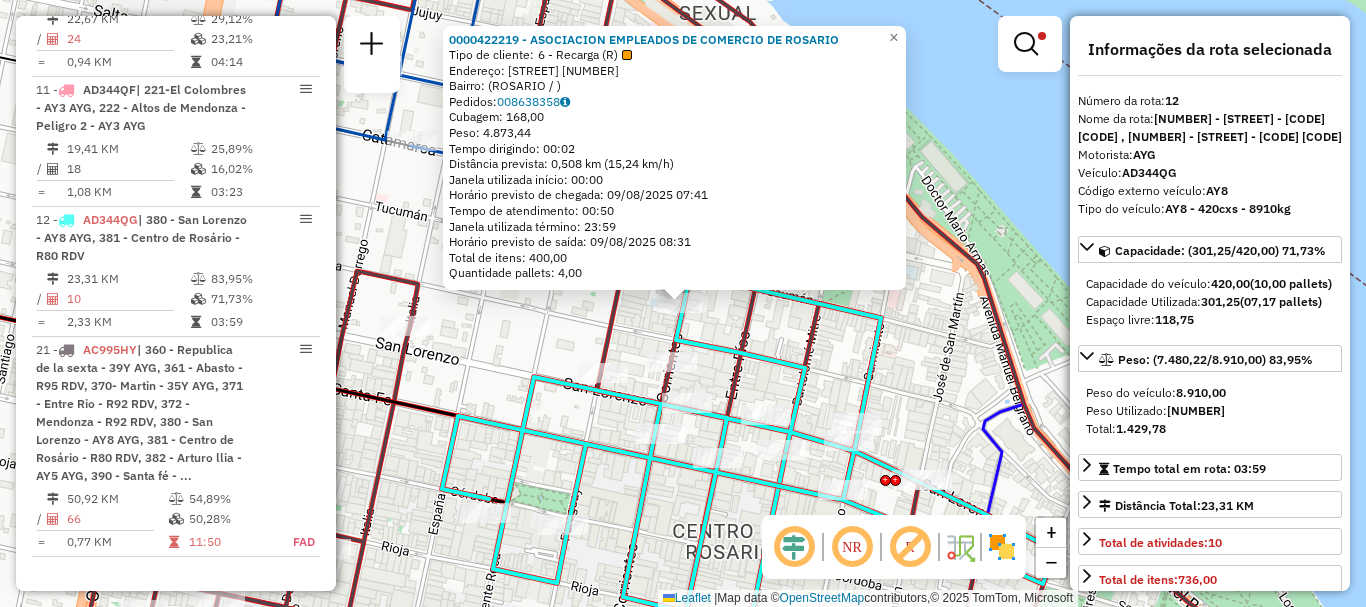 scroll, scrollTop: 100, scrollLeft: 0, axis: vertical 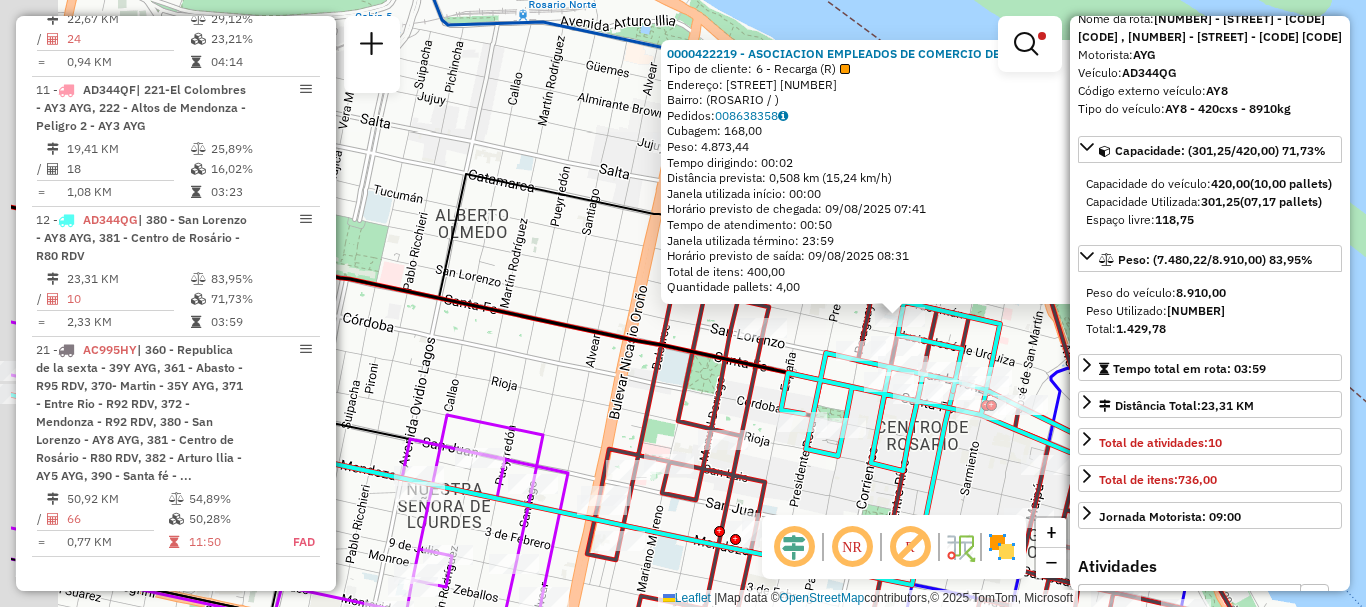 drag, startPoint x: 544, startPoint y: 441, endPoint x: 1101, endPoint y: 315, distance: 571.07355 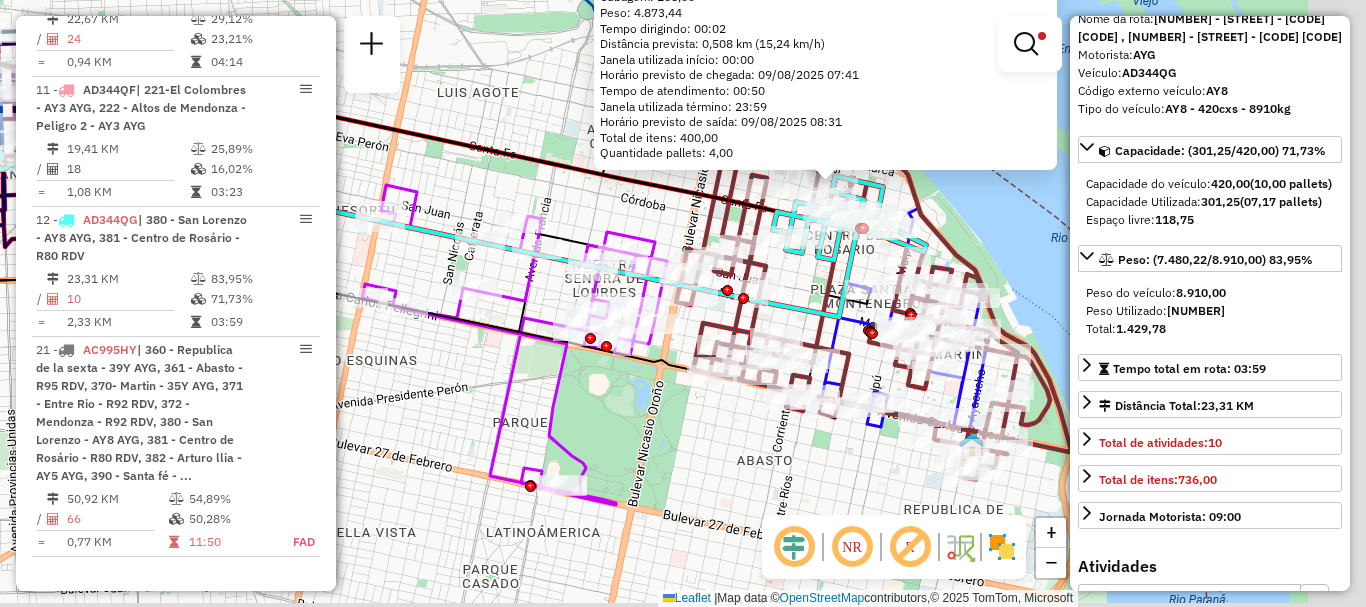 drag, startPoint x: 747, startPoint y: 408, endPoint x: 403, endPoint y: 275, distance: 368.81567 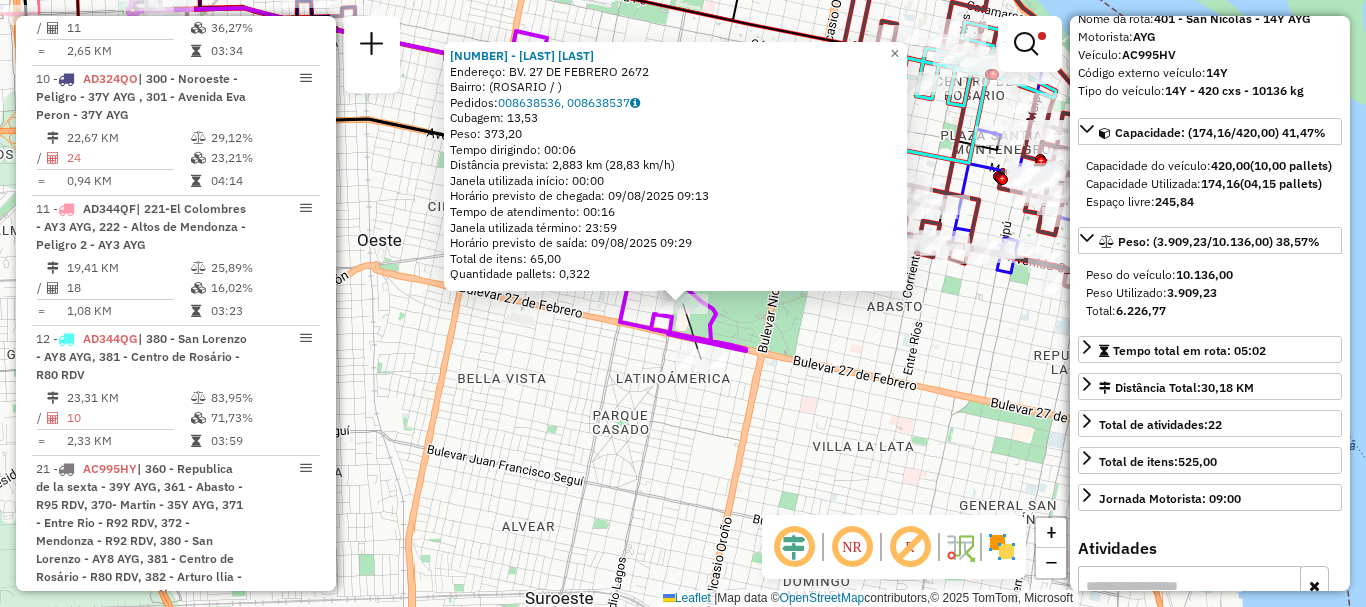 scroll, scrollTop: 817, scrollLeft: 0, axis: vertical 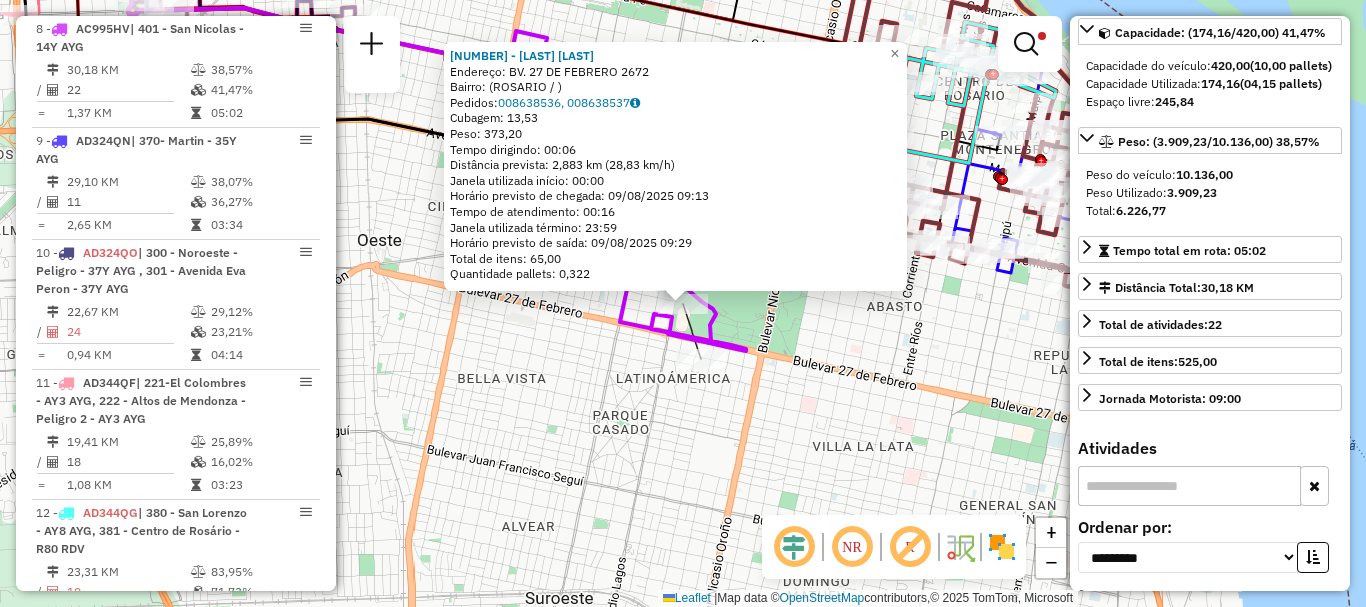 click on "0000468869 - REBUZZI JUAN  Endereço: BV. 27 DE FEBRERO 2672   Bairro:  (ROSARIO / )   Pedidos:  008638536, 008638537   Cubagem: 13,53  Peso: 373,20  Tempo dirigindo: 00:06   Distância prevista: 2,883 km (28,83 km/h)   Janela utilizada início: 00:00   Horário previsto de chegada: 09/08/2025 09:13   Tempo de atendimento: 00:16   Janela utilizada término: 23:59   Horário previsto de saída: 09/08/2025 09:29   Total de itens: 65,00   Quantidade pallets: 0,322  × Limpar filtros Janela de atendimento Grade de atendimento Capacidade Transportadoras Veículos Cliente Pedidos  Rotas Selecione os dias de semana para filtrar as janelas de atendimento  Seg   Ter   Qua   Qui   Sex   Sáb   Dom  Informe o período da janela de atendimento: De: Até:  Filtrar exatamente a janela do cliente  Considerar janela de atendimento padrão  Selecione os dias de semana para filtrar as grades de atendimento  Seg   Ter   Qua   Qui   Sex   Sáb   Dom   Considerar clientes sem dia de atendimento cadastrado  Peso mínimo:   De:  +" 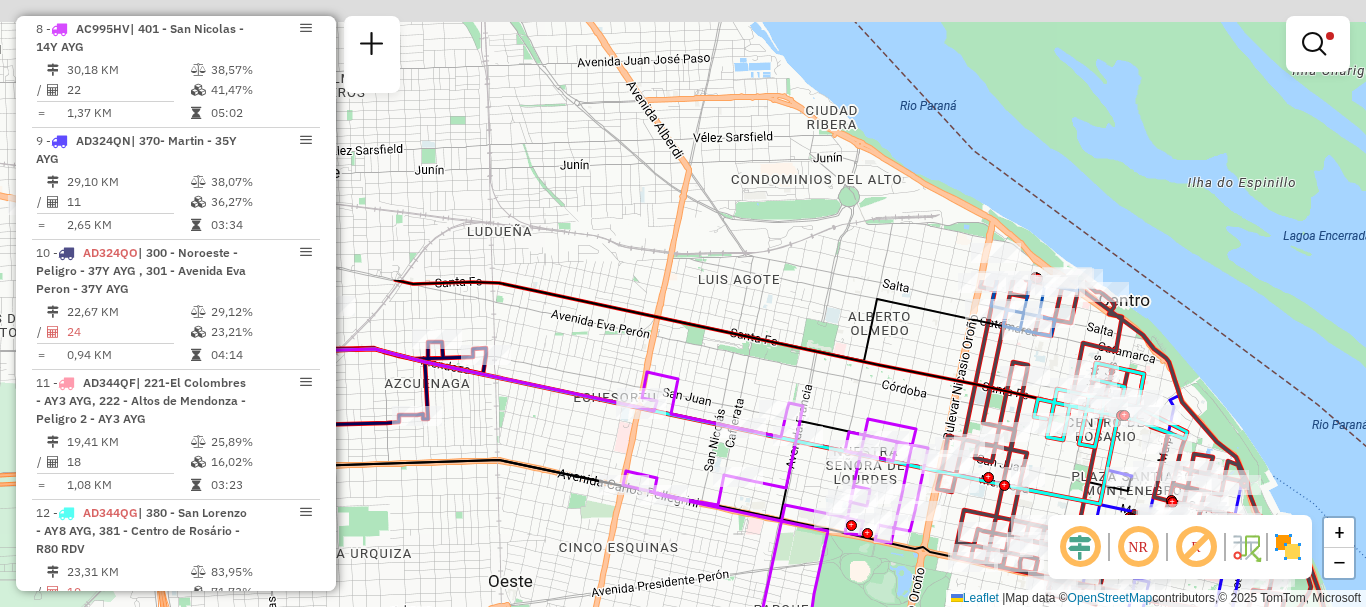drag, startPoint x: 669, startPoint y: 260, endPoint x: 800, endPoint y: 601, distance: 365.29715 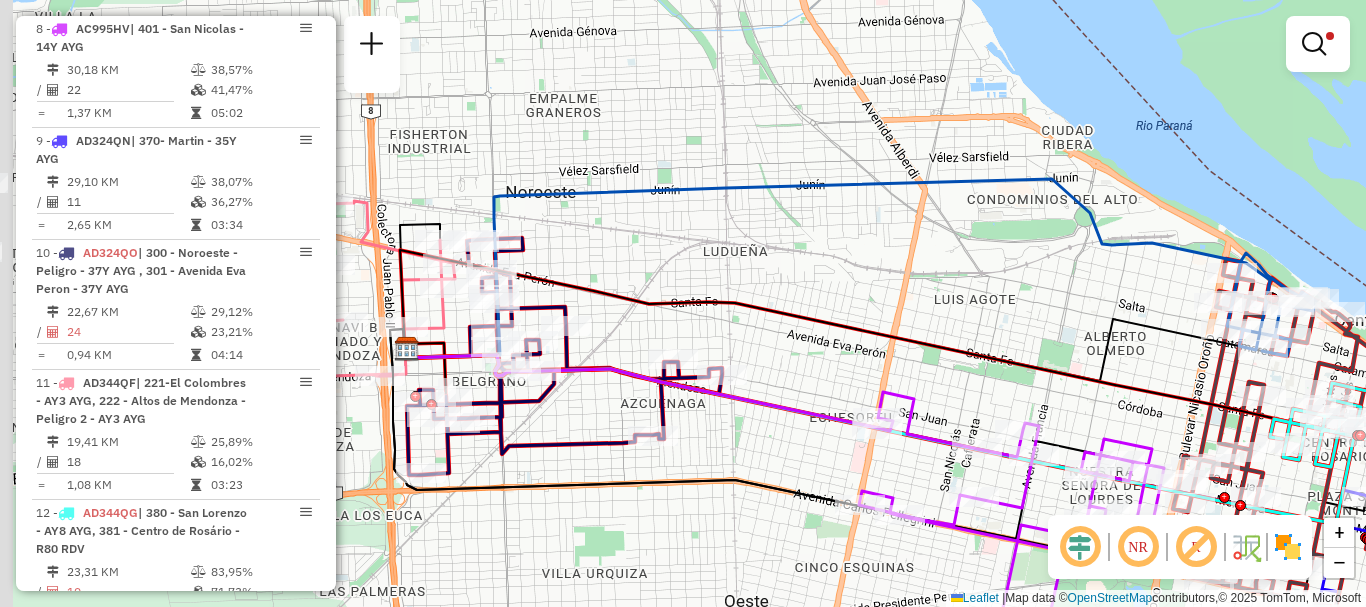drag, startPoint x: 665, startPoint y: 432, endPoint x: 1056, endPoint y: 431, distance: 391.00128 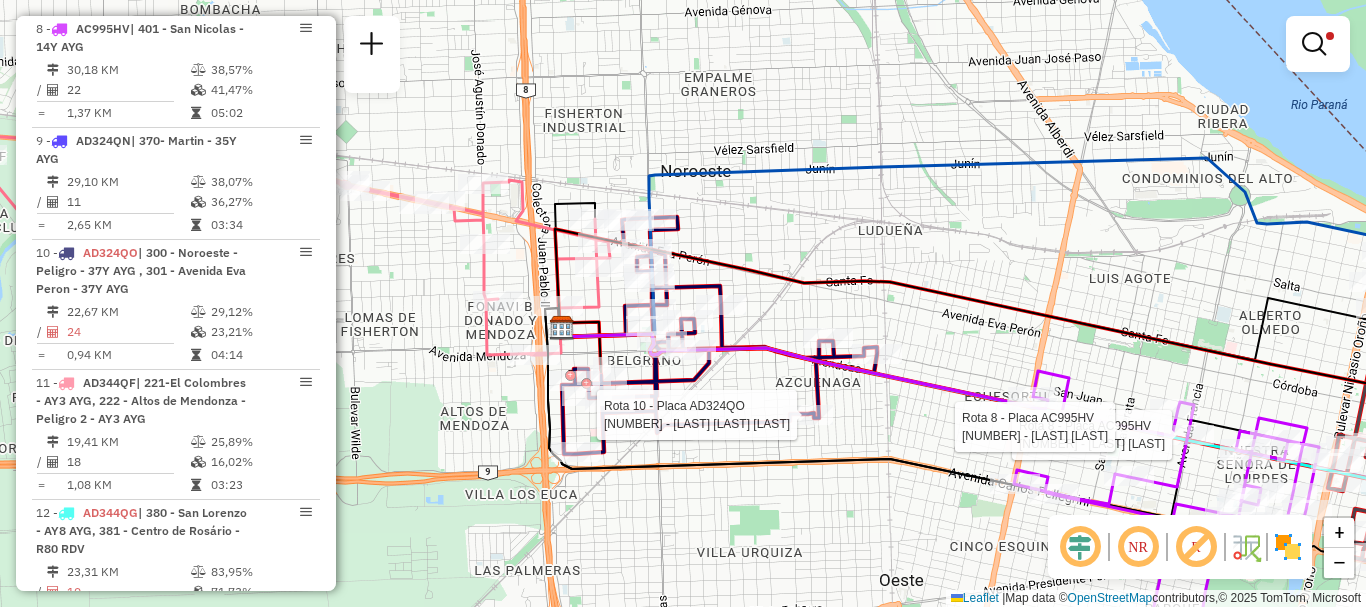 select on "**********" 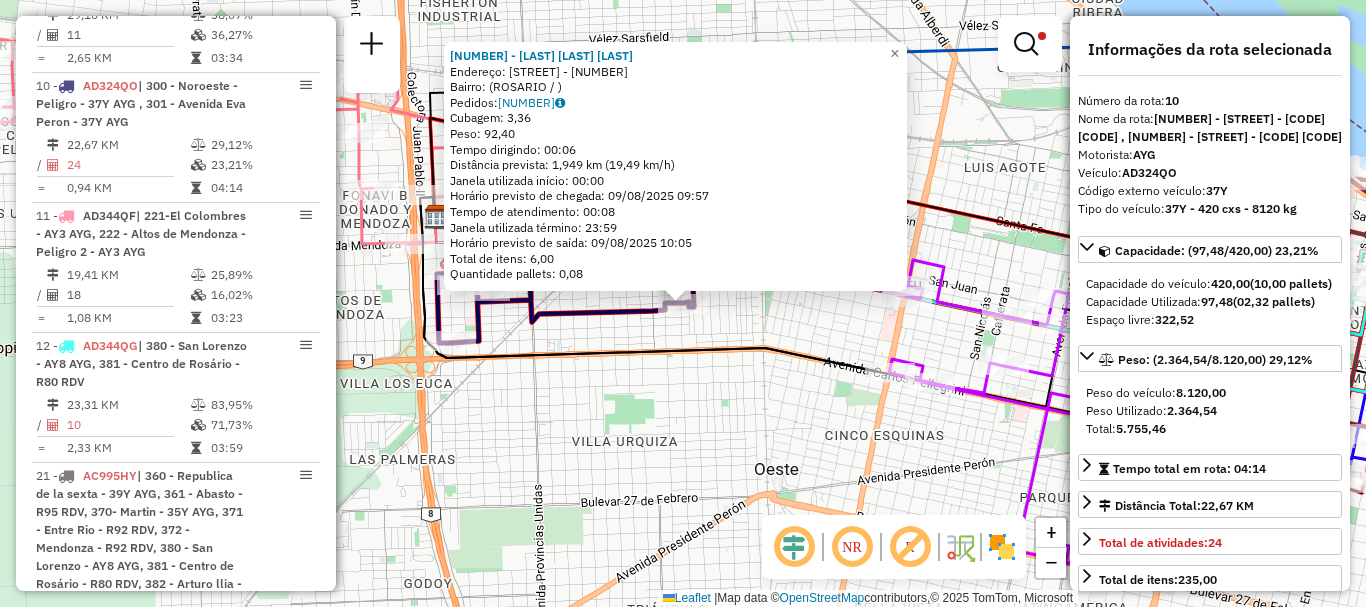 scroll, scrollTop: 1041, scrollLeft: 0, axis: vertical 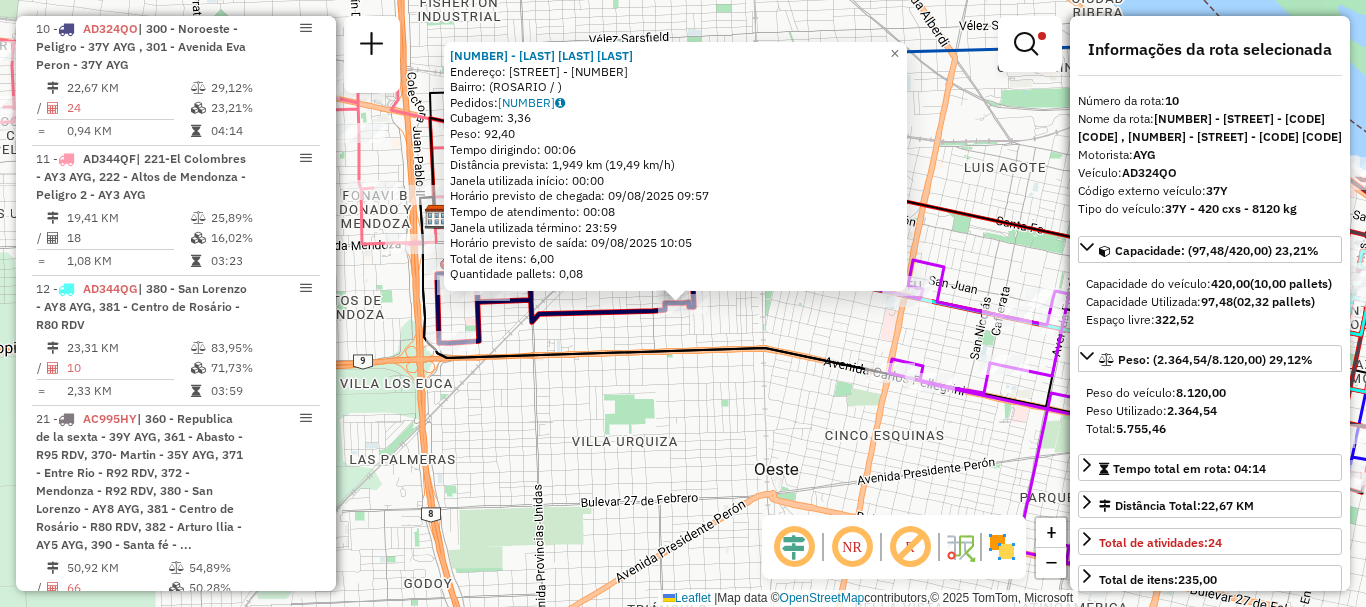 click on "0000530971 - Villena Becerra Elidia  Endereço: TTE AGNETA - 1479   Bairro:  (ROSARIO / )   Pedidos:  008638185   Cubagem: 3,36  Peso: 92,40  Tempo dirigindo: 00:06   Distância prevista: 1,949 km (19,49 km/h)   Janela utilizada início: 00:00   Horário previsto de chegada: 09/08/2025 09:57   Tempo de atendimento: 00:08   Janela utilizada término: 23:59   Horário previsto de saída: 09/08/2025 10:05   Total de itens: 6,00   Quantidade pallets: 0,08  × Limpar filtros Janela de atendimento Grade de atendimento Capacidade Transportadoras Veículos Cliente Pedidos  Rotas Selecione os dias de semana para filtrar as janelas de atendimento  Seg   Ter   Qua   Qui   Sex   Sáb   Dom  Informe o período da janela de atendimento: De: Até:  Filtrar exatamente a janela do cliente  Considerar janela de atendimento padrão  Selecione os dias de semana para filtrar as grades de atendimento  Seg   Ter   Qua   Qui   Sex   Sáb   Dom   Considerar clientes sem dia de atendimento cadastrado  Peso mínimo:   Peso máximo:  +" 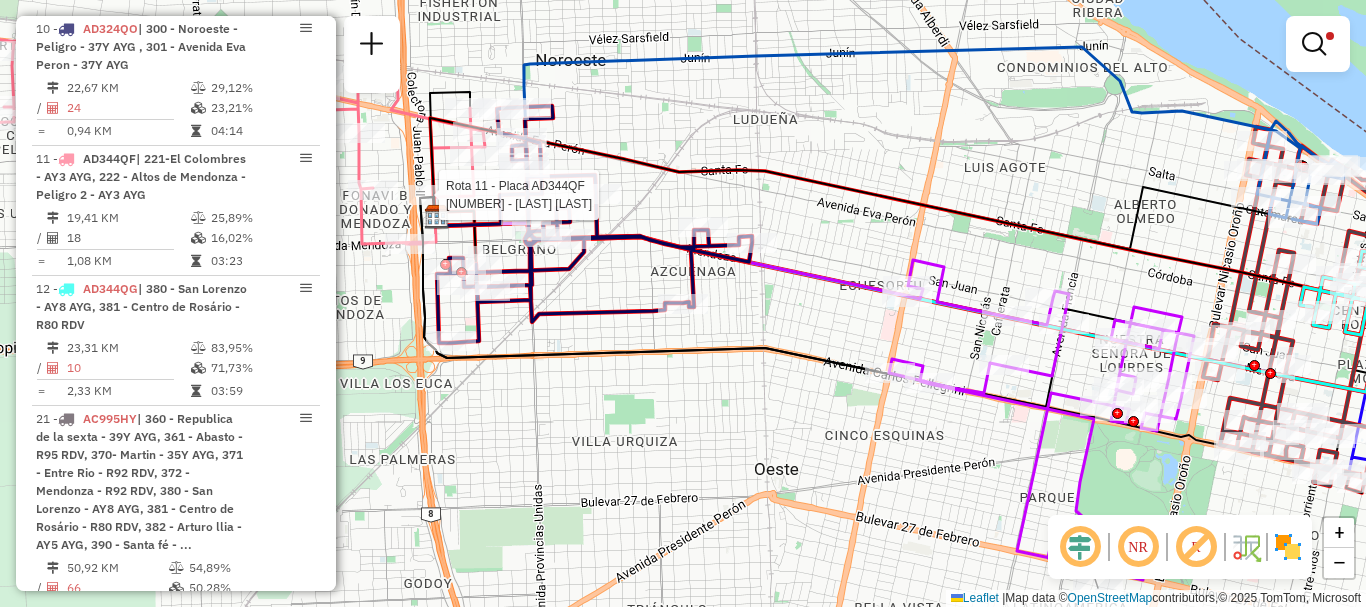 select on "**********" 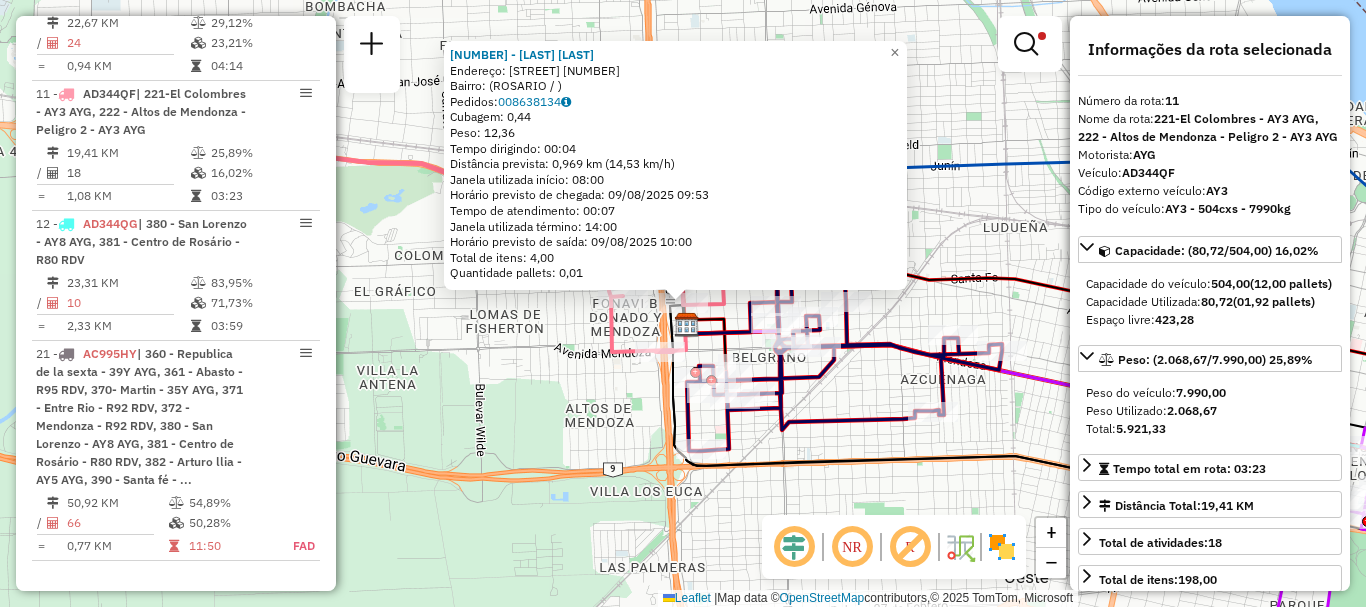 scroll, scrollTop: 1110, scrollLeft: 0, axis: vertical 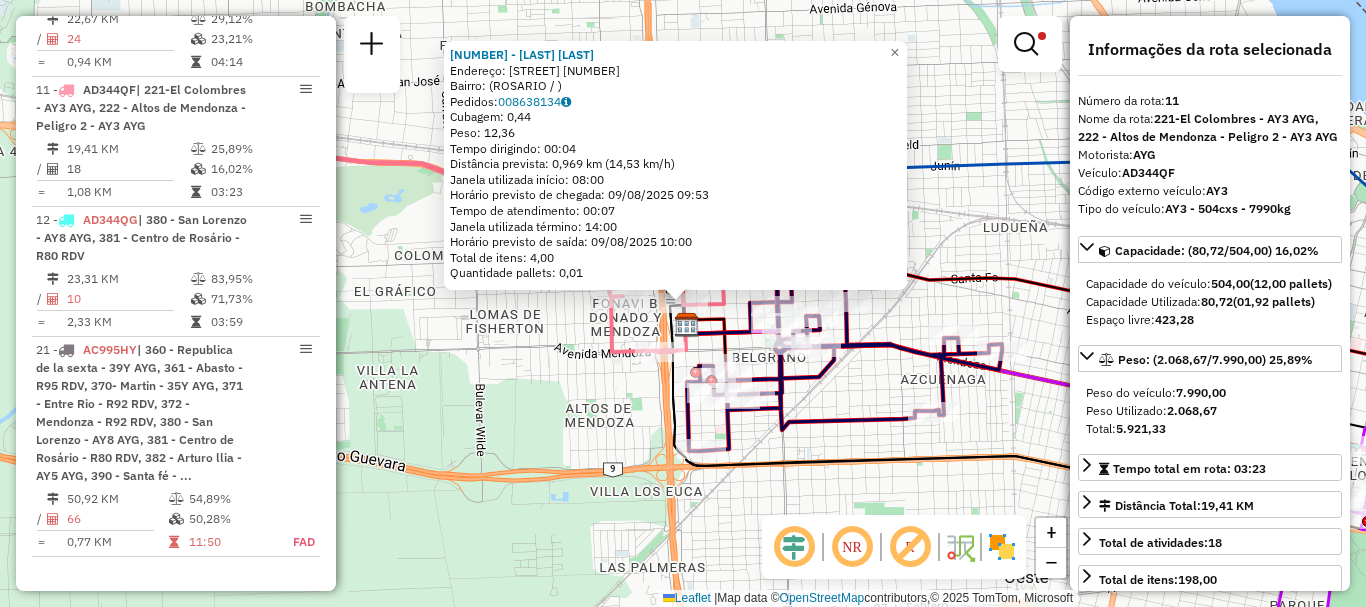 click on "0000897796 - ROLDAN MONIC  Endereço: NICARAGUA  784   Bairro:  (ROSARIO / )   Pedidos:  008638134   Cubagem: 0,44  Peso: 12,36  Tempo dirigindo: 00:04   Distância prevista: 0,969 km (14,53 km/h)   Janela utilizada início: 08:00   Horário previsto de chegada: 09/08/2025 09:53   Tempo de atendimento: 00:07   Janela utilizada término: 14:00   Horário previsto de saída: 09/08/2025 10:00   Total de itens: 4,00   Quantidade pallets: 0,01  × Limpar filtros Janela de atendimento Grade de atendimento Capacidade Transportadoras Veículos Cliente Pedidos  Rotas Selecione os dias de semana para filtrar as janelas de atendimento  Seg   Ter   Qua   Qui   Sex   Sáb   Dom  Informe o período da janela de atendimento: De: Até:  Filtrar exatamente a janela do cliente  Considerar janela de atendimento padrão  Selecione os dias de semana para filtrar as grades de atendimento  Seg   Ter   Qua   Qui   Sex   Sáb   Dom   Considerar clientes sem dia de atendimento cadastrado  Peso mínimo:   Peso máximo:   De:   Até:  +" 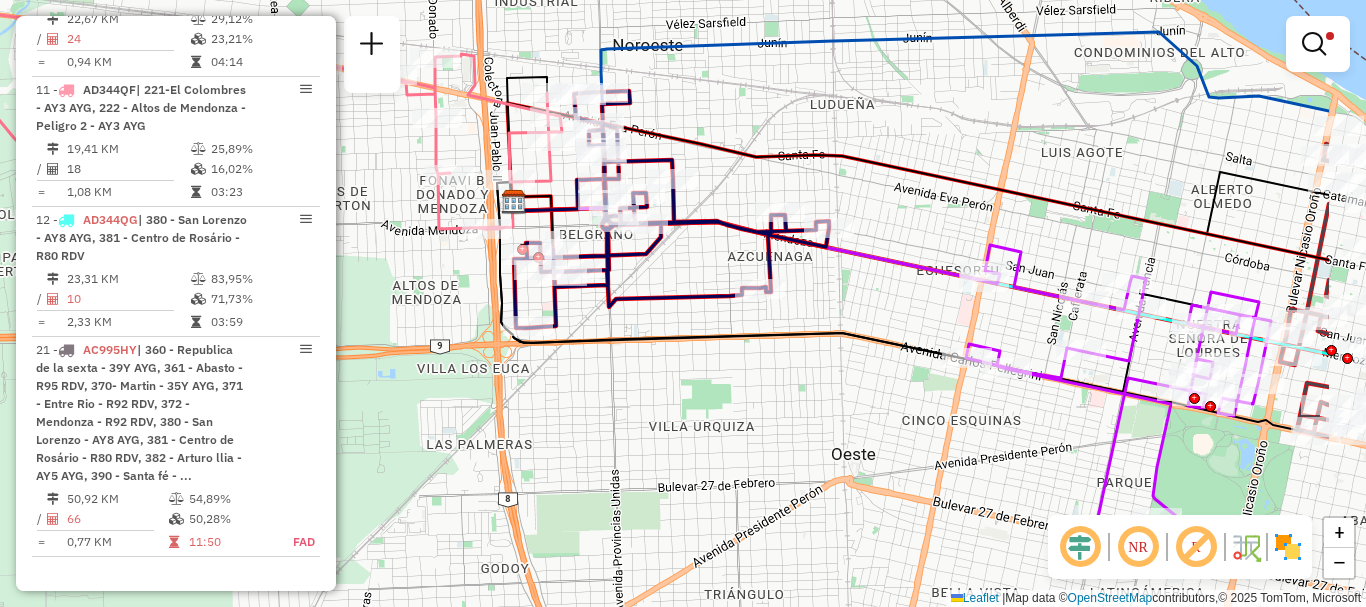 drag, startPoint x: 903, startPoint y: 408, endPoint x: 439, endPoint y: 165, distance: 523.77954 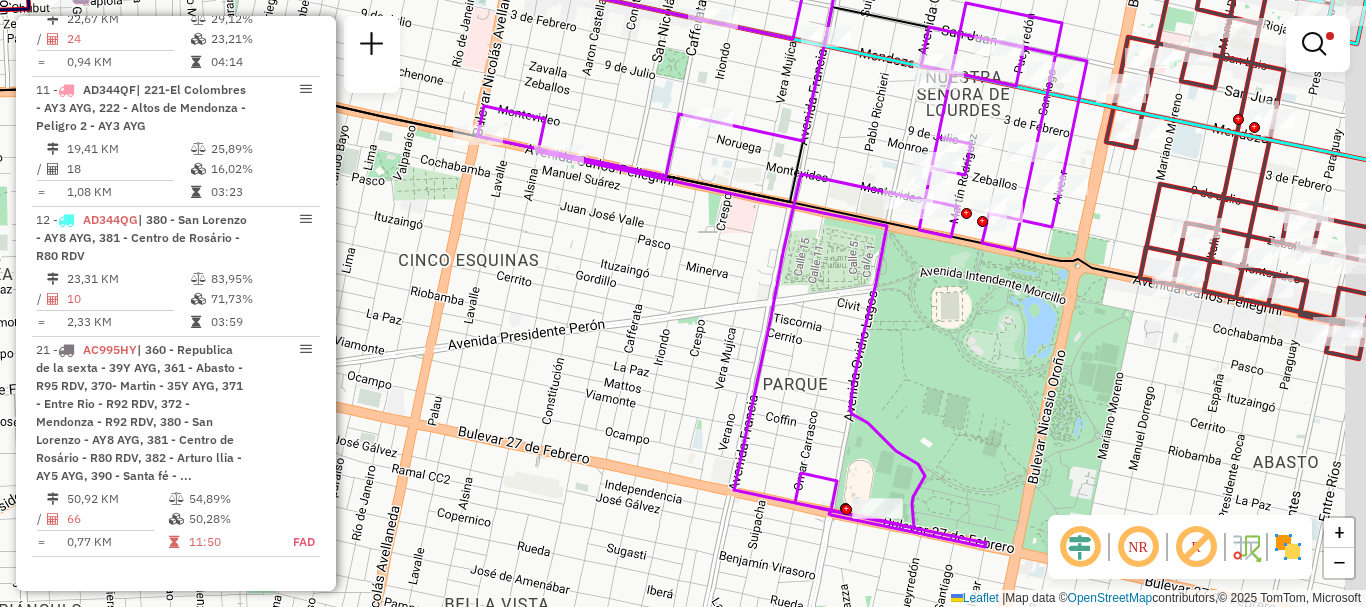 drag, startPoint x: 804, startPoint y: 342, endPoint x: 787, endPoint y: 353, distance: 20.248457 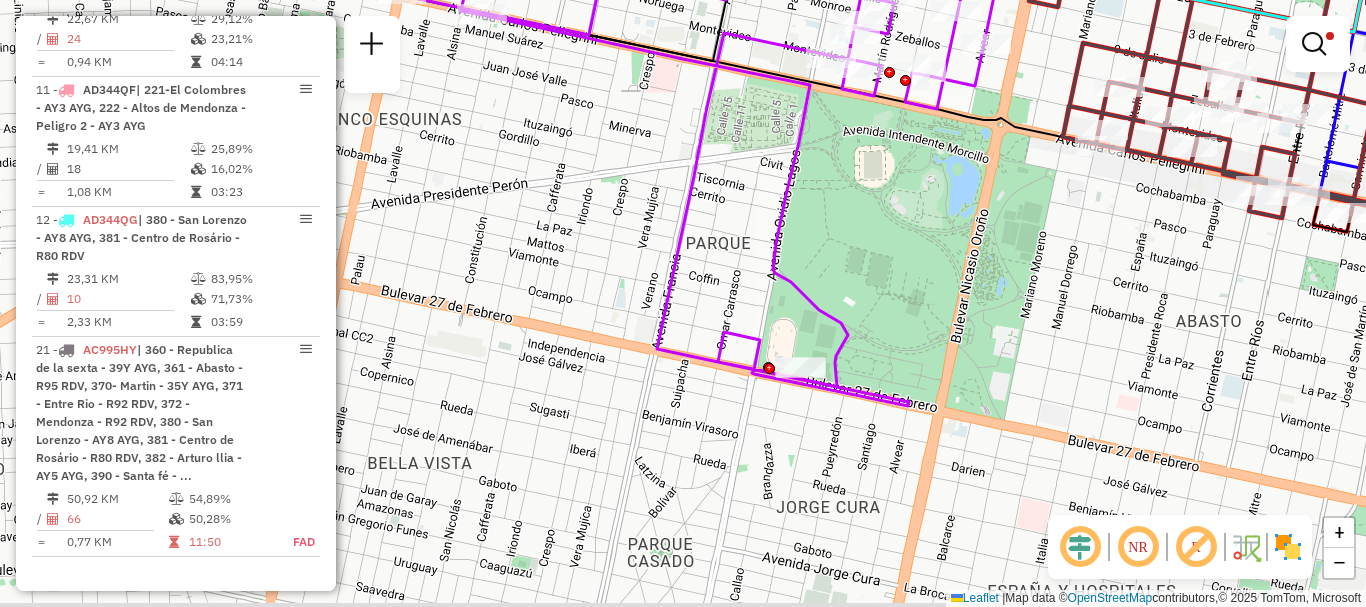 drag, startPoint x: 804, startPoint y: 338, endPoint x: 721, endPoint y: 164, distance: 192.78226 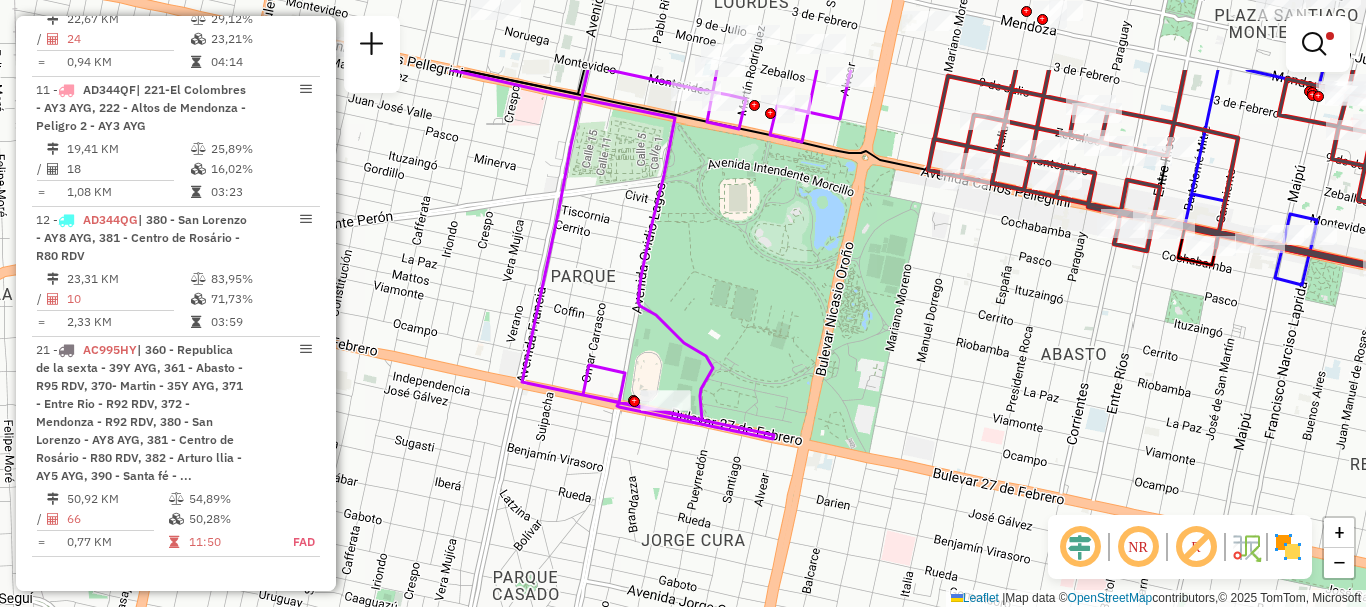 drag, startPoint x: 799, startPoint y: 237, endPoint x: 675, endPoint y: 535, distance: 322.76926 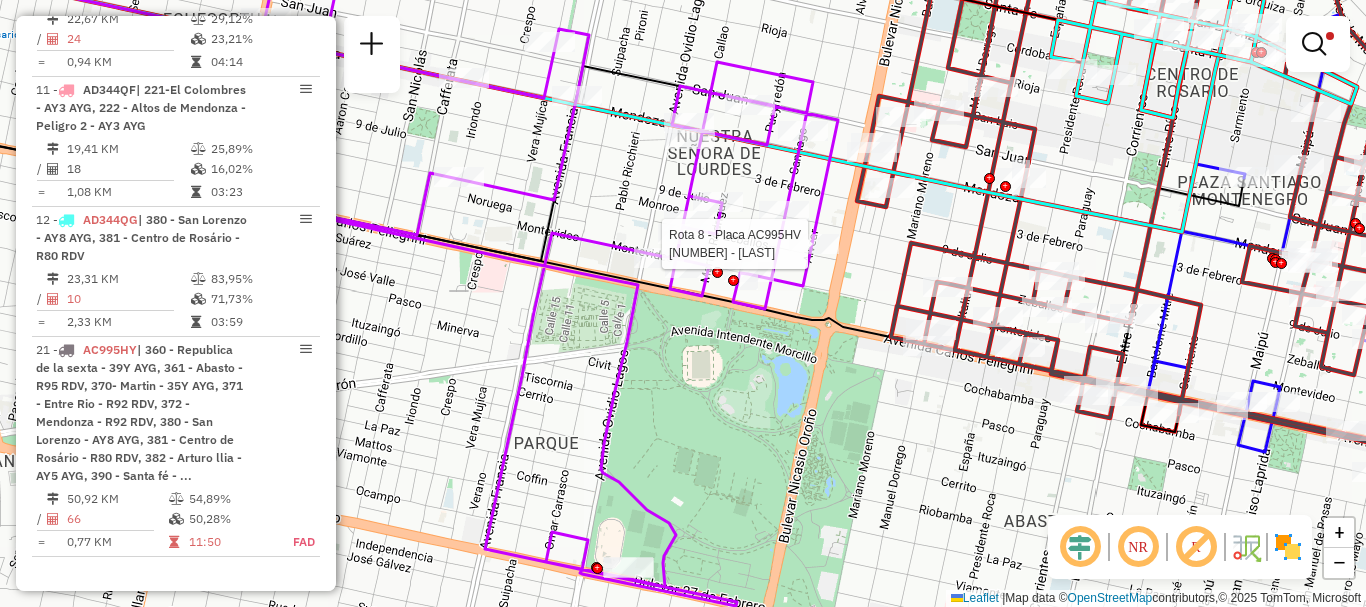 select on "**********" 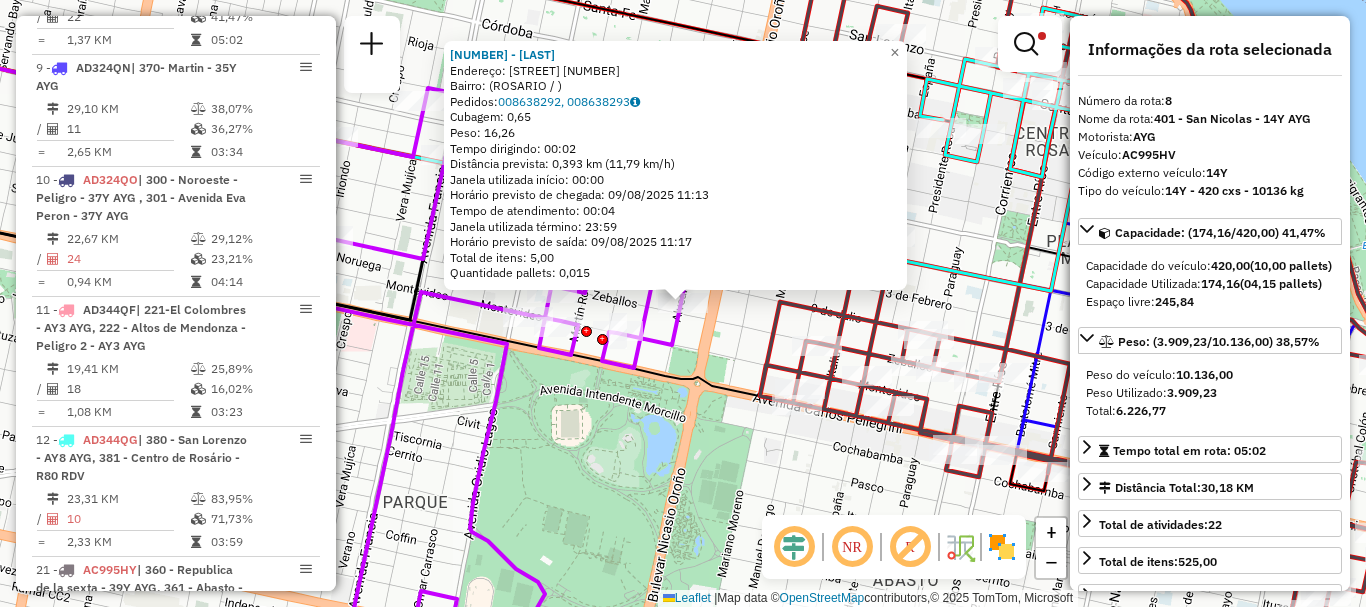 scroll, scrollTop: 817, scrollLeft: 0, axis: vertical 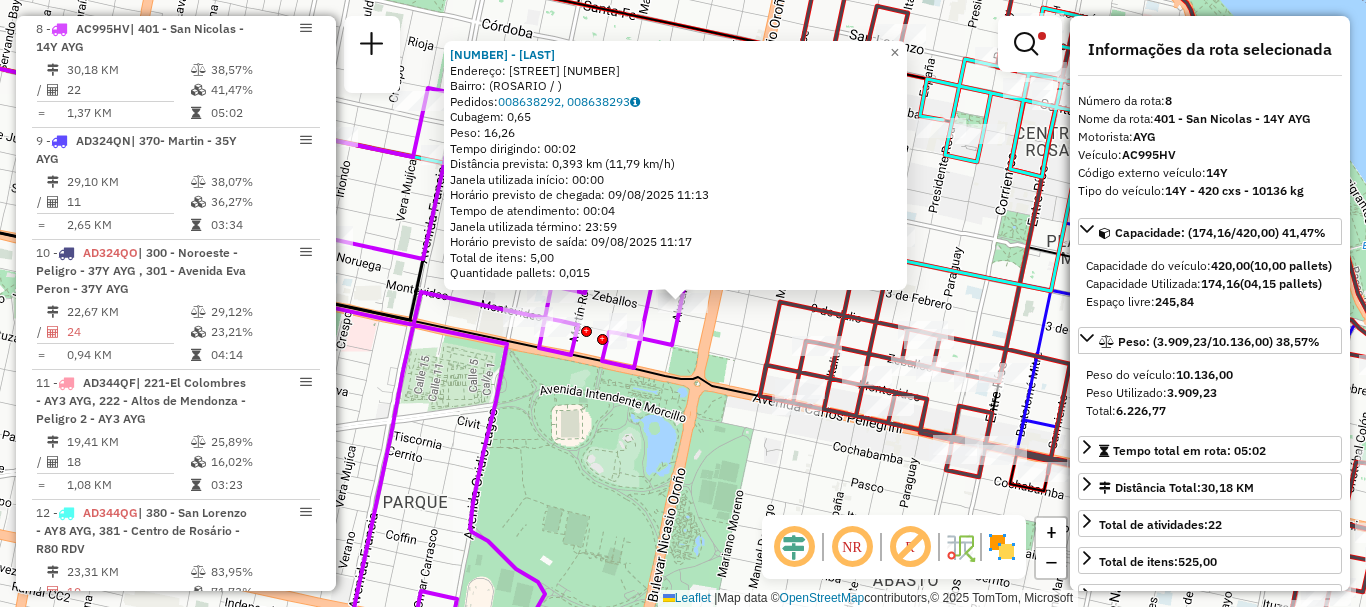 click on "0000898032 - SANTOS  Endereço: ALVEAR                   1499   Bairro:  (ROSARIO / )   Pedidos:  008638292, 008638293   Cubagem: 0,65  Peso: 16,26  Tempo dirigindo: 00:02   Distância prevista: 0,393 km (11,79 km/h)   Janela utilizada início: 00:00   Horário previsto de chegada: 09/08/2025 11:13   Tempo de atendimento: 00:04   Janela utilizada término: 23:59   Horário previsto de saída: 09/08/2025 11:17   Total de itens: 5,00   Quantidade pallets: 0,015  × Limpar filtros Janela de atendimento Grade de atendimento Capacidade Transportadoras Veículos Cliente Pedidos  Rotas Selecione os dias de semana para filtrar as janelas de atendimento  Seg   Ter   Qua   Qui   Sex   Sáb   Dom  Informe o período da janela de atendimento: De: Até:  Filtrar exatamente a janela do cliente  Considerar janela de atendimento padrão  Selecione os dias de semana para filtrar as grades de atendimento  Seg   Ter   Qua   Qui   Sex   Sáb   Dom   Considerar clientes sem dia de atendimento cadastrado  Peso mínimo:   De:  AYG" 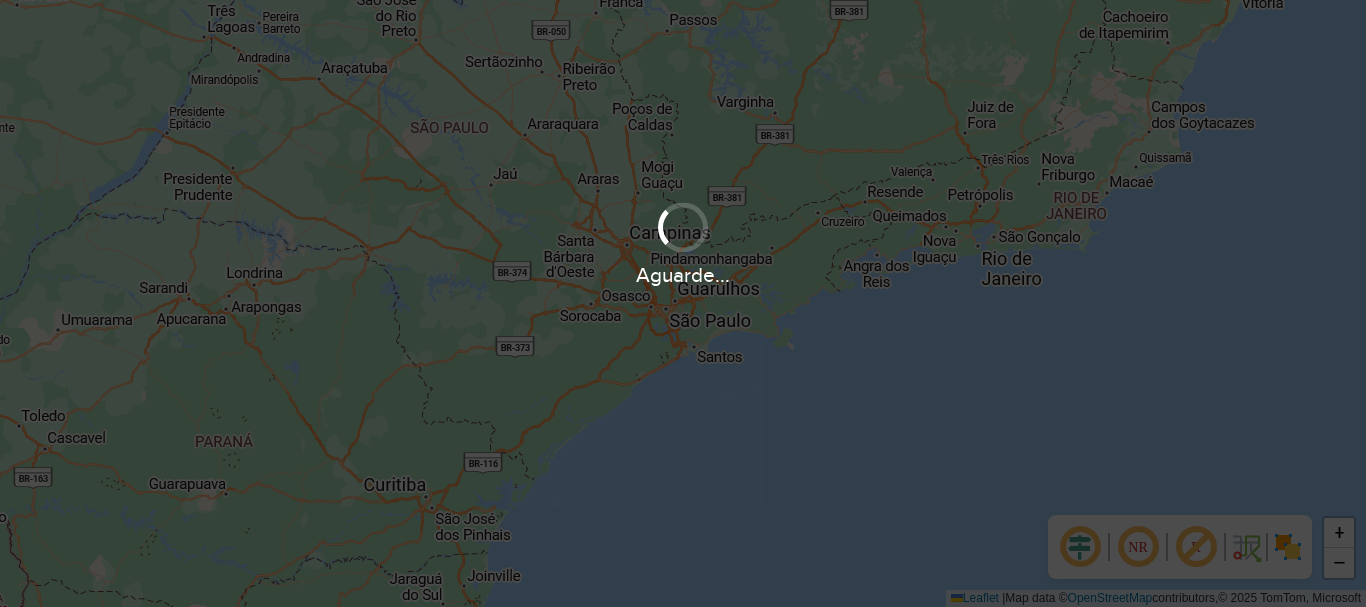 scroll, scrollTop: 0, scrollLeft: 0, axis: both 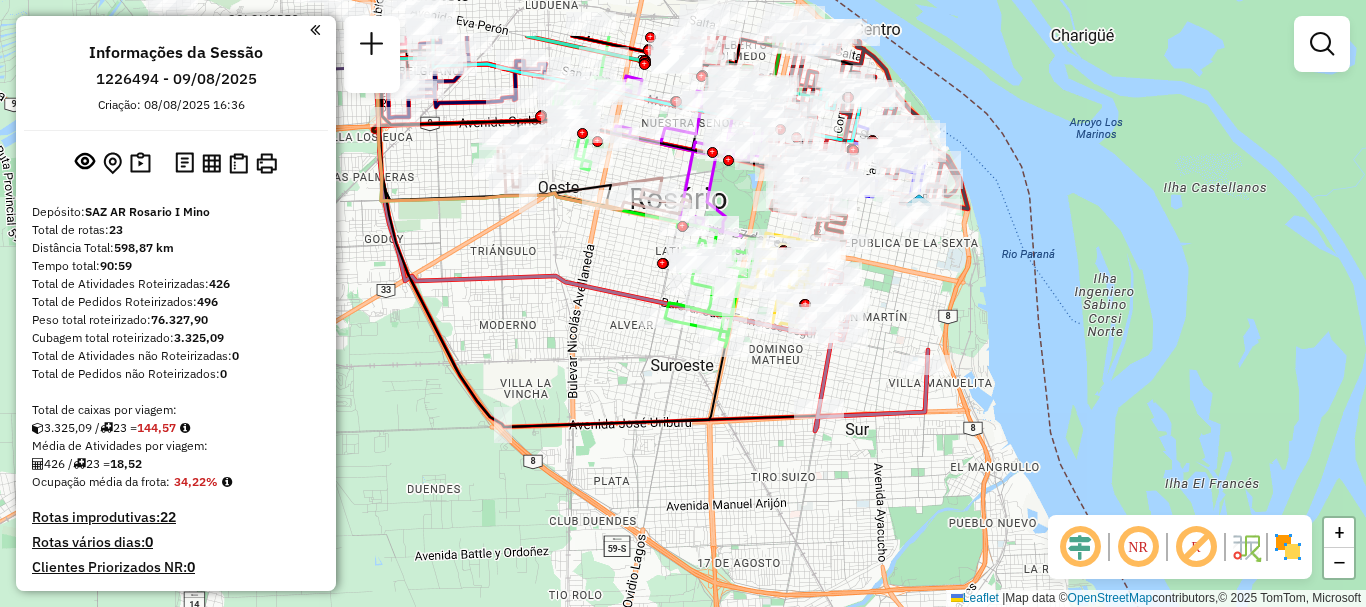 drag, startPoint x: 856, startPoint y: 425, endPoint x: 860, endPoint y: 465, distance: 40.1995 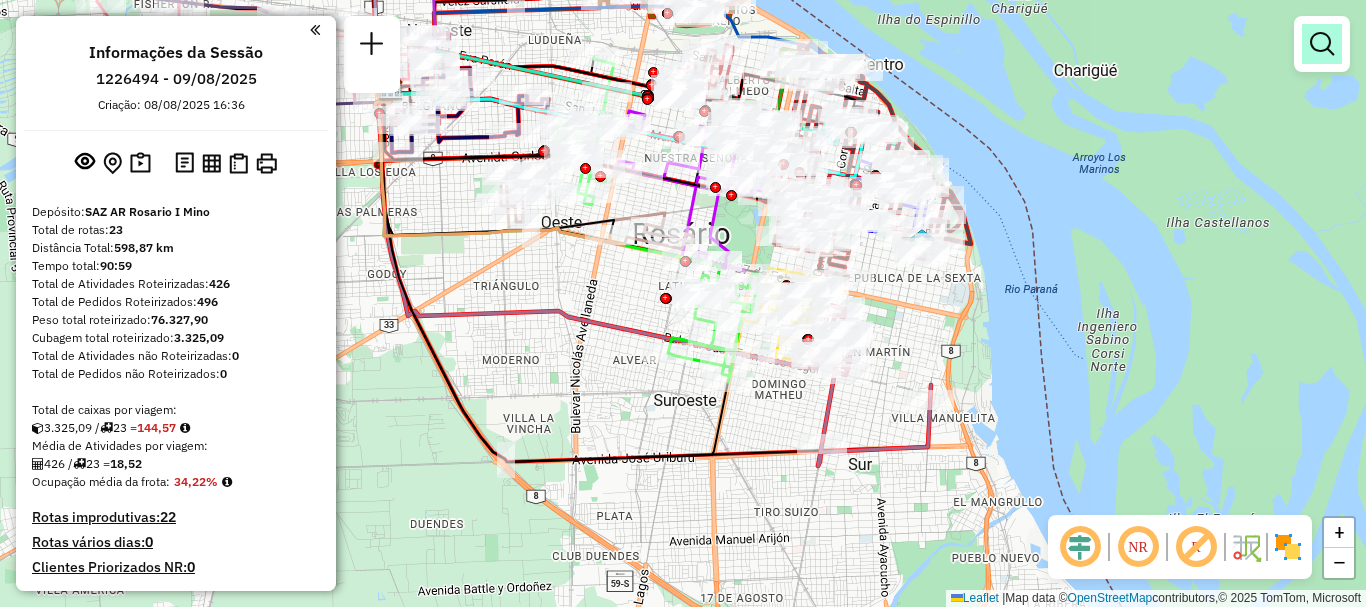 click at bounding box center [1322, 44] 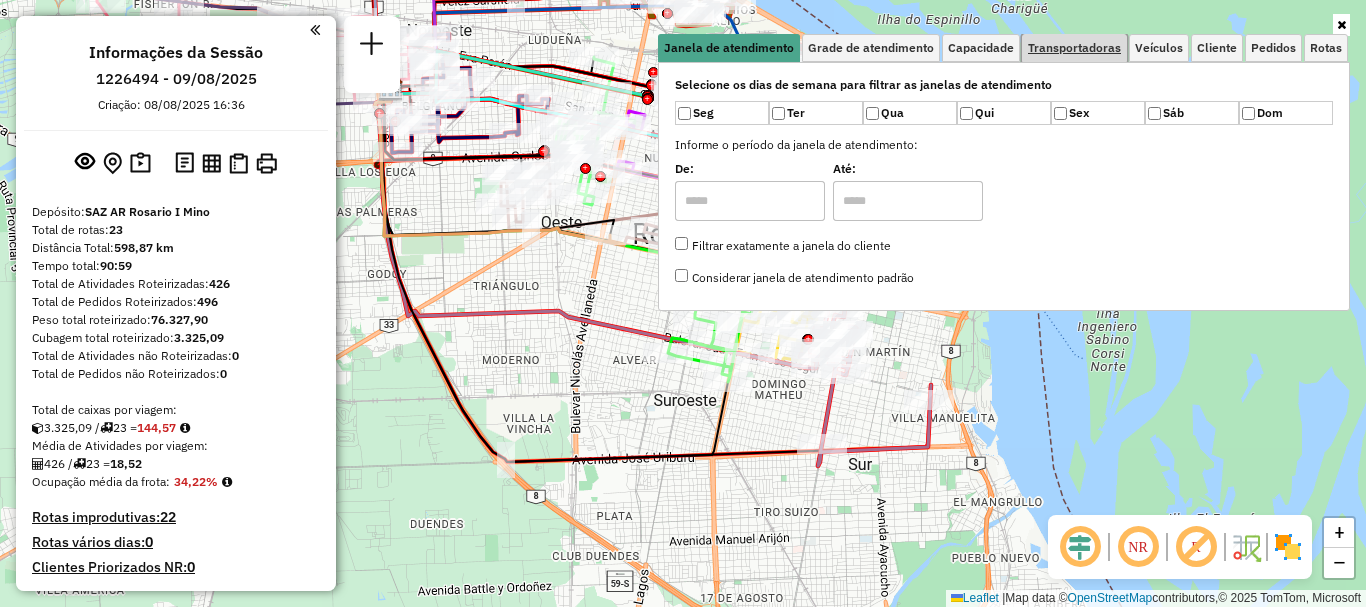 click on "Transportadoras" at bounding box center (1074, 48) 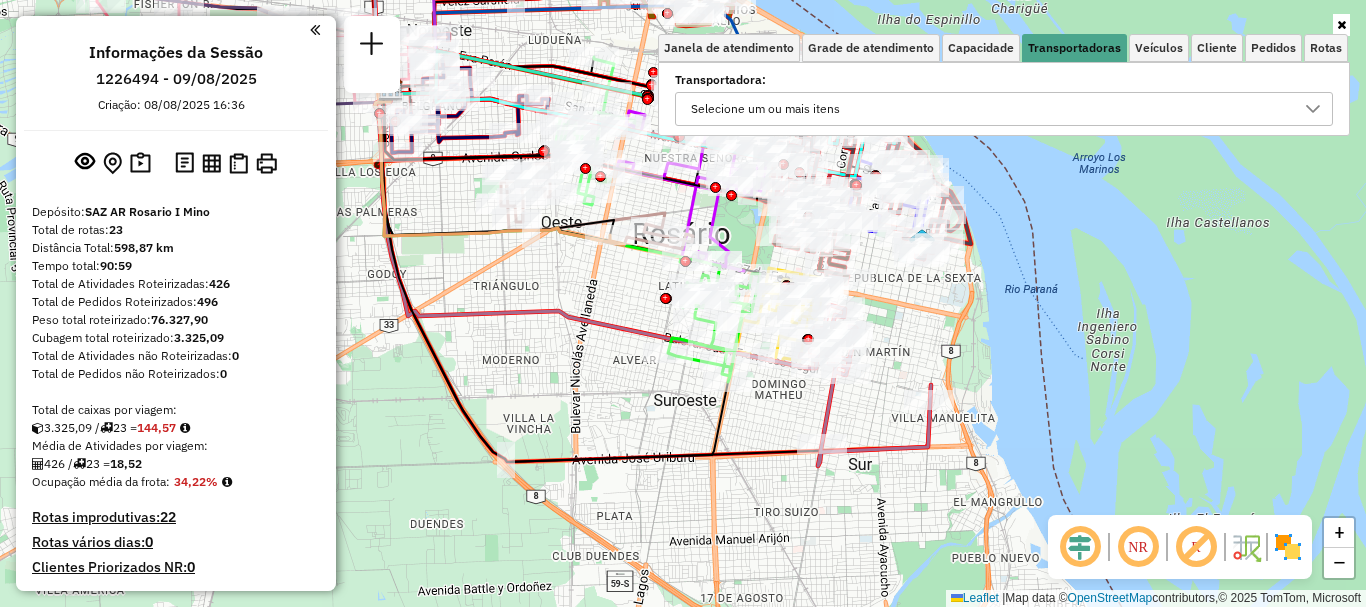 click 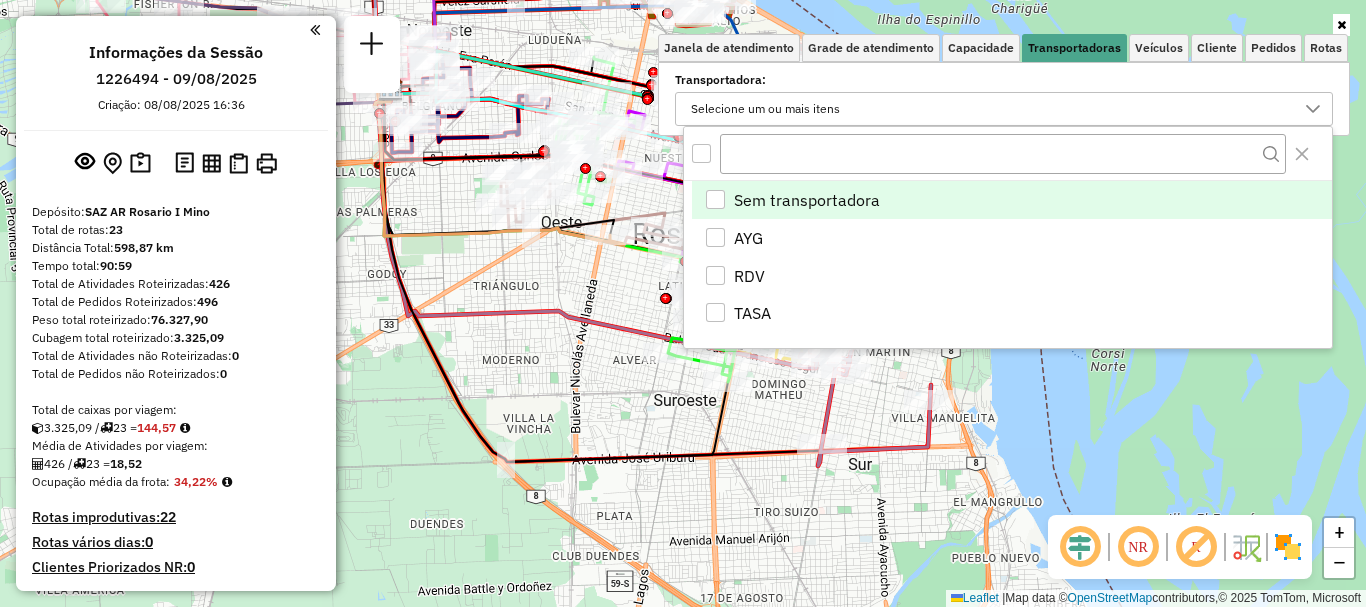 scroll, scrollTop: 12, scrollLeft: 69, axis: both 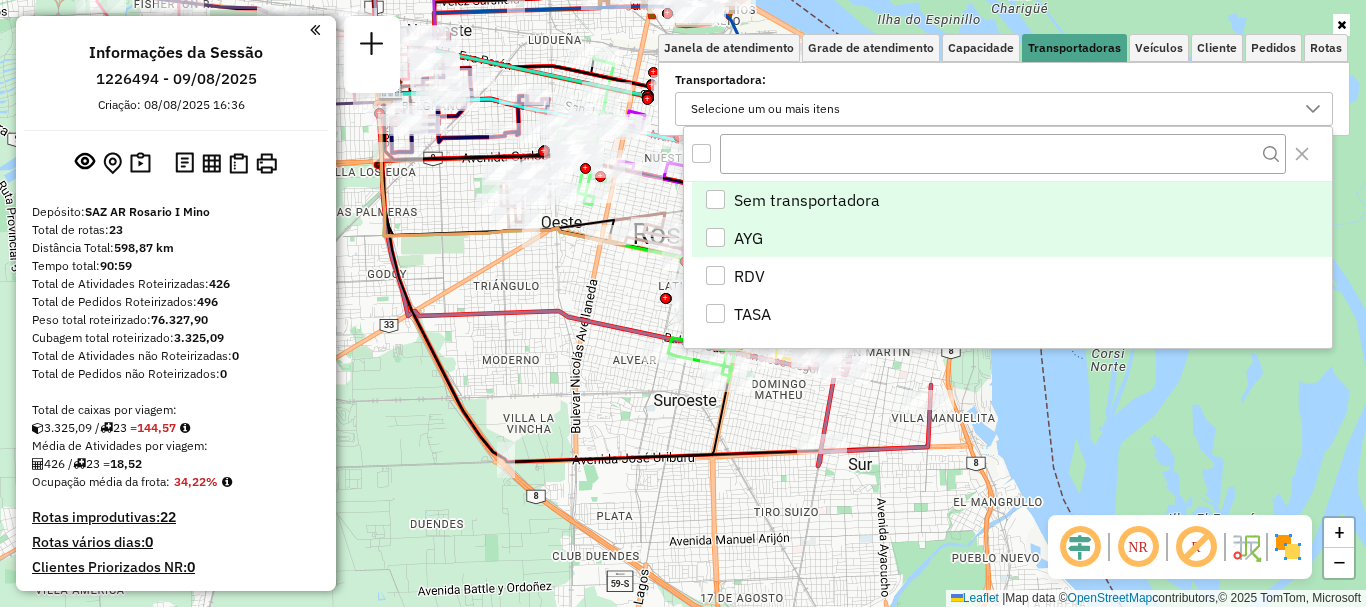 click at bounding box center [715, 237] 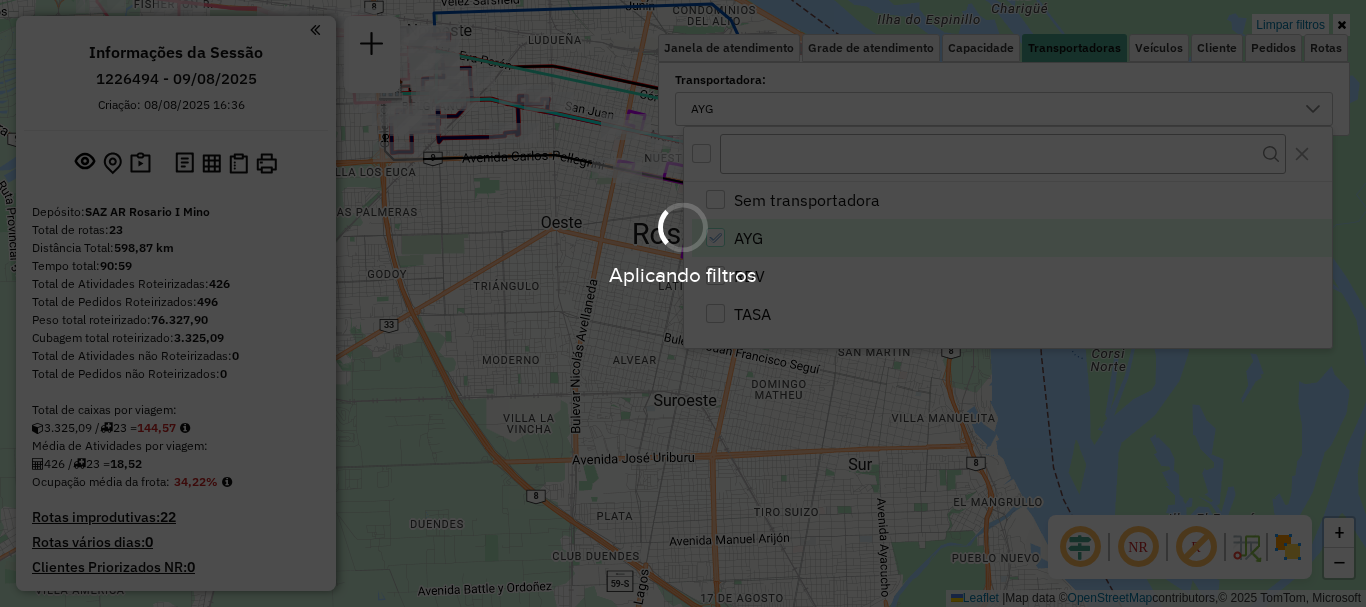 click on "Aplicando filtros  Pop-up bloqueado!  Seu navegador bloqueou automáticamente a abertura de uma nova janela.   Acesse as configurações e adicione o endereço do sistema a lista de permissão.   Fechar  Informações da Sessão 1226494 - 09/08/2025  Criação: 08/08/2025 16:36   Depósito:  SAZ AR Rosario I Mino  Total de rotas:  23  Distância Total:  598,87 km  Tempo total:  90:59  Total de Atividades Roteirizadas:  426  Total de Pedidos Roteirizados:  496  Peso total roteirizado:  76.327,90  Cubagem total roteirizado:  3.325,09  Total de Atividades não Roteirizadas:  0  Total de Pedidos não Roteirizados:  0 Total de caixas por viagem:  3.325,09 /   23 =  144,57 Média de Atividades por viagem:  426 /   23 =  18,52 Ocupação média da frota:  34,22%   Rotas improdutivas:  22  Rotas vários dias:  0  Clientes Priorizados NR:  0  Transportadoras  Rotas  Recargas: 0   Ver rotas   Ver veículos   7 -       AC732VL   | 391 - Almirante Brown - AY5 AYG  21,10 KM   31,76%  /  7   44,00%     =  3,01 KM   8 -" at bounding box center (683, 303) 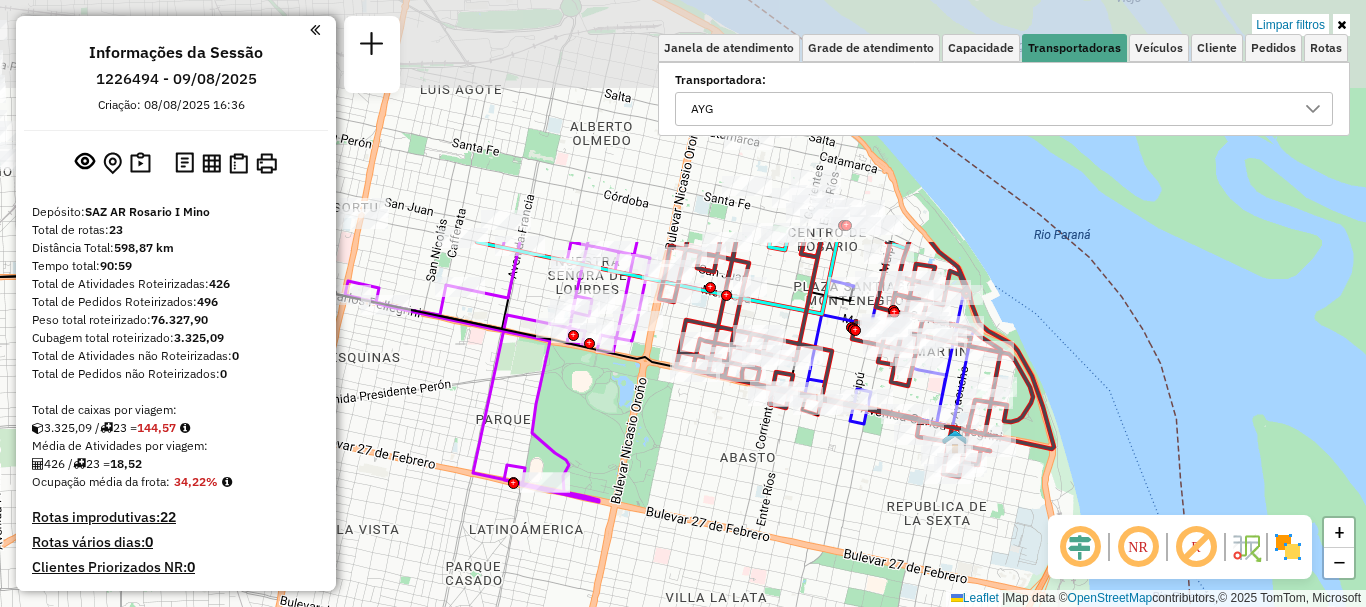 drag, startPoint x: 876, startPoint y: 245, endPoint x: 841, endPoint y: 526, distance: 283.17133 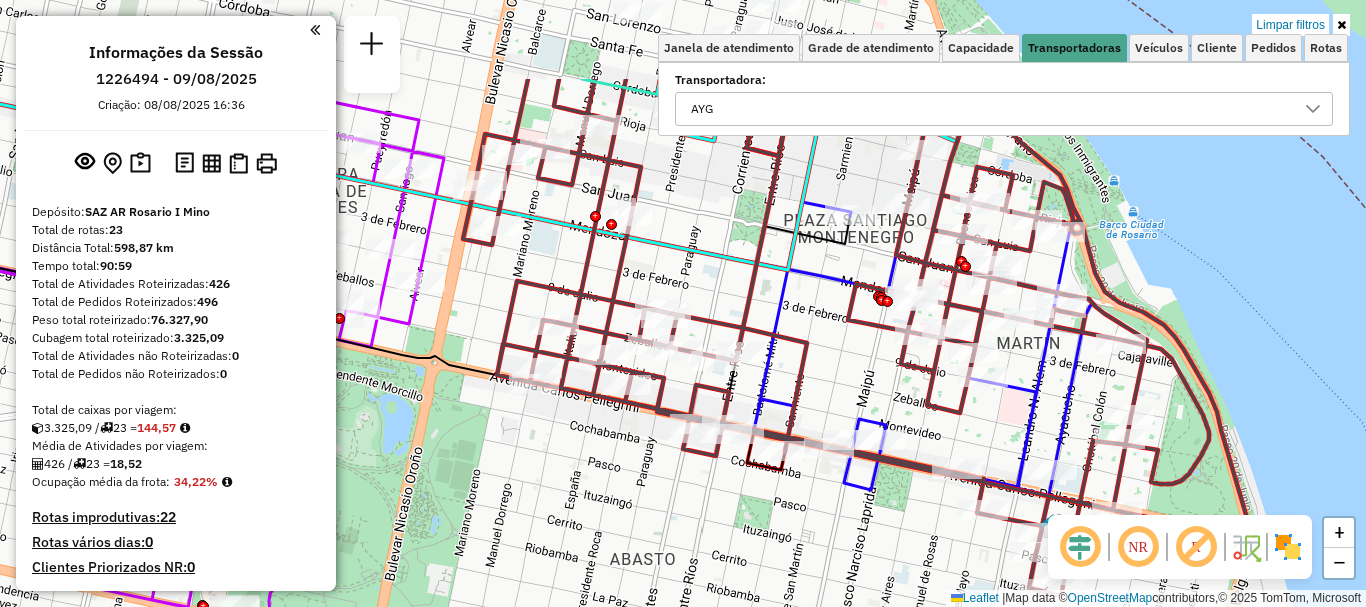 drag, startPoint x: 849, startPoint y: 411, endPoint x: 838, endPoint y: 551, distance: 140.43147 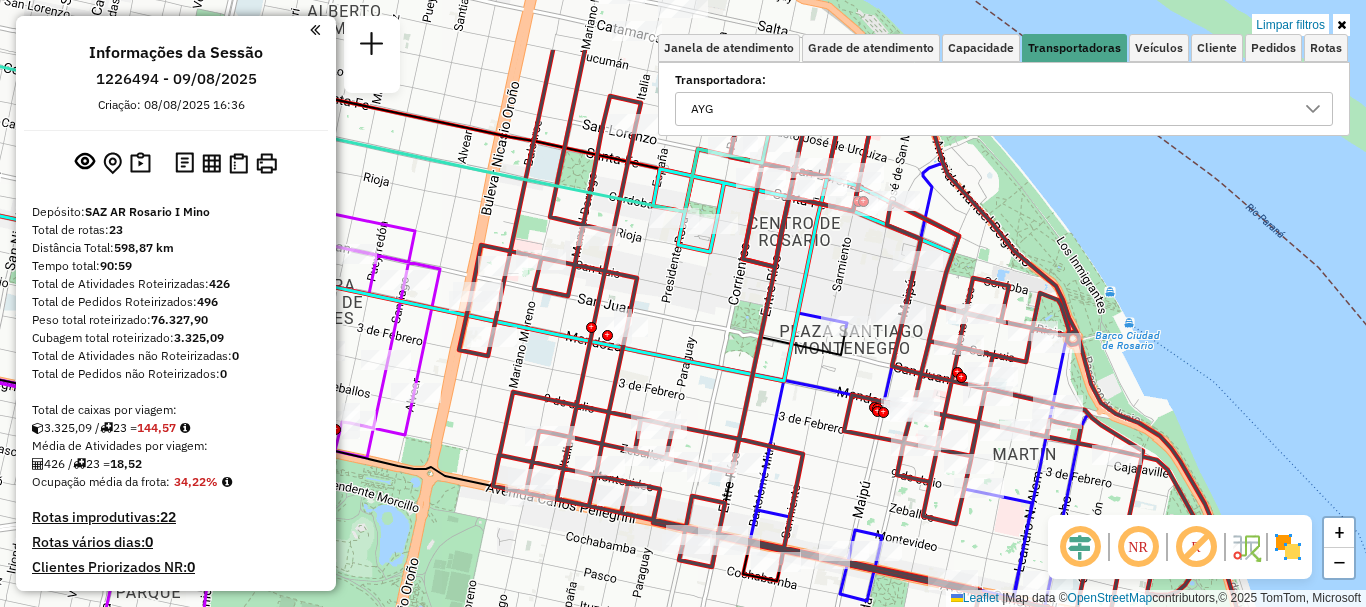 drag, startPoint x: 845, startPoint y: 397, endPoint x: 840, endPoint y: 516, distance: 119.104996 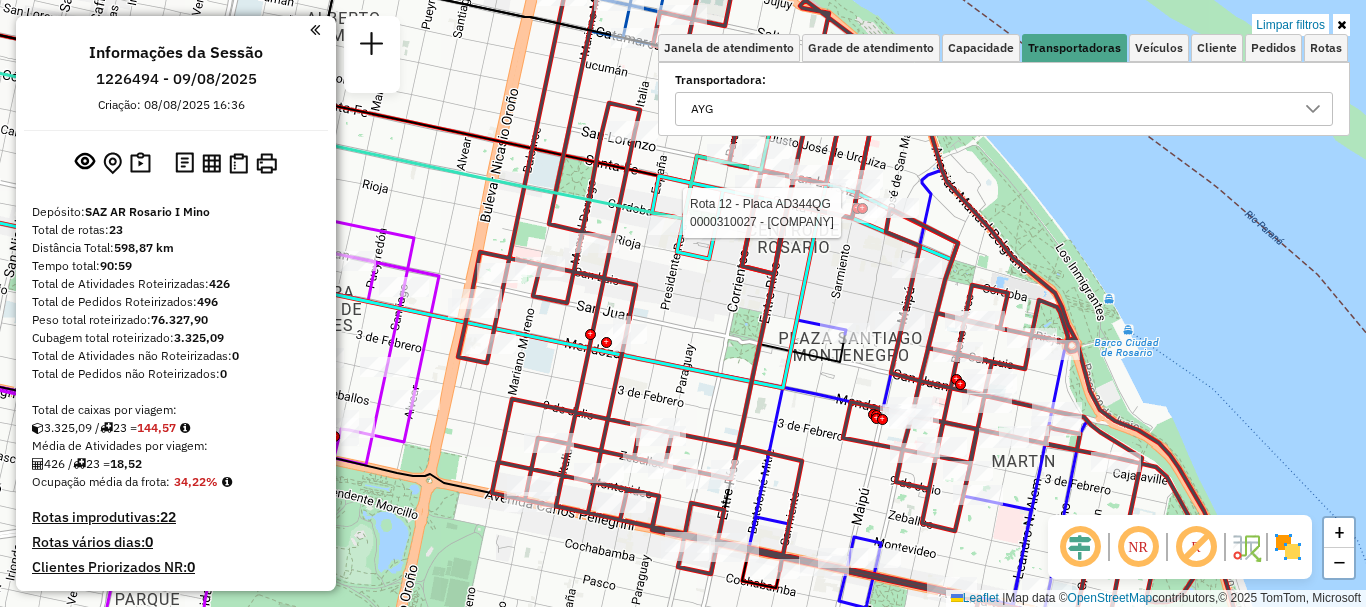 select on "**********" 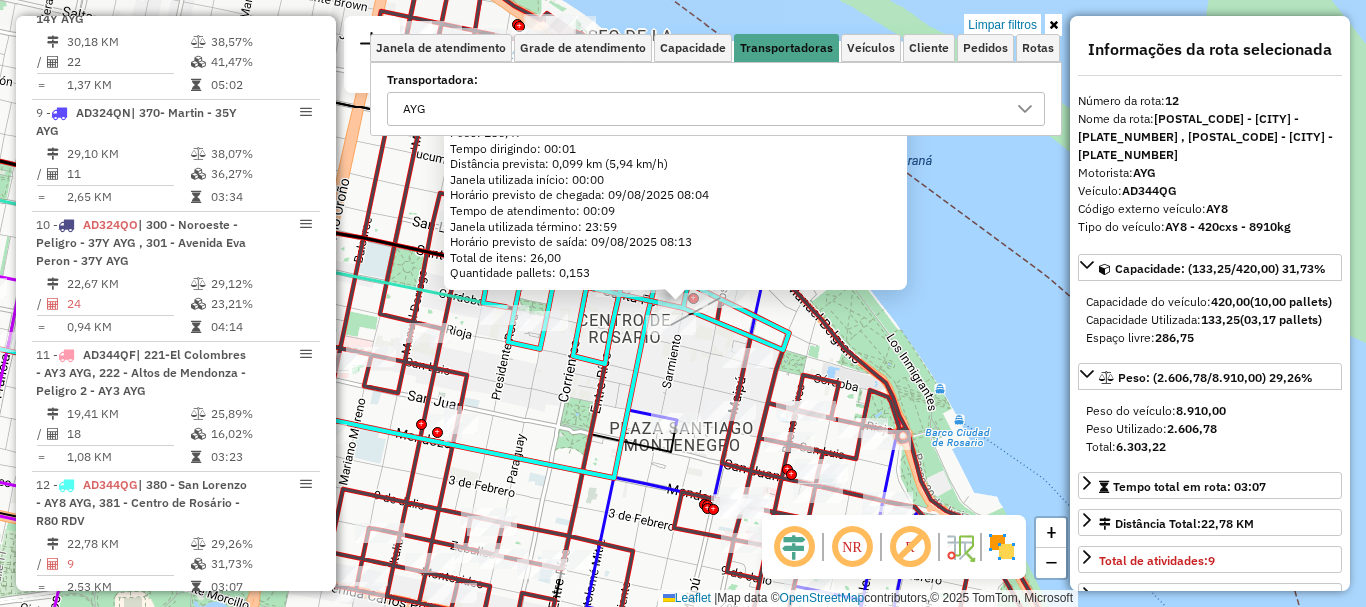 scroll, scrollTop: 1222, scrollLeft: 0, axis: vertical 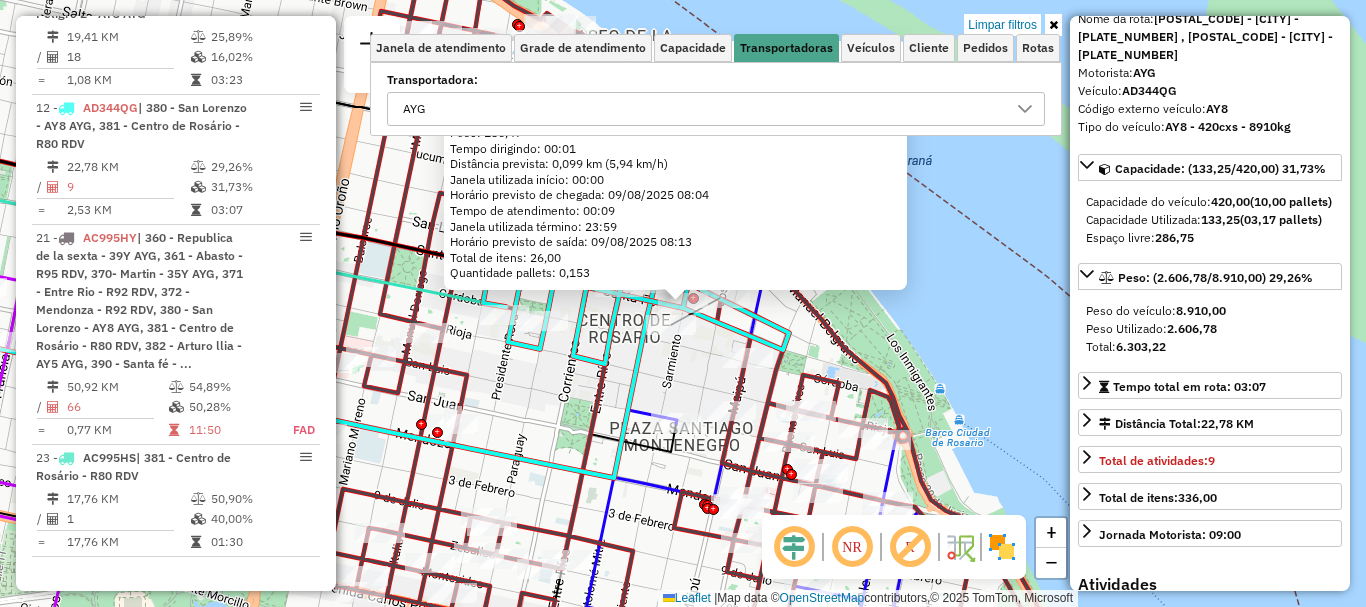 click on "[NUMBER] - [COMPANY_NAME]  Tipo de cliente:   [NUMBER] - Recarga (R)   Endereço: [ALPHANUMERIC_STRING]   Pedidos:  [NUMBER]   Cubagem: [DECIMAL]  Peso: [DECIMAL]  Tempo dirigindo: [TIME]   Distância prevista: [DECIMAL] km ([DECIMAL] km/h)   Janela utilizada início: [TIME]   Horário previsto de chegada: [DATE] [TIME]   Tempo de atendimento: [TIME]   Janela utilizada término: [TIME]   Horário previsto de saída: [DATE] [TIME]   Total de itens: [DECIMAL]   Quantidade pallets: [DECIMAL]  × Limpar filtros Janela de atendimento Grade de atendimento Capacidade Transportadoras Veículos Cliente Pedidos  Rotas Selecione os dias de semana para filtrar as janelas de atendimento  Seg   Ter   Qua   Qui   Sex   Sáb   Dom  Informe o período da janela de atendimento: De: Até:  Filtrar exatamente a janela do cliente  Considerar janela de atendimento padrão  Selecione os dias de semana para filtrar as grades de atendimento  Seg   Ter   Qua   Qui   Sex   Sáb   Dom   Clientes fora do dia de atendimento selecionado AYG" 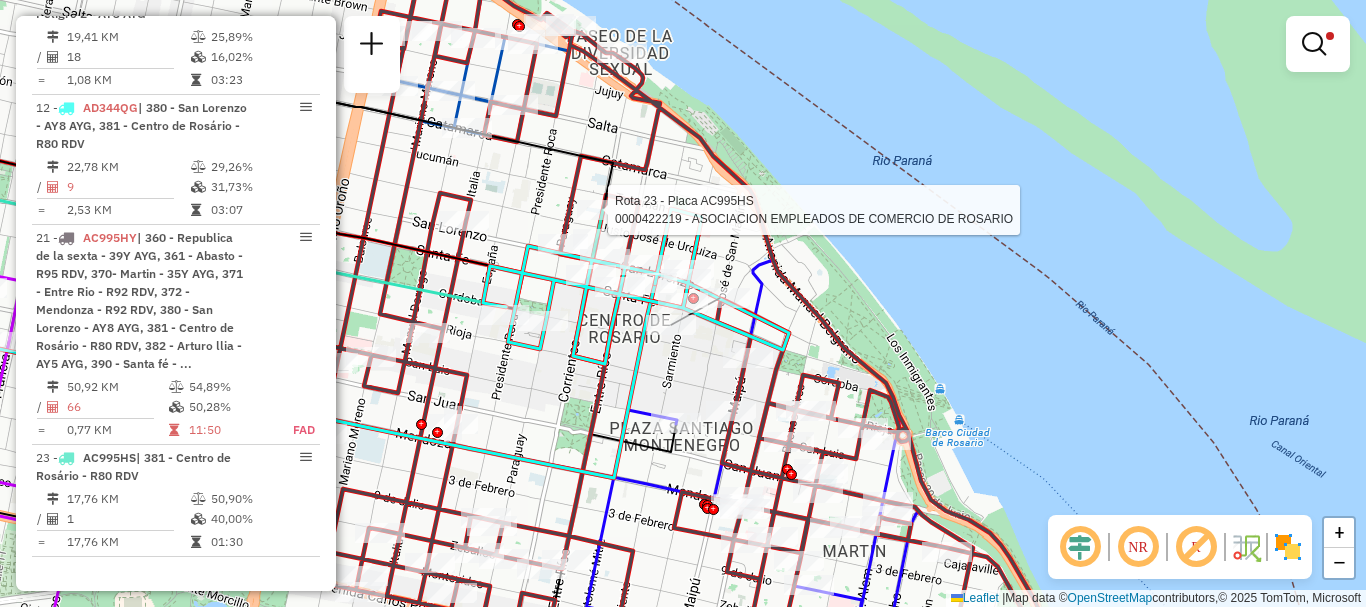 select on "**********" 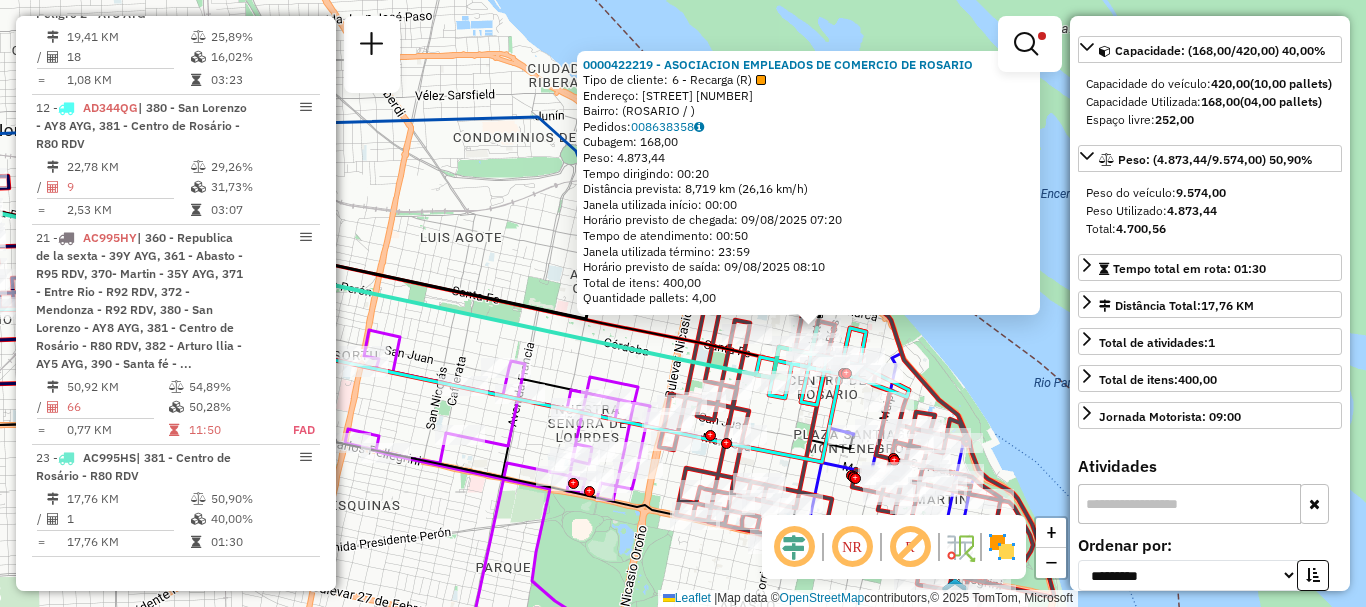 scroll, scrollTop: 100, scrollLeft: 0, axis: vertical 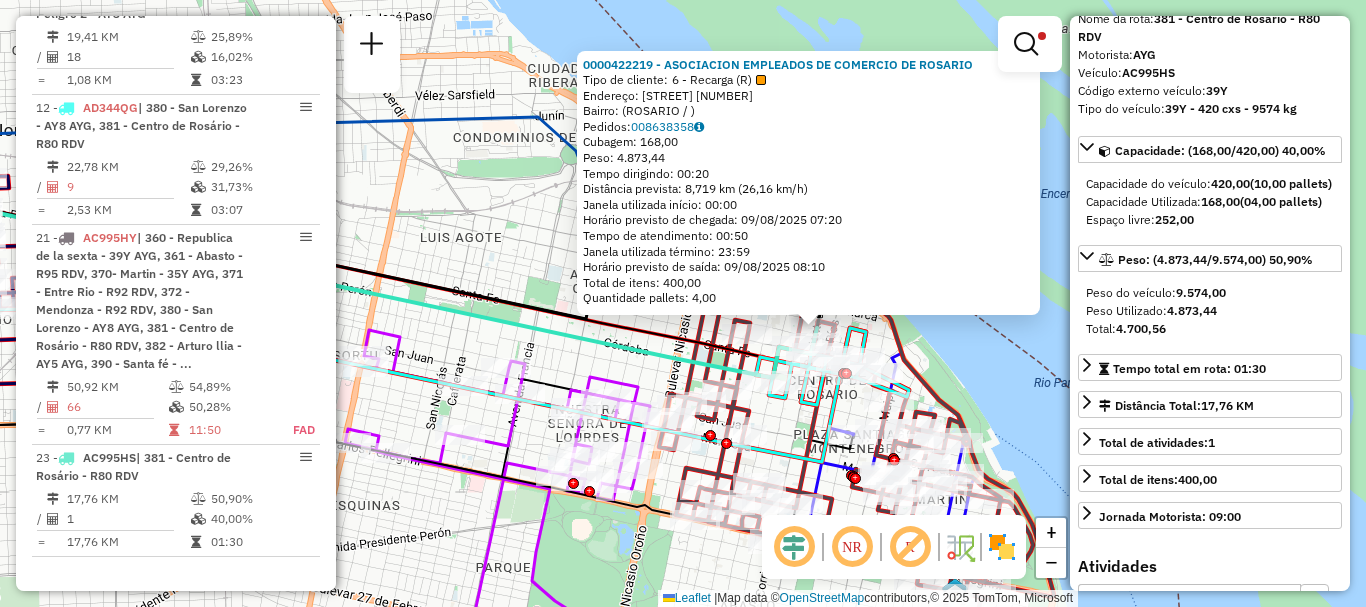 click on "0000422219 - ASOCIACION EMPLEADOS DE COMERCIO DE ROSARIO  Tipo de cliente:   6 - Recarga (R)   Endereço: CORRIENTES   450   Bairro:  (ROSARIO / )   Pedidos:  008638358   Cubagem: 168,00  Peso: 4.873,44  Tempo dirigindo: 00:20   Distância prevista: 8,719 km (26,16 km/h)   Janela utilizada início: 00:00   Horário previsto de chegada: 09/08/2025 07:20   Tempo de atendimento: 00:50   Janela utilizada término: 23:59   Horário previsto de saída: 09/08/2025 08:10   Total de itens: 400,00   Quantidade pallets: 4,00  × Limpar filtros Janela de atendimento Grade de atendimento Capacidade Transportadoras Veículos Cliente Pedidos  Rotas Selecione os dias de semana para filtrar as janelas de atendimento  Seg   Ter   Qua   Qui   Sex   Sáb   Dom  Informe o período da janela de atendimento: De: Até:  Filtrar exatamente a janela do cliente  Considerar janela de atendimento padrão  Selecione os dias de semana para filtrar as grades de atendimento  Seg   Ter   Qua   Qui   Sex   Sáb   Dom   Peso mínimo:   De:  AYG" 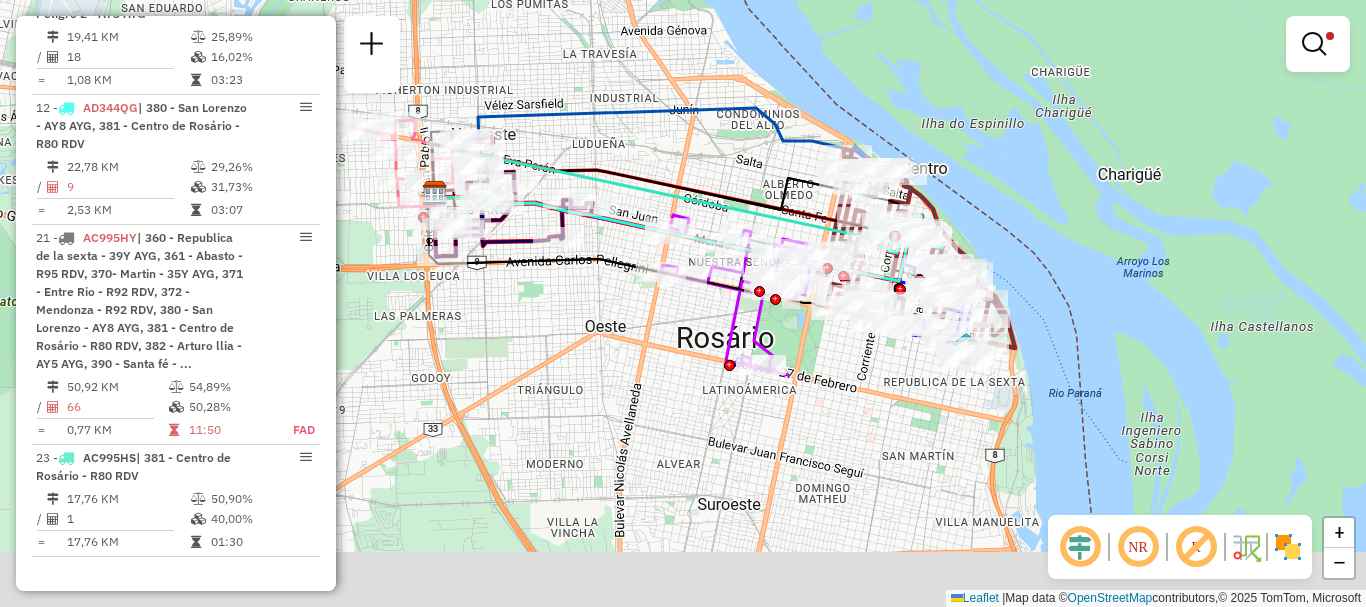 drag, startPoint x: 1014, startPoint y: 309, endPoint x: 998, endPoint y: 142, distance: 167.76471 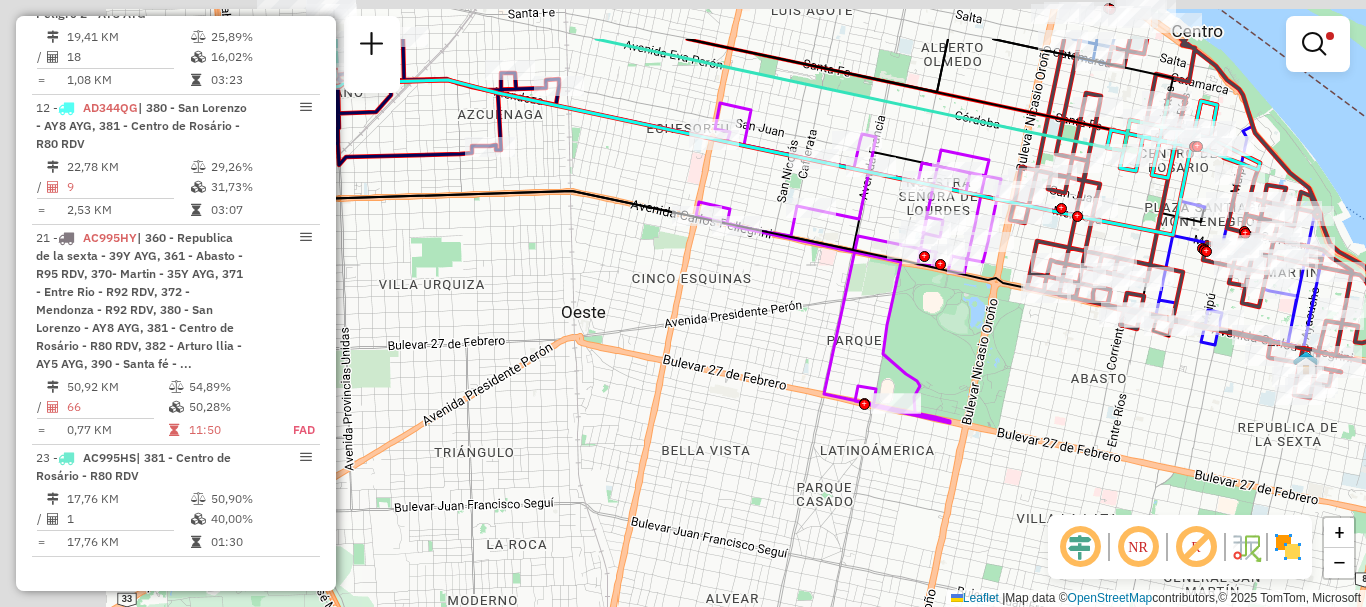 drag, startPoint x: 763, startPoint y: 314, endPoint x: 1134, endPoint y: 411, distance: 383.47098 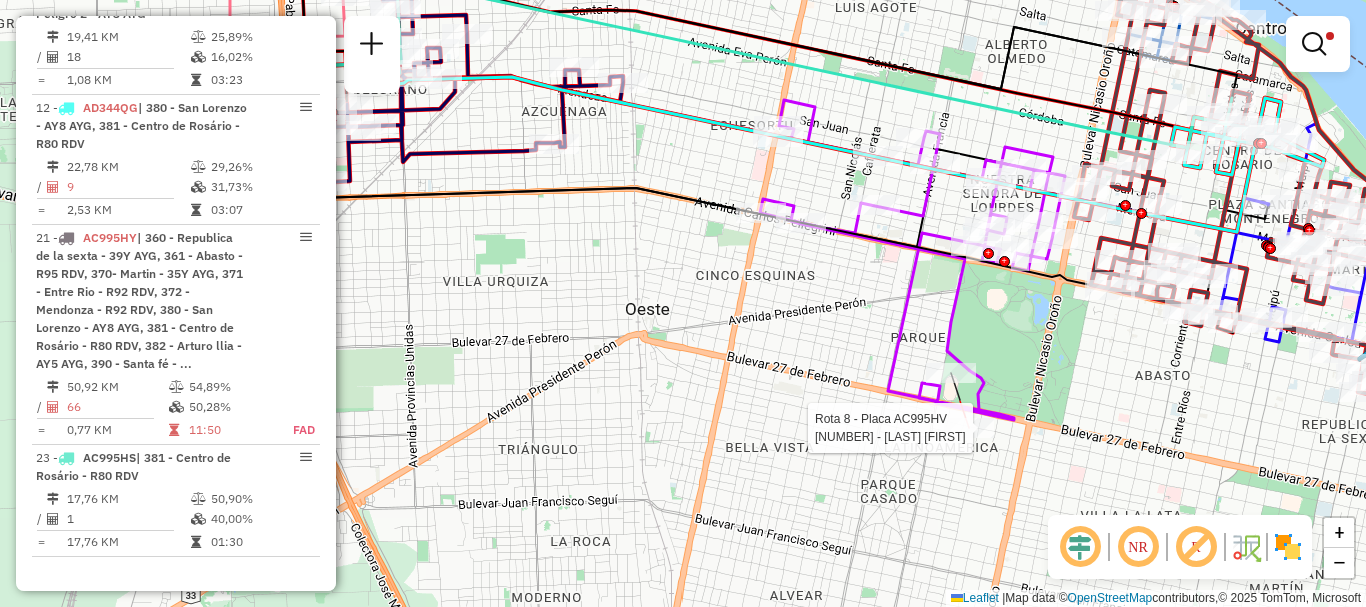 select on "**********" 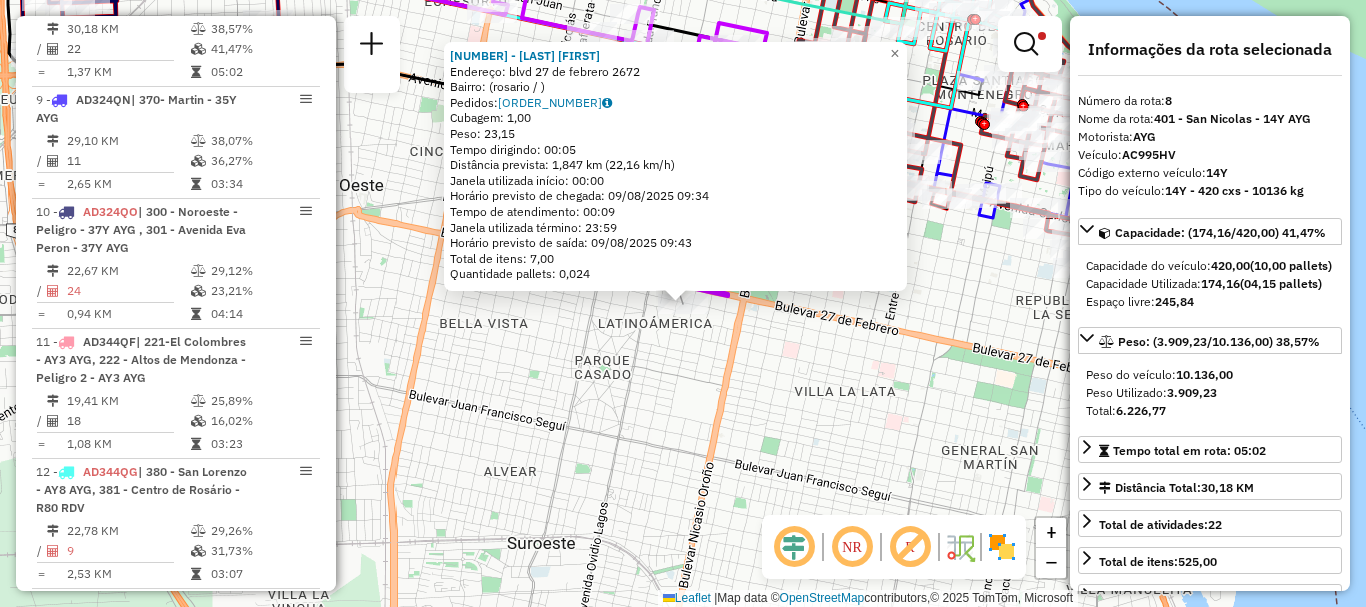 scroll, scrollTop: 817, scrollLeft: 0, axis: vertical 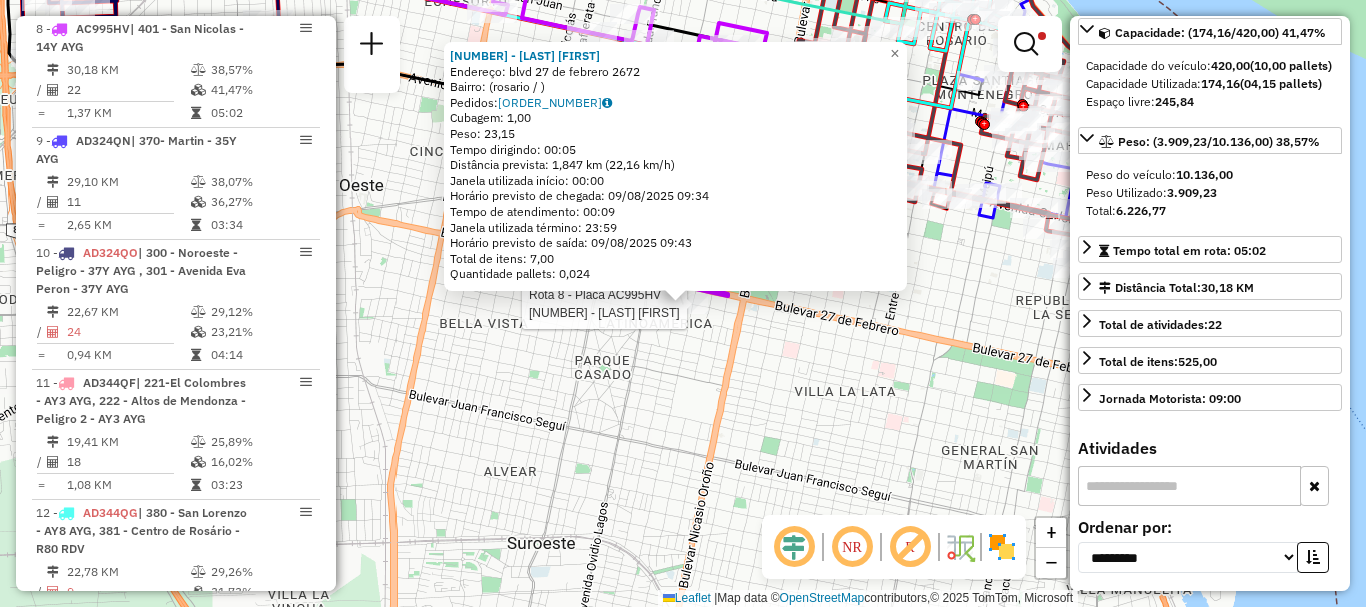 click on "Rota 8 - Placa AC995HV  0000468783 - braun maria 0000468783 - braun maria  Endereço: blvd 27 de febrero 2672   Bairro:  (rosario / )   Pedidos:  008638535   Cubagem: 1,00  Peso: 23,15  Tempo dirigindo: 00:05   Distância prevista: 1,847 km (22,16 km/h)   Janela utilizada início: 00:00   Horário previsto de chegada: 09/08/2025 09:34   Tempo de atendimento: 00:09   Janela utilizada término: 23:59   Horário previsto de saída: 09/08/2025 09:43   Total de itens: 7,00   Quantidade pallets: 0,024  × Limpar filtros Janela de atendimento Grade de atendimento Capacidade Transportadoras Veículos Cliente Pedidos  Rotas Selecione os dias de semana para filtrar as janelas de atendimento  Seg   Ter   Qua   Qui   Sex   Sáb   Dom  Informe o período da janela de atendimento: De: Até:  Filtrar exatamente a janela do cliente  Considerar janela de atendimento padrão  Selecione os dias de semana para filtrar as grades de atendimento  Seg   Ter   Qua   Qui   Sex   Sáb   Dom   Peso mínimo:   Peso máximo:   De:   De:" 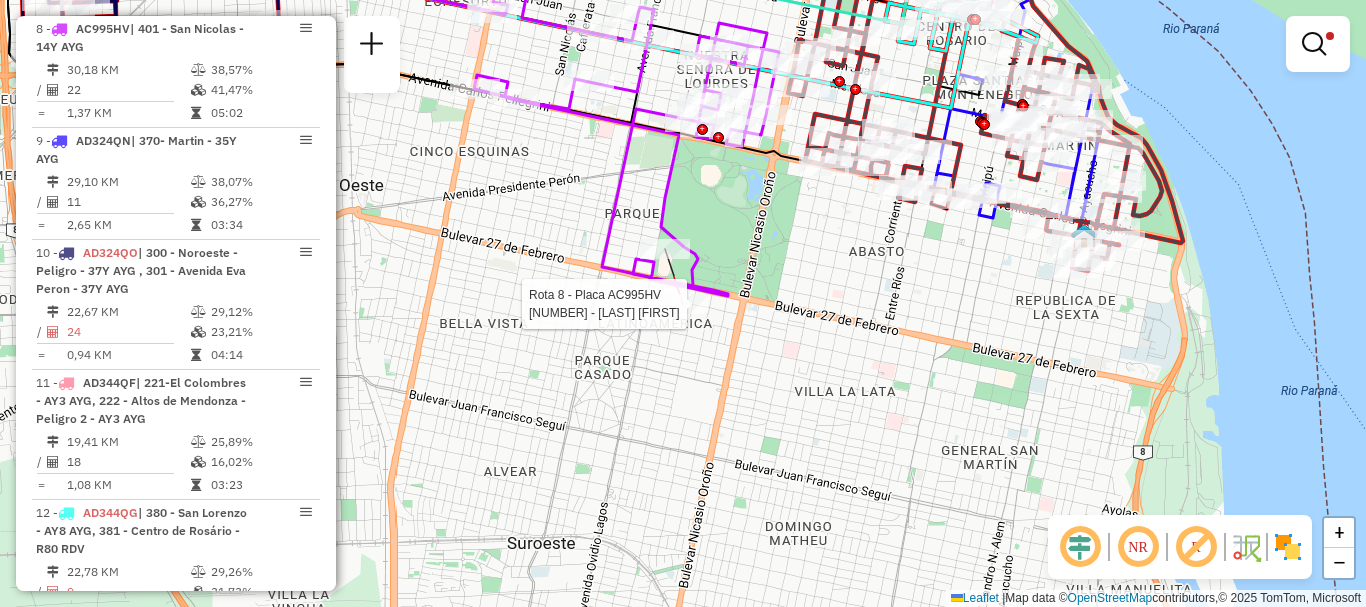 select on "**********" 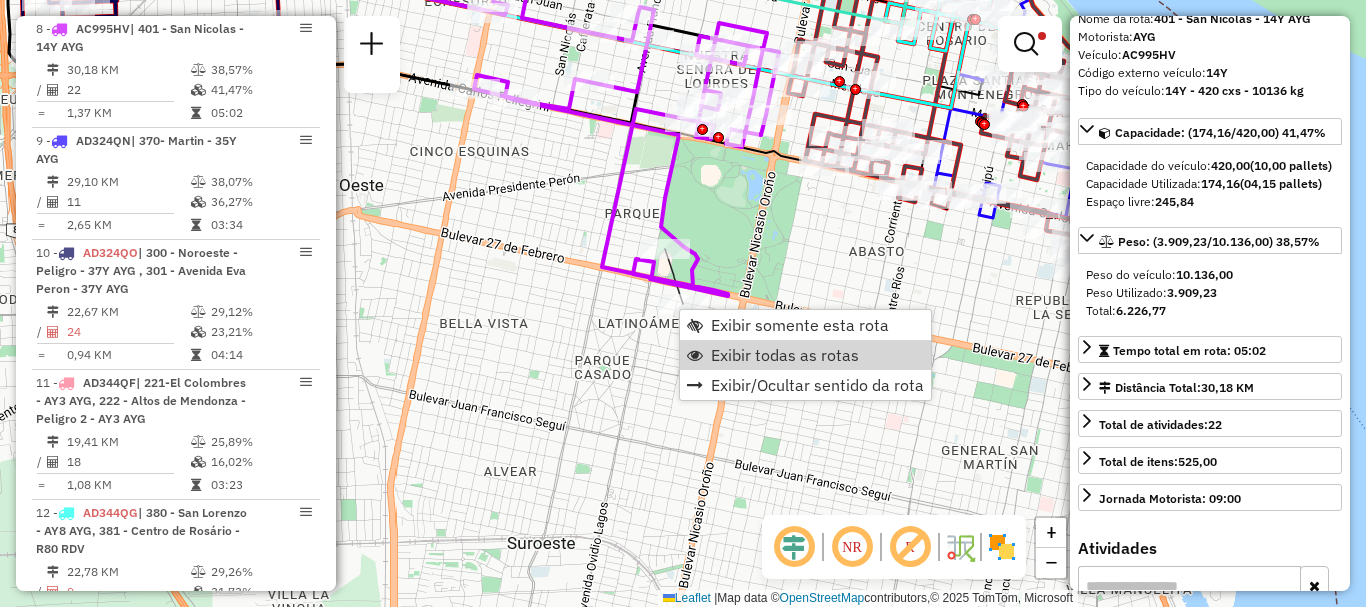 scroll, scrollTop: 0, scrollLeft: 0, axis: both 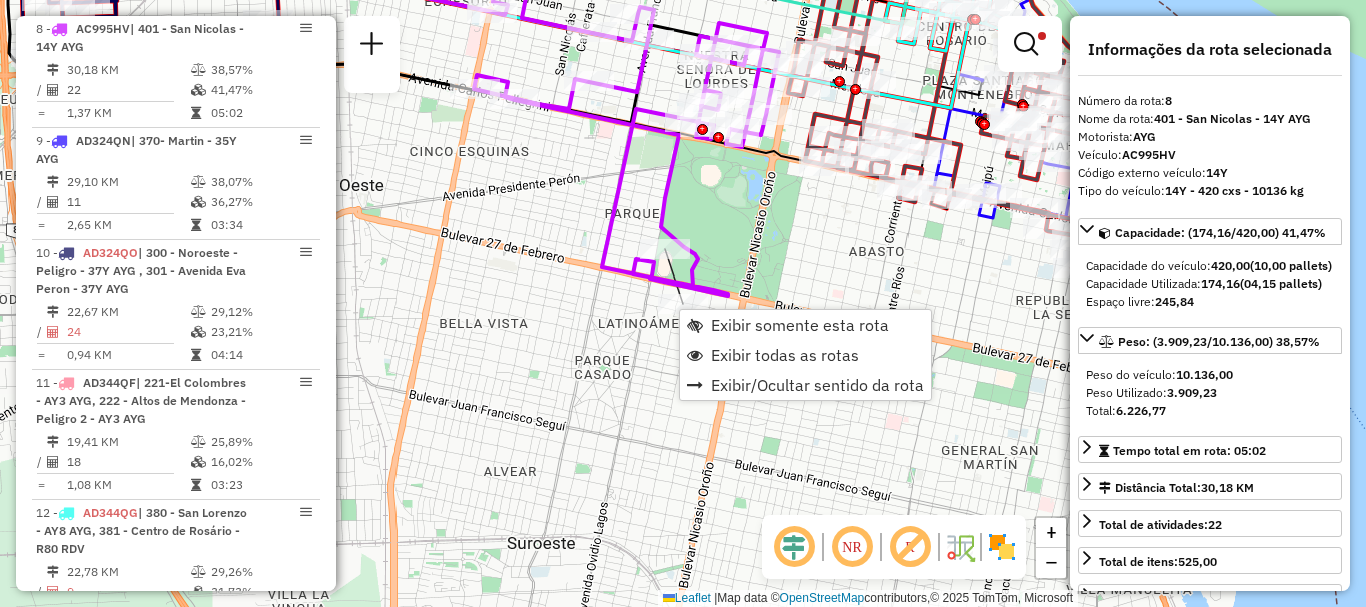 click on "Limpar filtros Janela de atendimento Grade de atendimento Capacidade Transportadoras Veículos Cliente Pedidos  Rotas Selecione os dias de semana para filtrar as janelas de atendimento  Seg   Ter   Qua   Qui   Sex   Sáb   Dom  Informe o período da janela de atendimento: De: Até:  Filtrar exatamente a janela do cliente  Considerar janela de atendimento padrão  Selecione os dias de semana para filtrar as grades de atendimento  Seg   Ter   Qua   Qui   Sex   Sáb   Dom   Considerar clientes sem dia de atendimento cadastrado  Clientes fora do dia de atendimento selecionado Filtrar as atividades entre os valores definidos abaixo:  Peso mínimo:   Peso máximo:   Cubagem mínima:   Cubagem máxima:   De:   Até:  Filtrar as atividades entre o tempo de atendimento definido abaixo:  De:   Até:   Considerar capacidade total dos clientes não roteirizados Transportadora: AYG Tipo de veículo: Selecione um ou mais itens Veículo: Selecione um ou mais itens Motorista: Selecione um ou mais itens Nome: Tipo de cliente:" 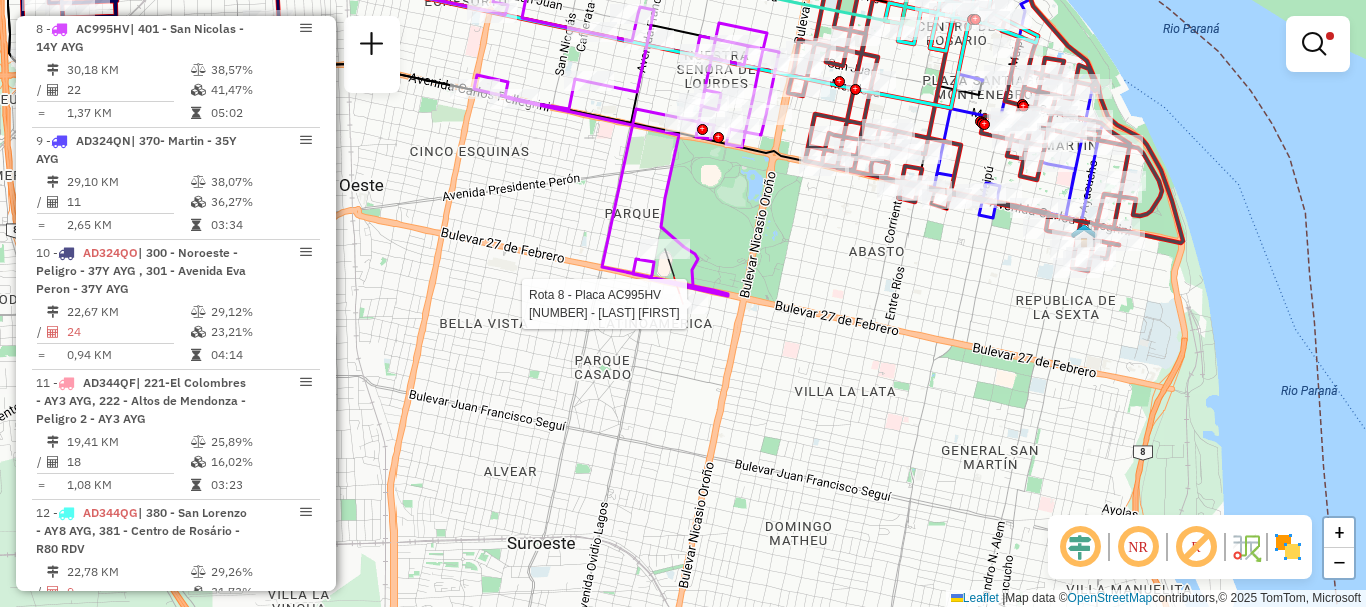 select on "**********" 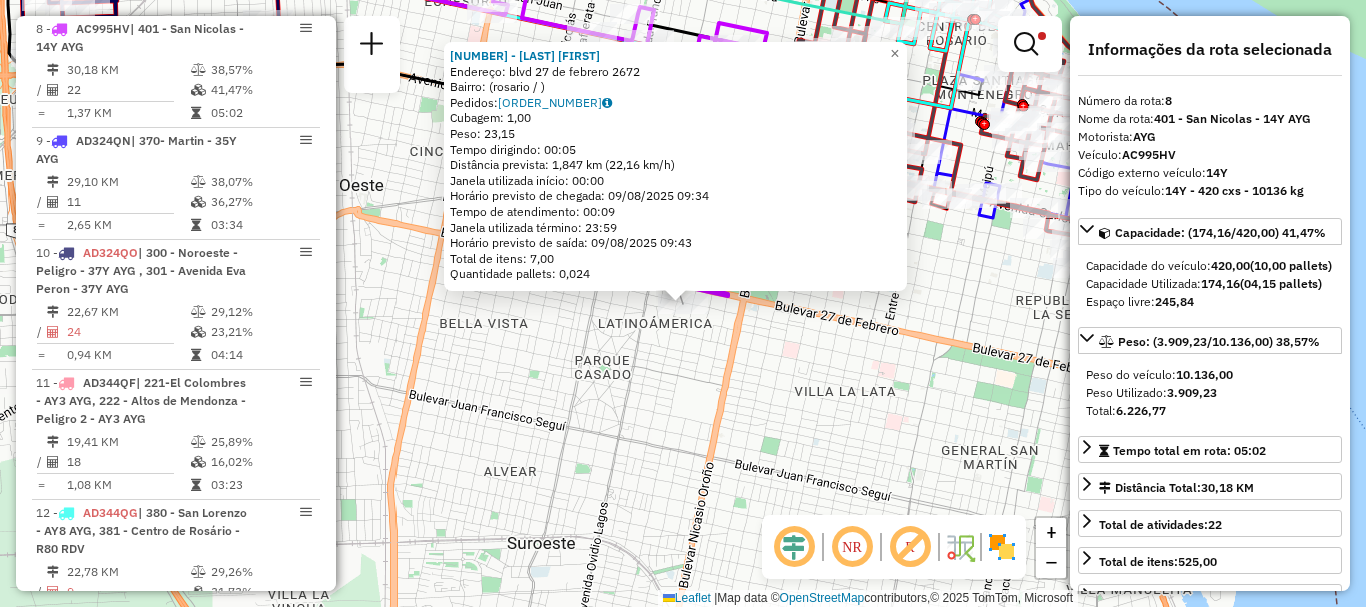 click on "0000468783 - braun maria  Endereço: blvd 27 de febrero 2672   Bairro:  (rosario / )   Pedidos:  008638535   Cubagem: 1,00  Peso: 23,15  Tempo dirigindo: 00:05   Distância prevista: 1,847 km (22,16 km/h)   Janela utilizada início: 00:00   Horário previsto de chegada: 09/08/2025 09:34   Tempo de atendimento: 00:09   Janela utilizada término: 23:59   Horário previsto de saída: 09/08/2025 09:43   Total de itens: 7,00   Quantidade pallets: 0,024  × Limpar filtros Janela de atendimento Grade de atendimento Capacidade Transportadoras Veículos Cliente Pedidos  Rotas Selecione os dias de semana para filtrar as janelas de atendimento  Seg   Ter   Qua   Qui   Sex   Sáb   Dom  Informe o período da janela de atendimento: De: Até:  Filtrar exatamente a janela do cliente  Considerar janela de atendimento padrão  Selecione os dias de semana para filtrar as grades de atendimento  Seg   Ter   Qua   Qui   Sex   Sáb   Dom   Considerar clientes sem dia de atendimento cadastrado  Peso mínimo:   Peso máximo:   De:" 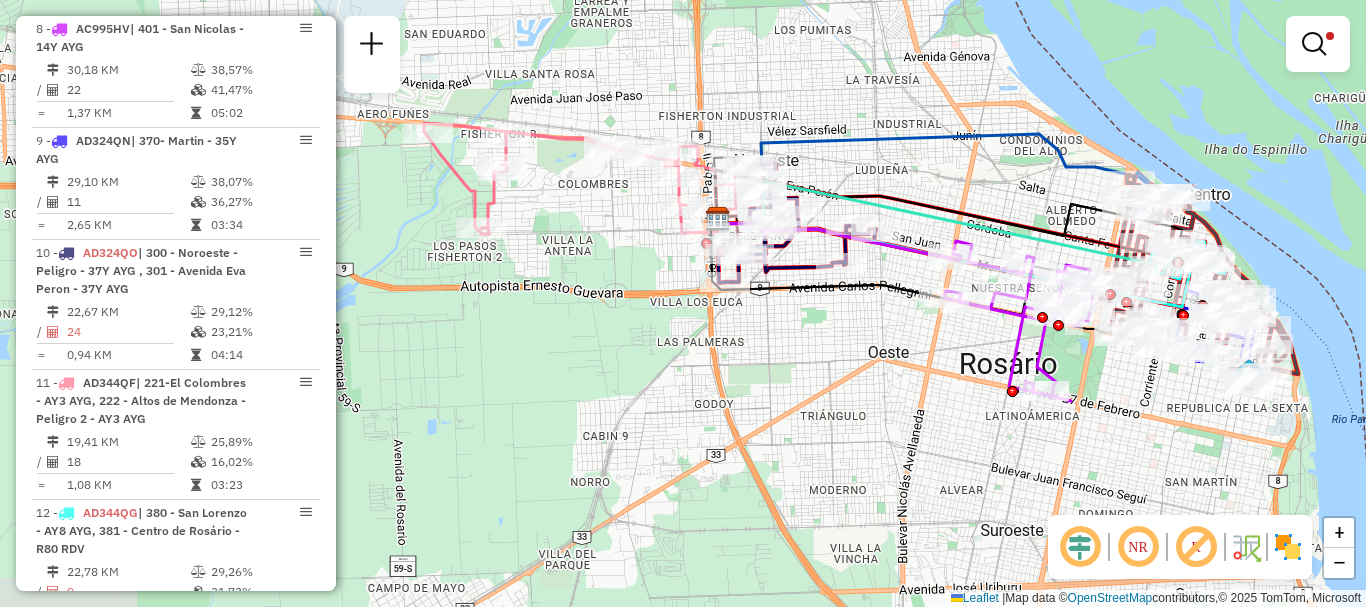 drag, startPoint x: 540, startPoint y: 334, endPoint x: 925, endPoint y: 407, distance: 391.85968 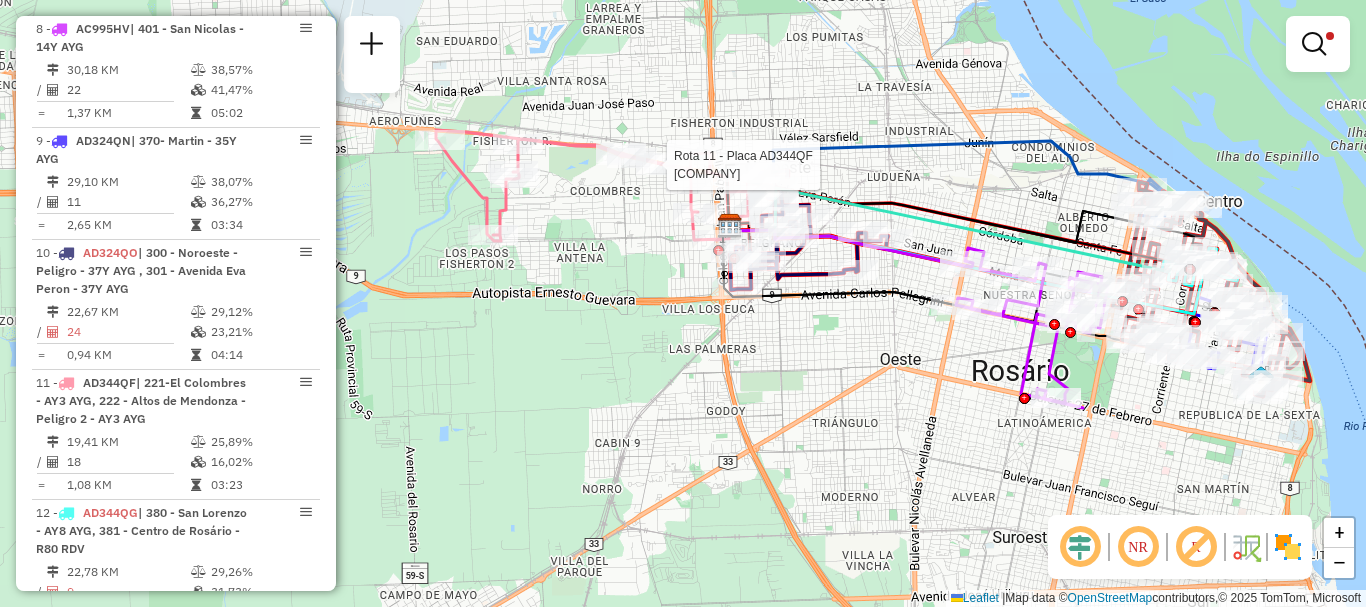 select on "**********" 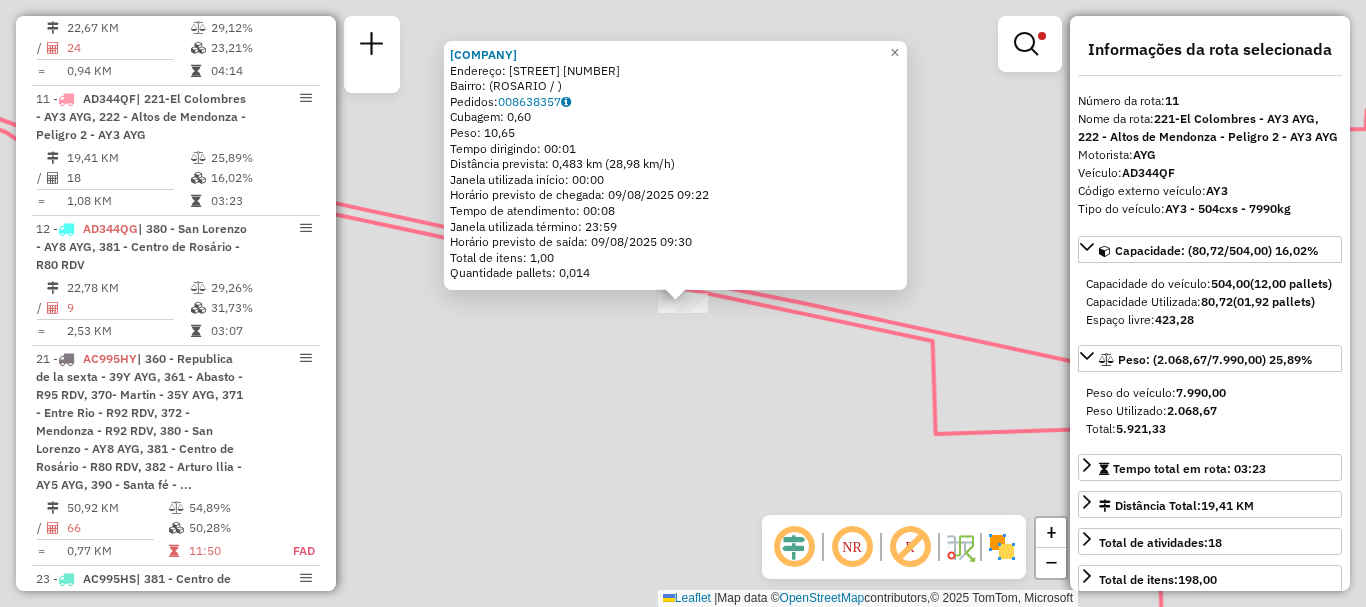 scroll, scrollTop: 1171, scrollLeft: 0, axis: vertical 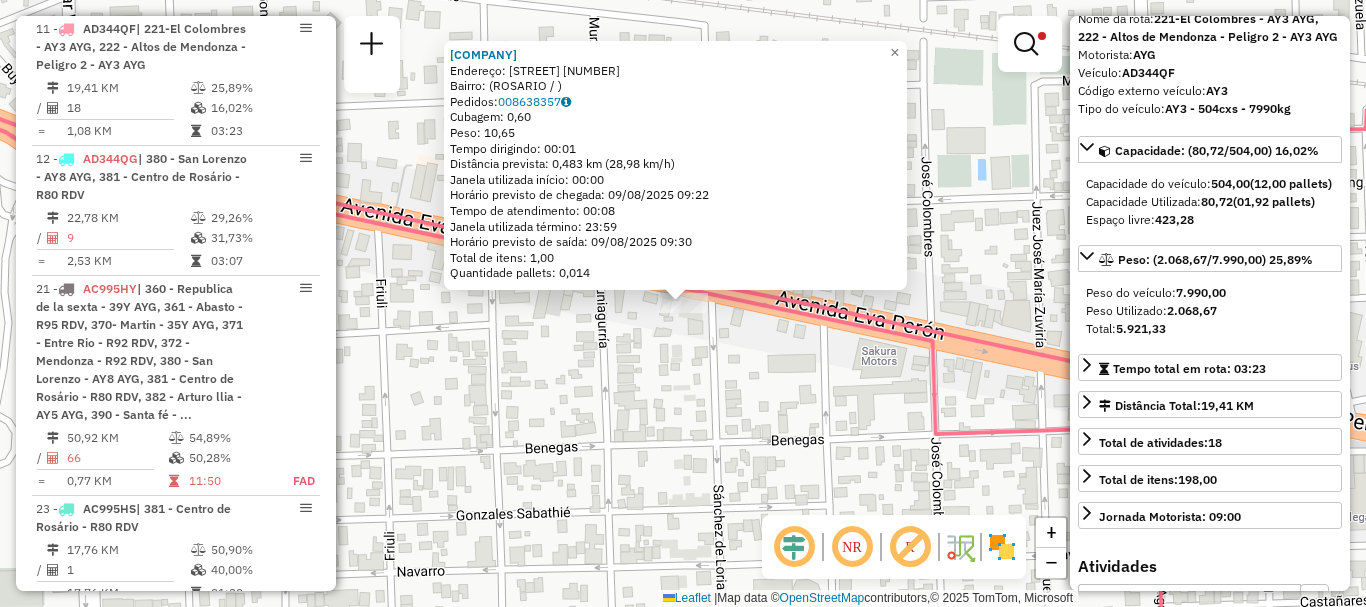 click on "0000420246 - AMALFITANA SAS  Endereço: AV. EVA PERON 0  7915   Bairro:  (ROSARIO / )   Pedidos:  008638357   Cubagem: 0,60  Peso: 10,65  Tempo dirigindo: 00:01   Distância prevista: 0,483 km (28,98 km/h)   Janela utilizada início: 00:00   Horário previsto de chegada: 09/08/2025 09:22   Tempo de atendimento: 00:08   Janela utilizada término: 23:59   Horário previsto de saída: 09/08/2025 09:30   Total de itens: 1,00   Quantidade pallets: 0,014  × Limpar filtros Janela de atendimento Grade de atendimento Capacidade Transportadoras Veículos Cliente Pedidos  Rotas Selecione os dias de semana para filtrar as janelas de atendimento  Seg   Ter   Qua   Qui   Sex   Sáb   Dom  Informe o período da janela de atendimento: De: Até:  Filtrar exatamente a janela do cliente  Considerar janela de atendimento padrão  Selecione os dias de semana para filtrar as grades de atendimento  Seg   Ter   Qua   Qui   Sex   Sáb   Dom   Considerar clientes sem dia de atendimento cadastrado  Peso mínimo:   Peso máximo:   De:" 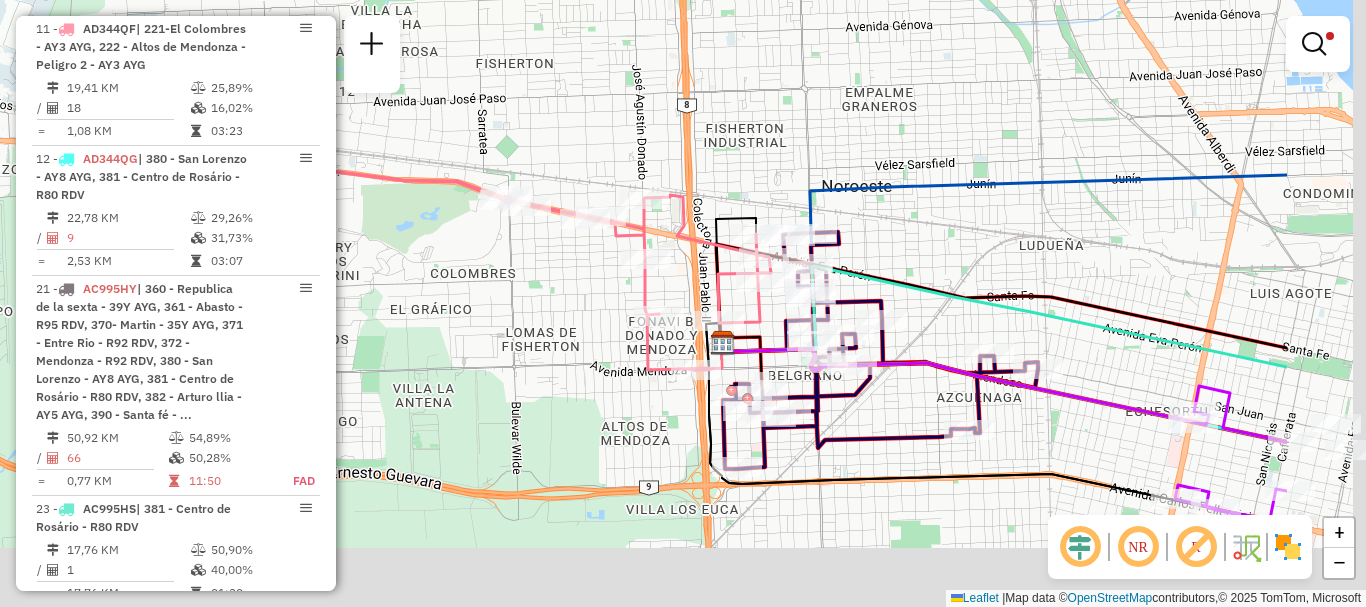 drag, startPoint x: 929, startPoint y: 387, endPoint x: 698, endPoint y: 251, distance: 268.06155 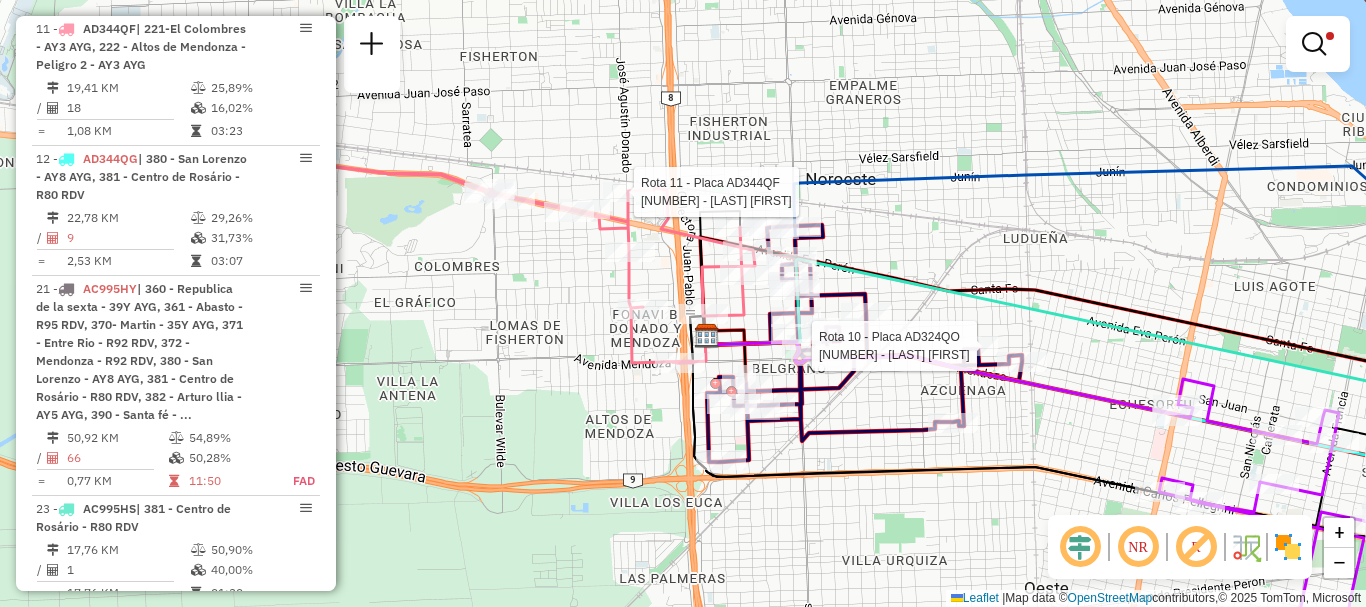 select on "**********" 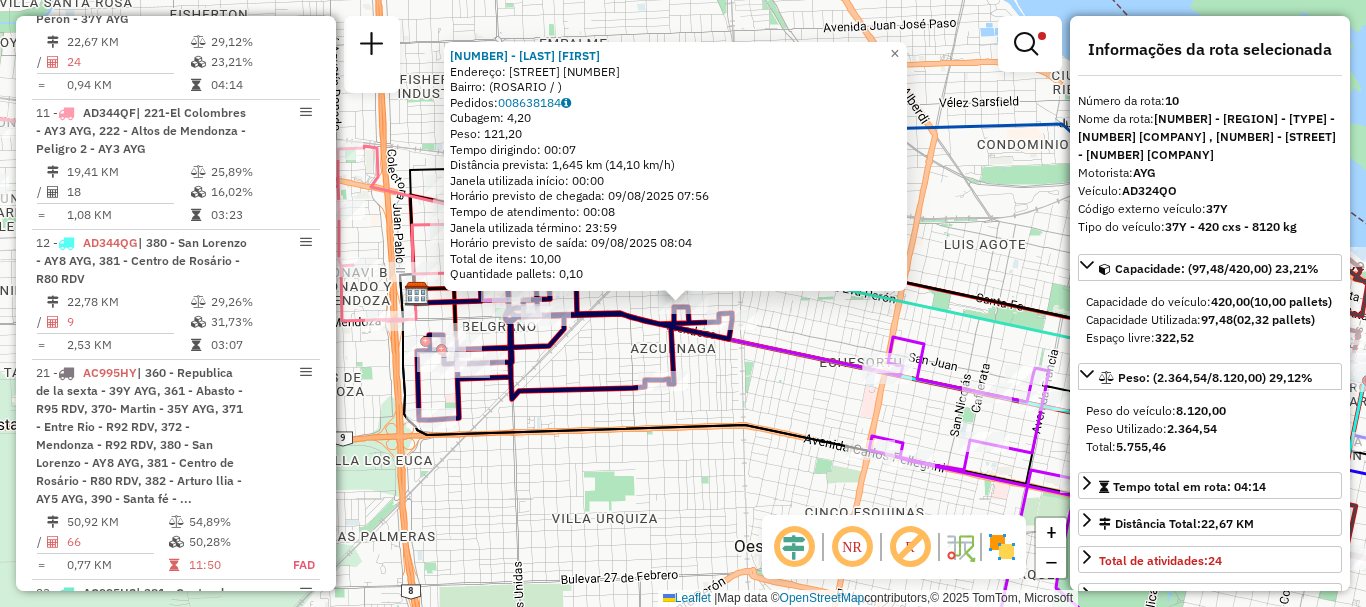 scroll, scrollTop: 1041, scrollLeft: 0, axis: vertical 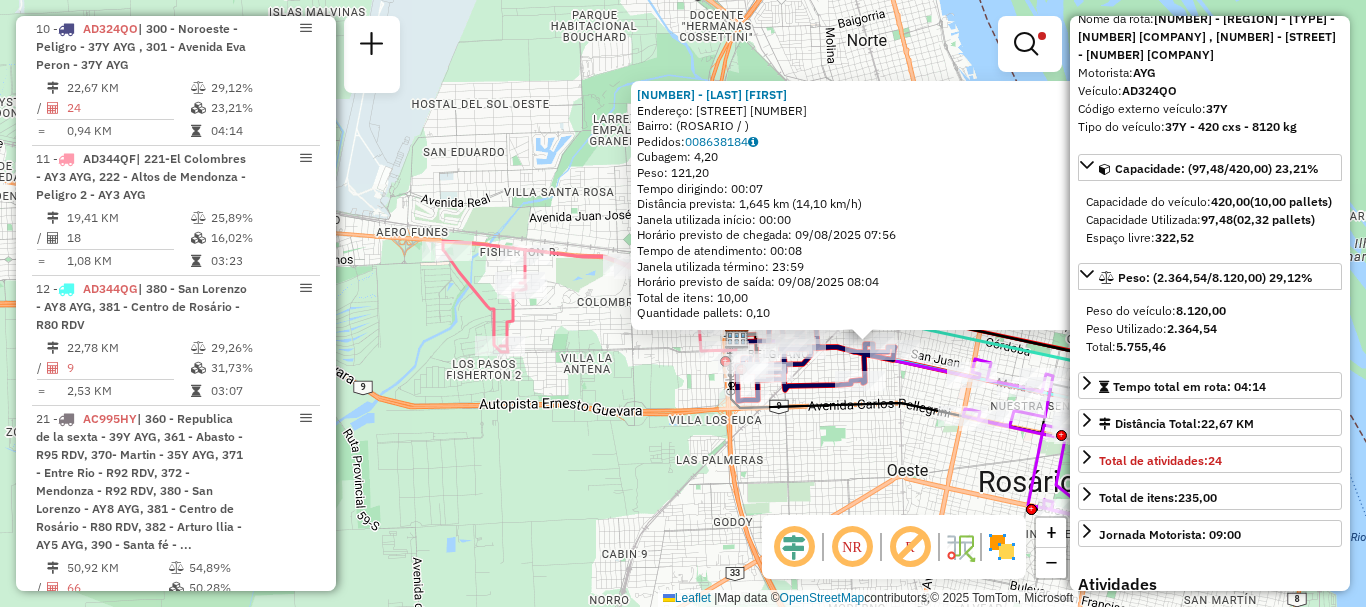 click on "0000527321 - Guan Ruiqi  Endereço: LINIERS 1257   Bairro:  (ROSARIO / )   Pedidos:  008638184   Cubagem: 4,20  Peso: 121,20  Tempo dirigindo: 00:07   Distância prevista: 1,645 km (14,10 km/h)   Janela utilizada início: 00:00   Horário previsto de chegada: 09/08/2025 07:56   Tempo de atendimento: 00:08   Janela utilizada término: 23:59   Horário previsto de saída: 09/08/2025 08:04   Total de itens: 10,00   Quantidade pallets: 0,10  × Limpar filtros Janela de atendimento Grade de atendimento Capacidade Transportadoras Veículos Cliente Pedidos  Rotas Selecione os dias de semana para filtrar as janelas de atendimento  Seg   Ter   Qua   Qui   Sex   Sáb   Dom  Informe o período da janela de atendimento: De: Até:  Filtrar exatamente a janela do cliente  Considerar janela de atendimento padrão  Selecione os dias de semana para filtrar as grades de atendimento  Seg   Ter   Qua   Qui   Sex   Sáb   Dom   Considerar clientes sem dia de atendimento cadastrado  Clientes fora do dia de atendimento selecionado" 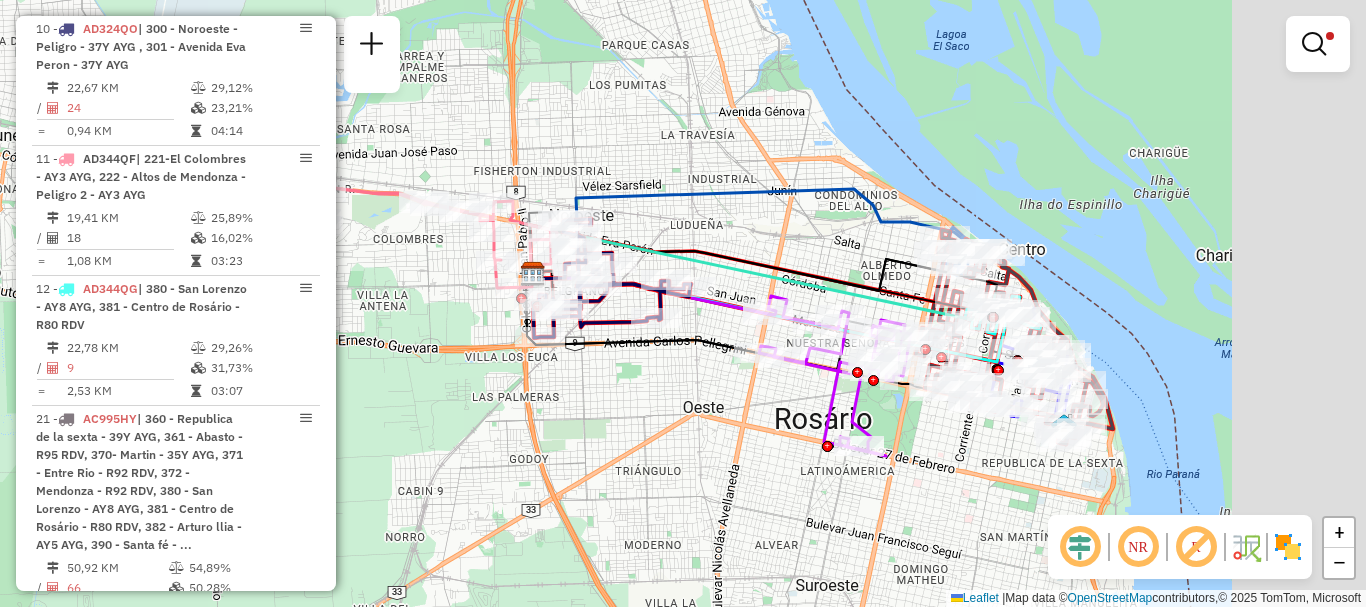 drag, startPoint x: 906, startPoint y: 465, endPoint x: 696, endPoint y: 395, distance: 221.35944 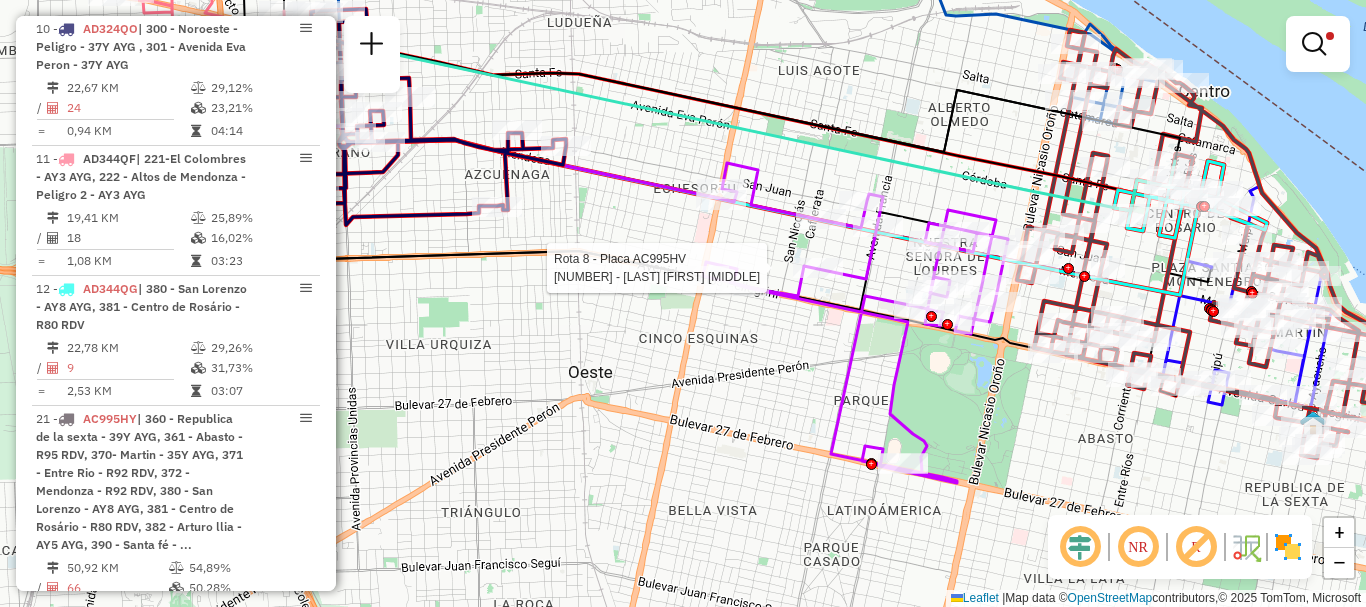 select on "**********" 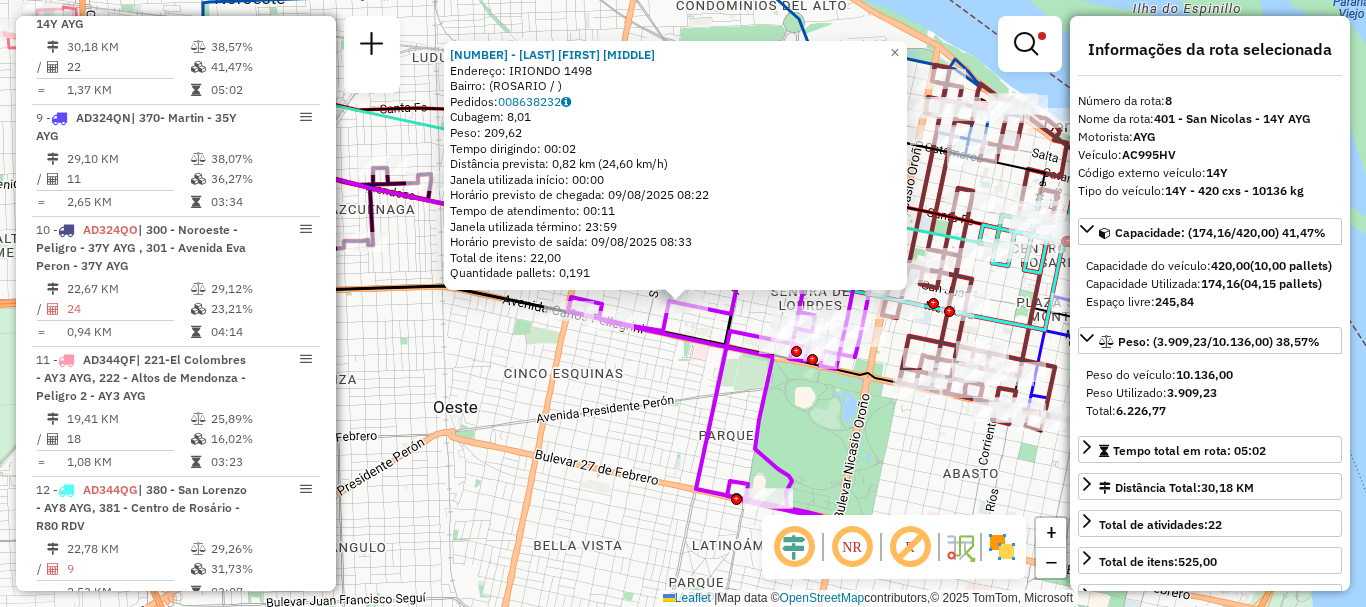 scroll, scrollTop: 817, scrollLeft: 0, axis: vertical 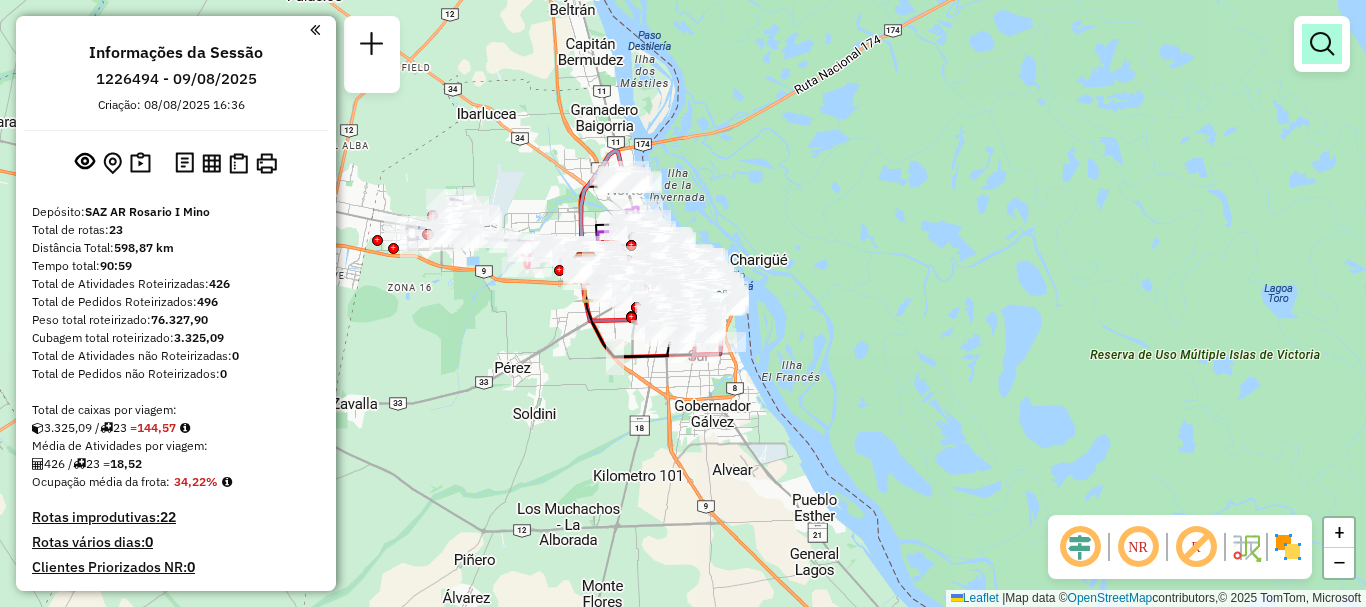 click at bounding box center [1322, 44] 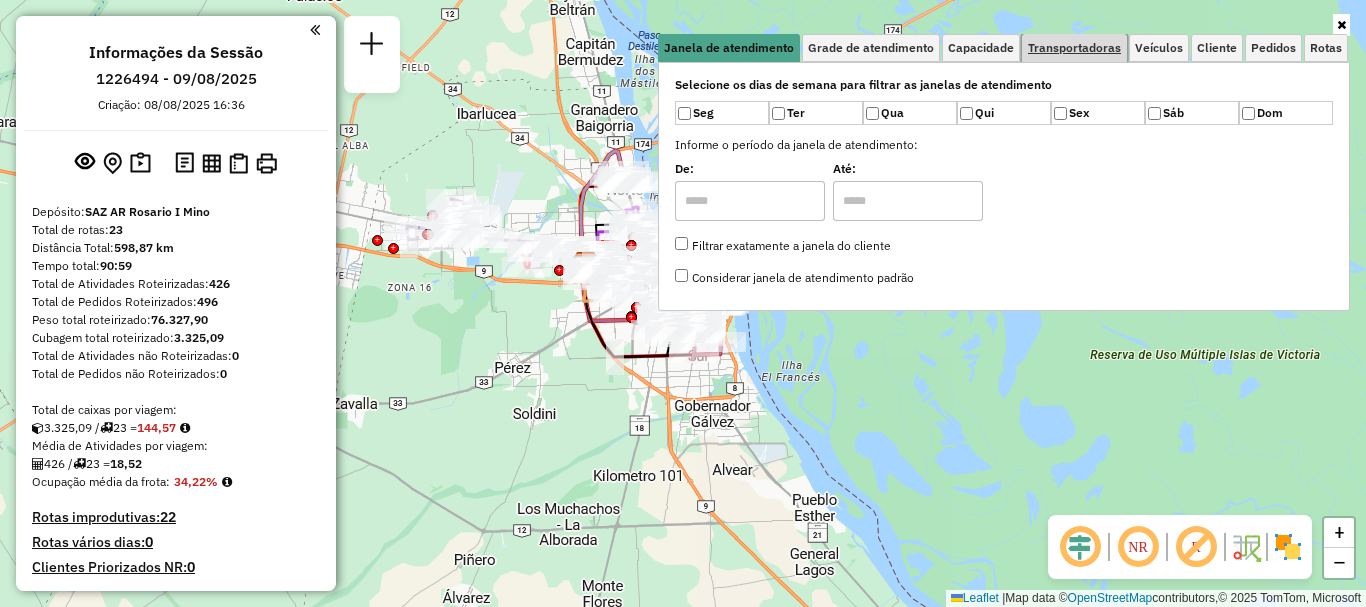 click on "Transportadoras" at bounding box center [1074, 48] 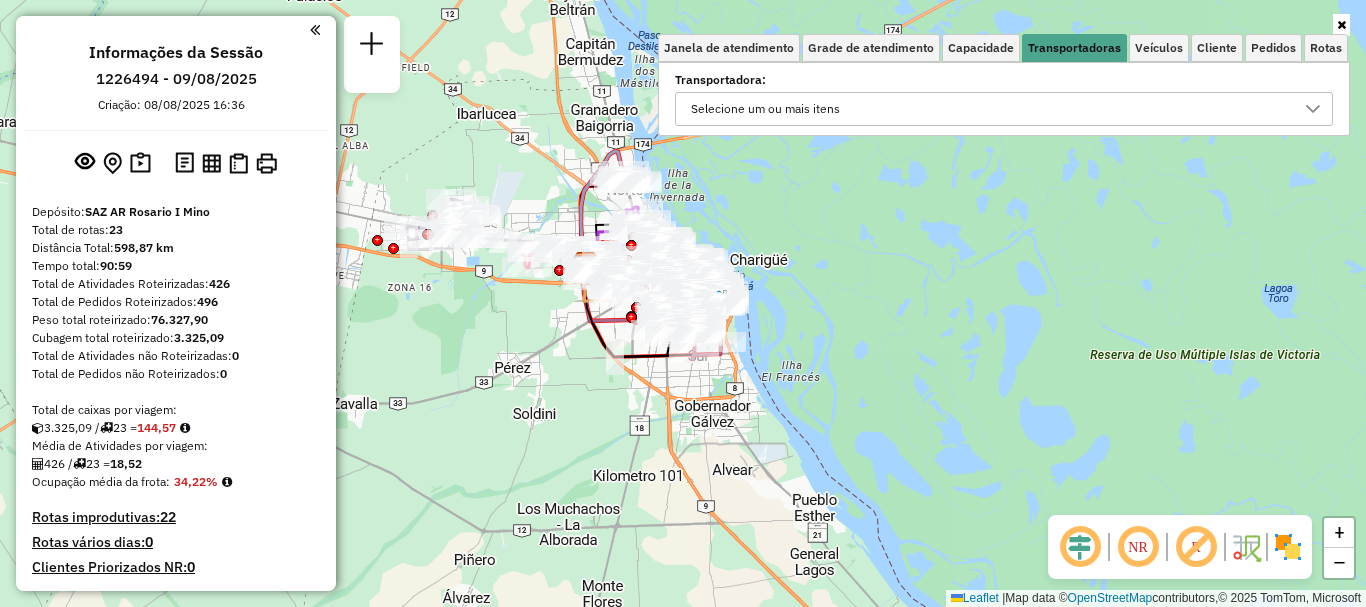 click 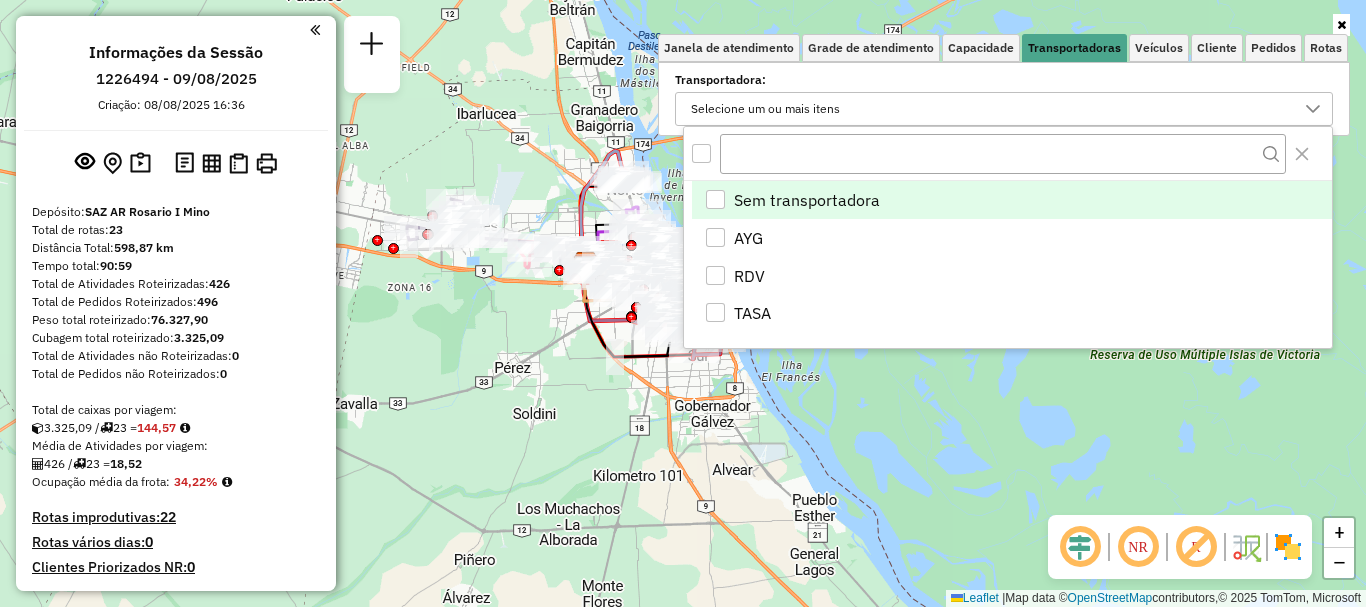 scroll, scrollTop: 12, scrollLeft: 69, axis: both 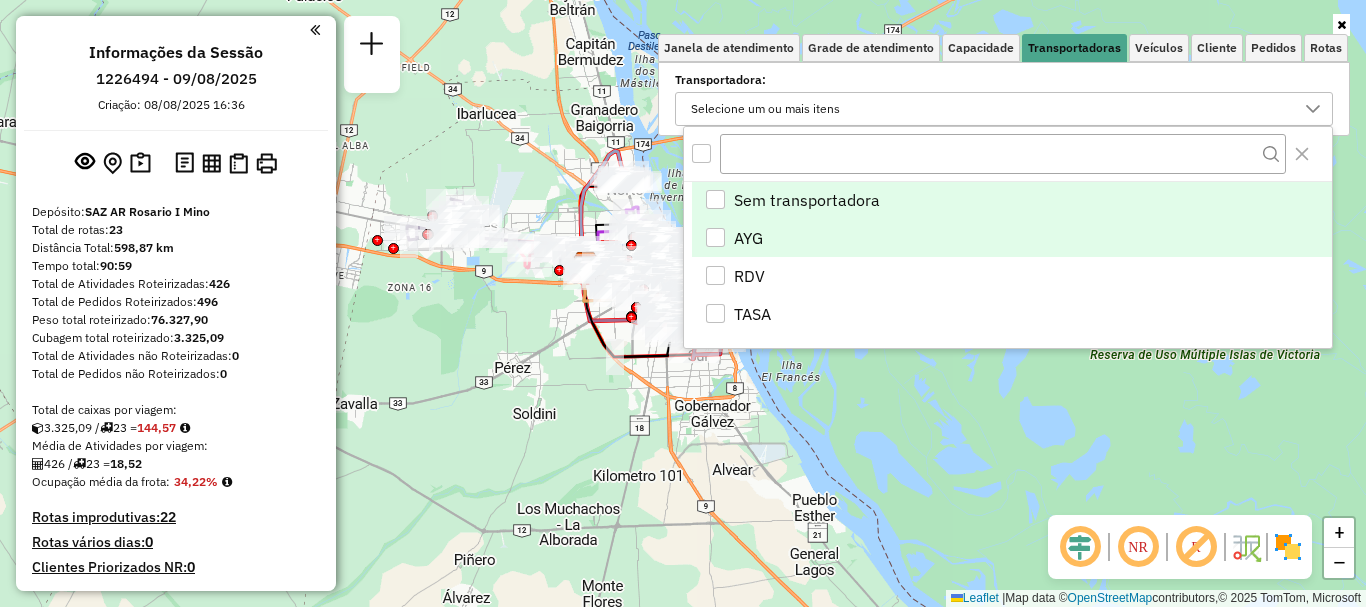 click at bounding box center [715, 237] 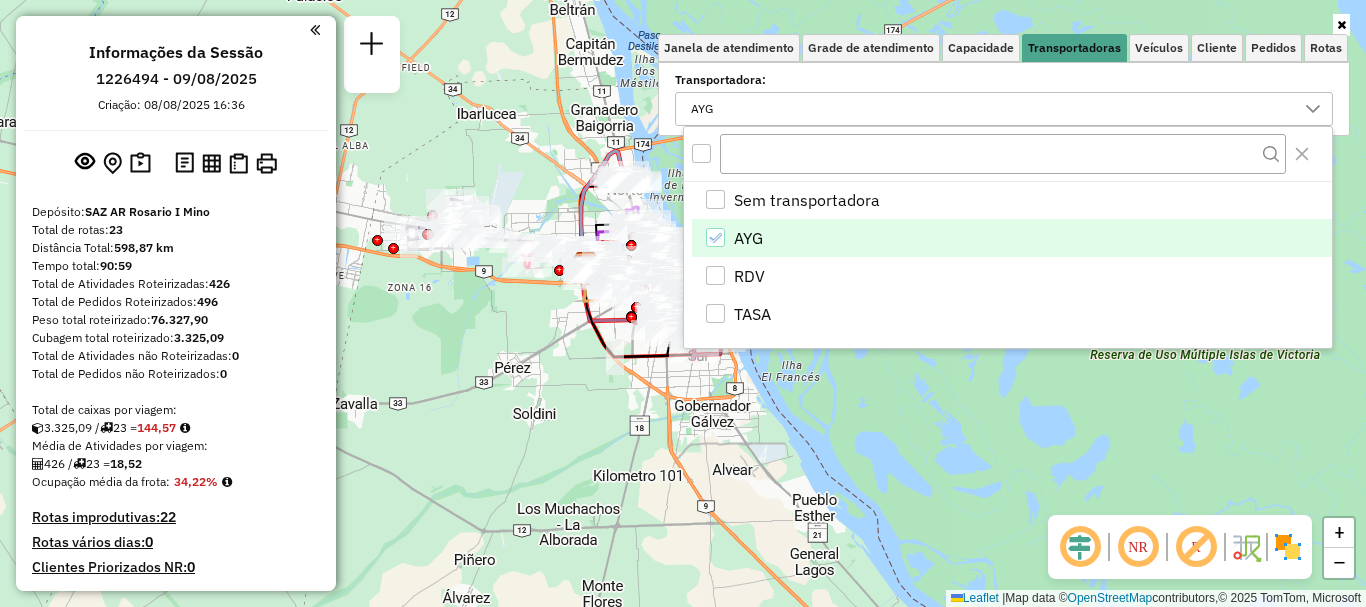 click on "Janela de atendimento Grade de atendimento Capacidade Transportadoras Veículos Cliente Pedidos  Rotas Selecione os dias de semana para filtrar as janelas de atendimento  Seg   Ter   Qua   Qui   Sex   Sáb   Dom  Informe o período da janela de atendimento: De: Até:  Filtrar exatamente a janela do cliente  Considerar janela de atendimento padrão  Selecione os dias de semana para filtrar as grades de atendimento  Seg   Ter   Qua   Qui   Sex   Sáb   Dom   Considerar clientes sem dia de atendimento cadastrado  Clientes fora do dia de atendimento selecionado Filtrar as atividades entre os valores definidos abaixo:  Peso mínimo:   Peso máximo:   Cubagem mínima:   Cubagem máxima:   De:   Até:  Filtrar as atividades entre o tempo de atendimento definido abaixo:  De:   Até:   Considerar capacidade total dos clientes não roteirizados Transportadora: AYG Tipo de veículo: Selecione um ou mais itens Veículo: Selecione um ou mais itens Motorista: Selecione um ou mais itens Nome: Tipo de cliente: Rótulo: Tipo:" 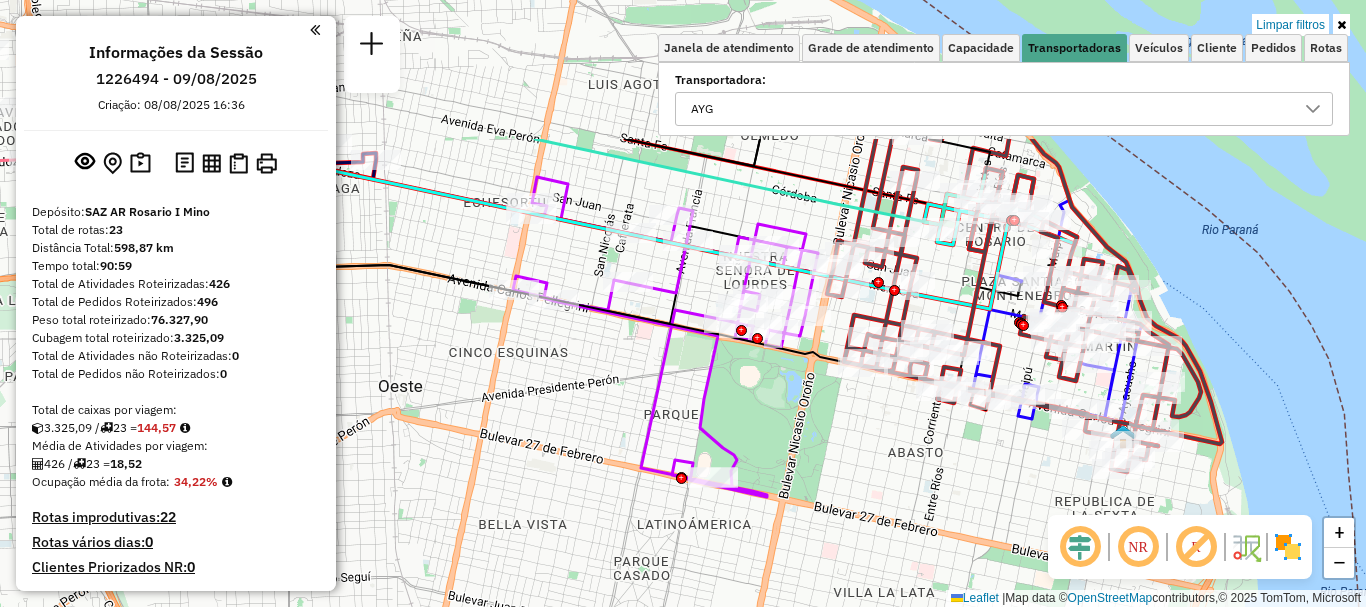 drag, startPoint x: 634, startPoint y: 261, endPoint x: 530, endPoint y: 461, distance: 225.42404 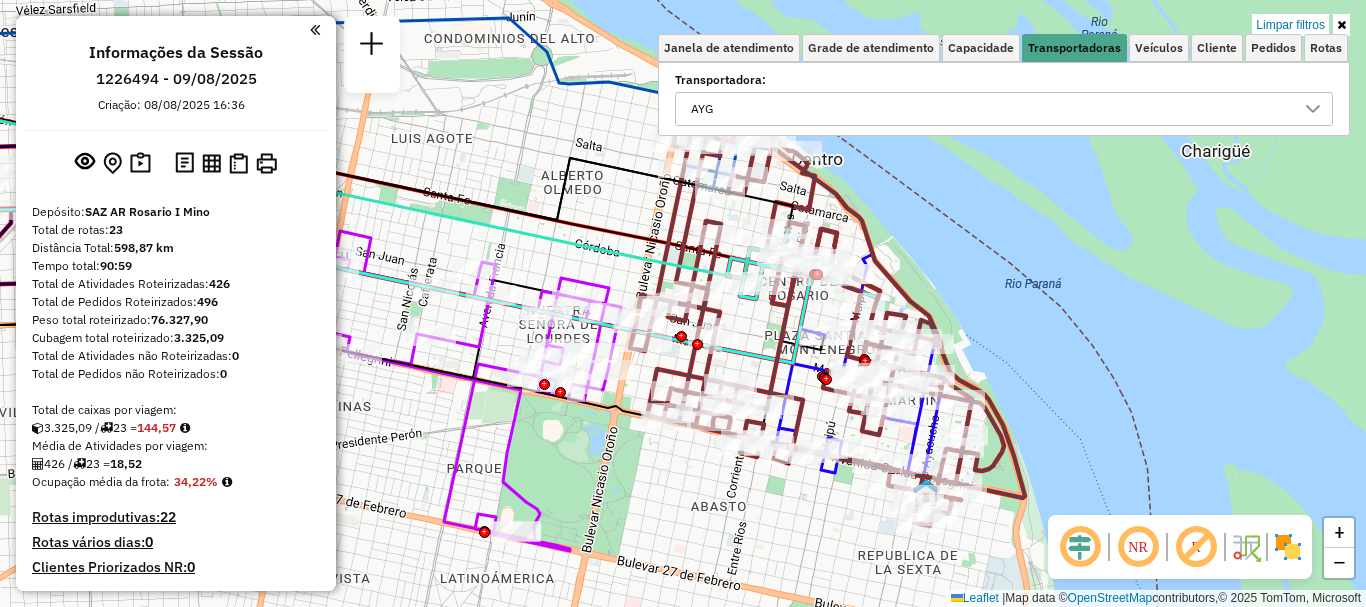drag, startPoint x: 635, startPoint y: 422, endPoint x: 438, endPoint y: 476, distance: 204.26698 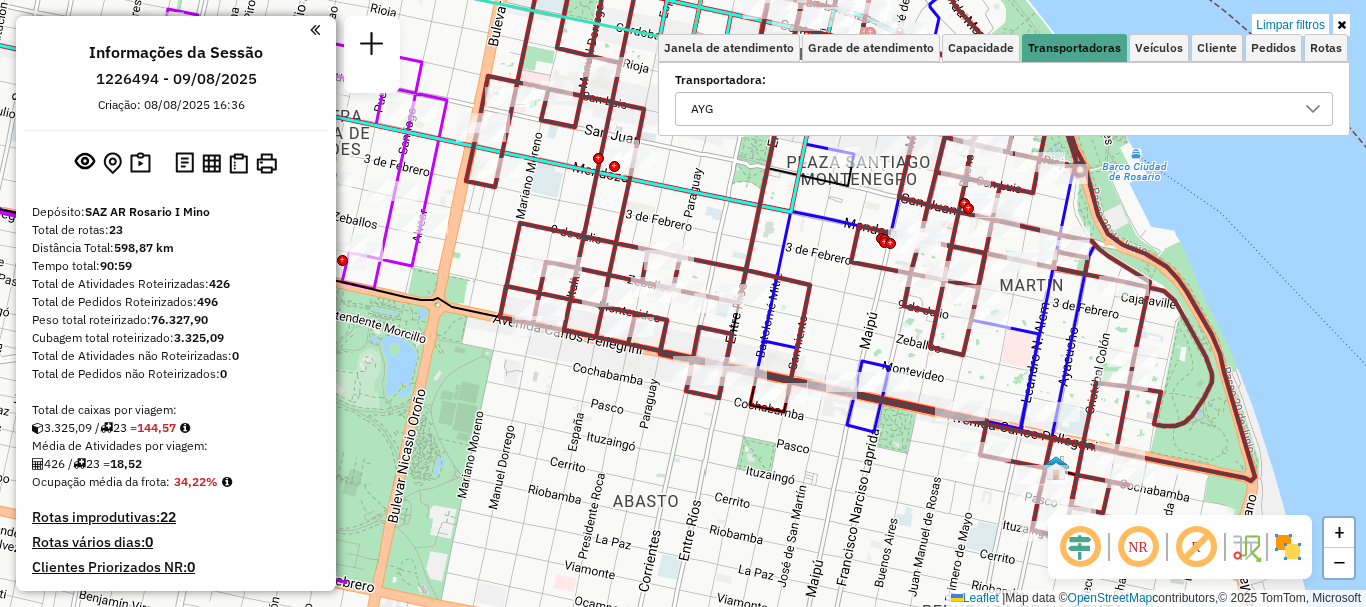 drag, startPoint x: 742, startPoint y: 487, endPoint x: 745, endPoint y: 403, distance: 84.05355 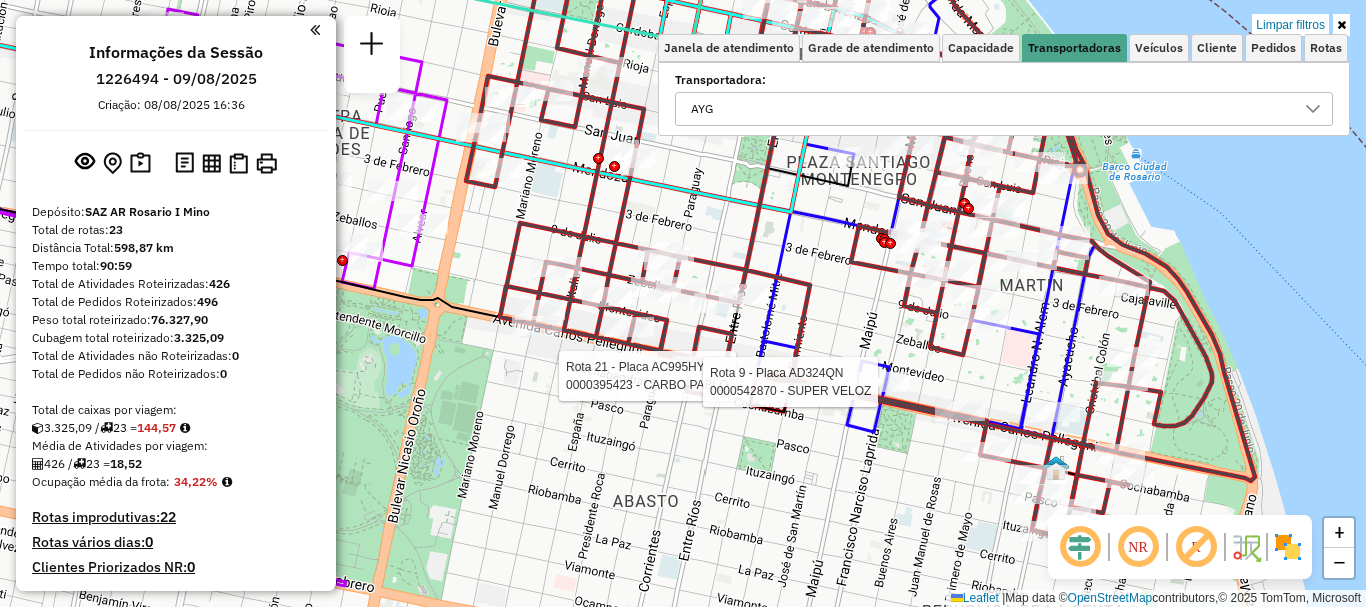 select on "**********" 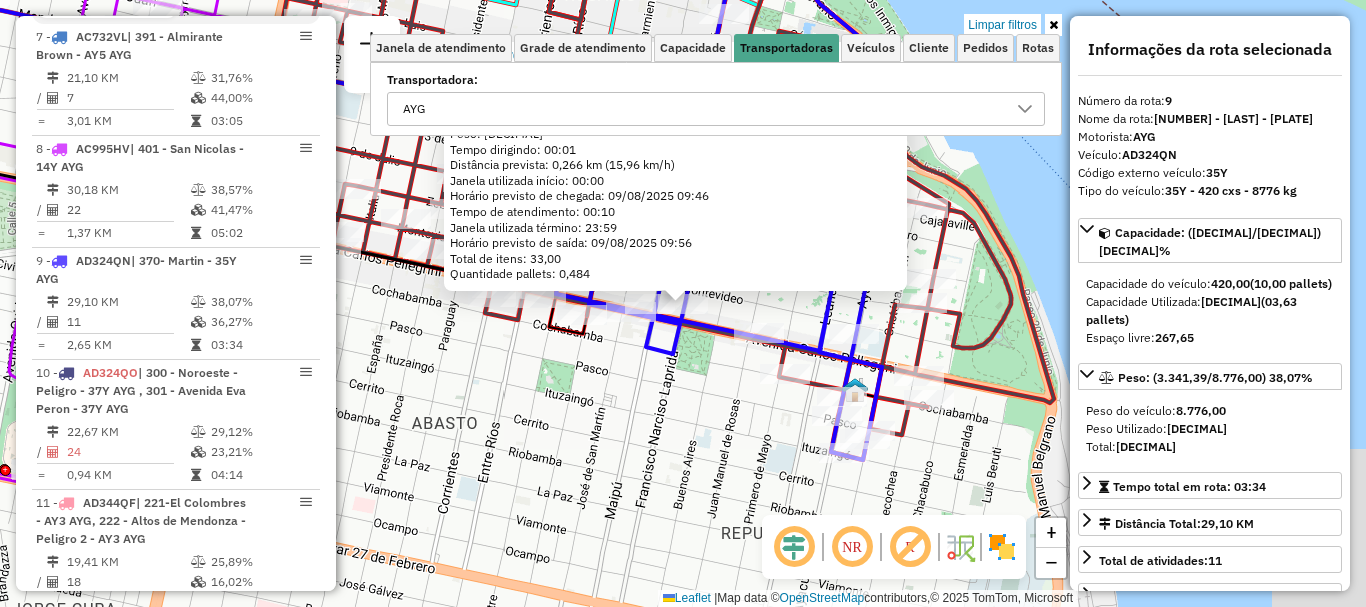scroll, scrollTop: 929, scrollLeft: 0, axis: vertical 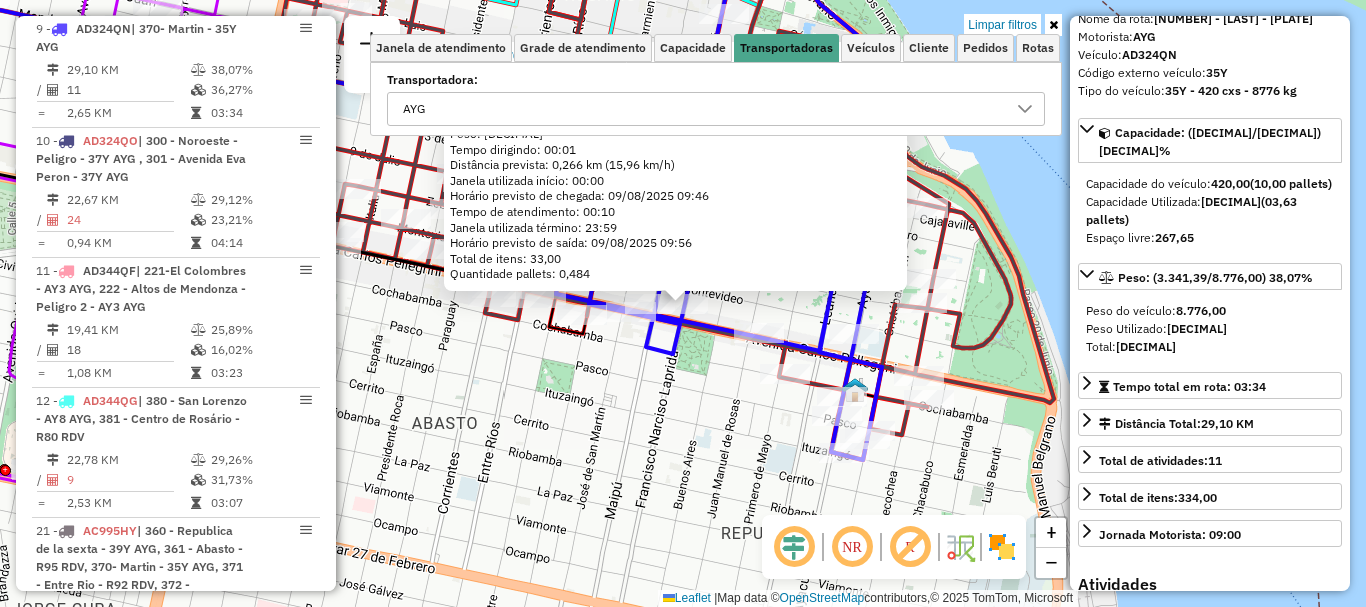 click on "[NUMBER] - [NUMBER] - [COMPANY_NAME]  Endereço: [STREET] [NUMBER]   Bairro:  ([CITY] / )   Pedidos:  [NUMBER]   Cubagem: [DECIMAL]  Peso: [DECIMAL]  Tempo dirigindo: [TIME]   Distância prevista: [DECIMAL] km ([DECIMAL] km/h)   Janela utilizada início: [TIME]   Horário previsto de chegada: [DATE] [TIME]   Tempo de atendimento: [TIME]   Janela utilizada término: [TIME]   Horário previsto de saída: [DATE] [TIME]   Total de itens: [DECIMAL]   Quantidade pallets: [DECIMAL]  × Limpar filtros Janela de atendimento Grade de atendimento Capacidade Transportadoras Veículos Cliente Pedidos  Rotas Selecione os dias de semana para filtrar as janelas de atendimento  Seg   Ter   Qua   Qui   Sex   Sáb   Dom  Informe o período da janela de atendimento: De: Até:  Filtrar exatamente a janela do cliente  Considerar janela de atendimento padrão  Selecione os dias de semana para filtrar as grades de atendimento  Seg   Ter   Qua   Qui   Sex   Sáb   Dom   Considerar clientes sem dia de atendimento cadastrado  Peso mínimo:   Peso máximo:   De:   Até:" 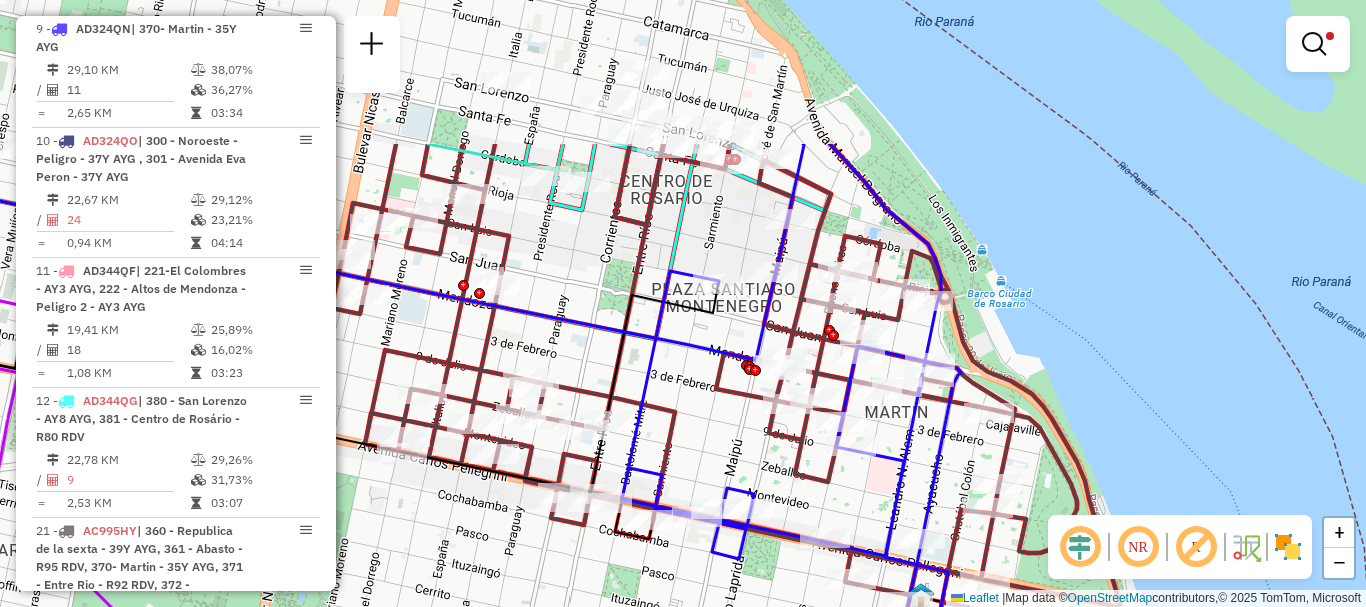 drag, startPoint x: 719, startPoint y: 433, endPoint x: 764, endPoint y: 589, distance: 162.3607 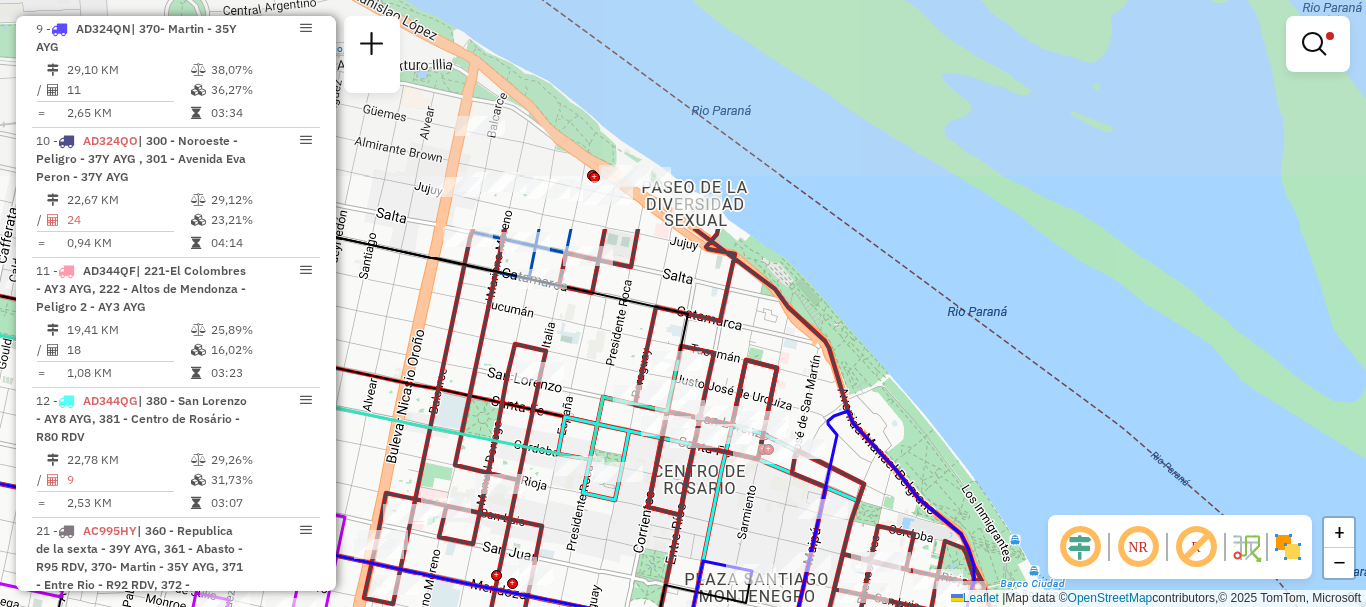 drag, startPoint x: 732, startPoint y: 340, endPoint x: 757, endPoint y: 500, distance: 161.94135 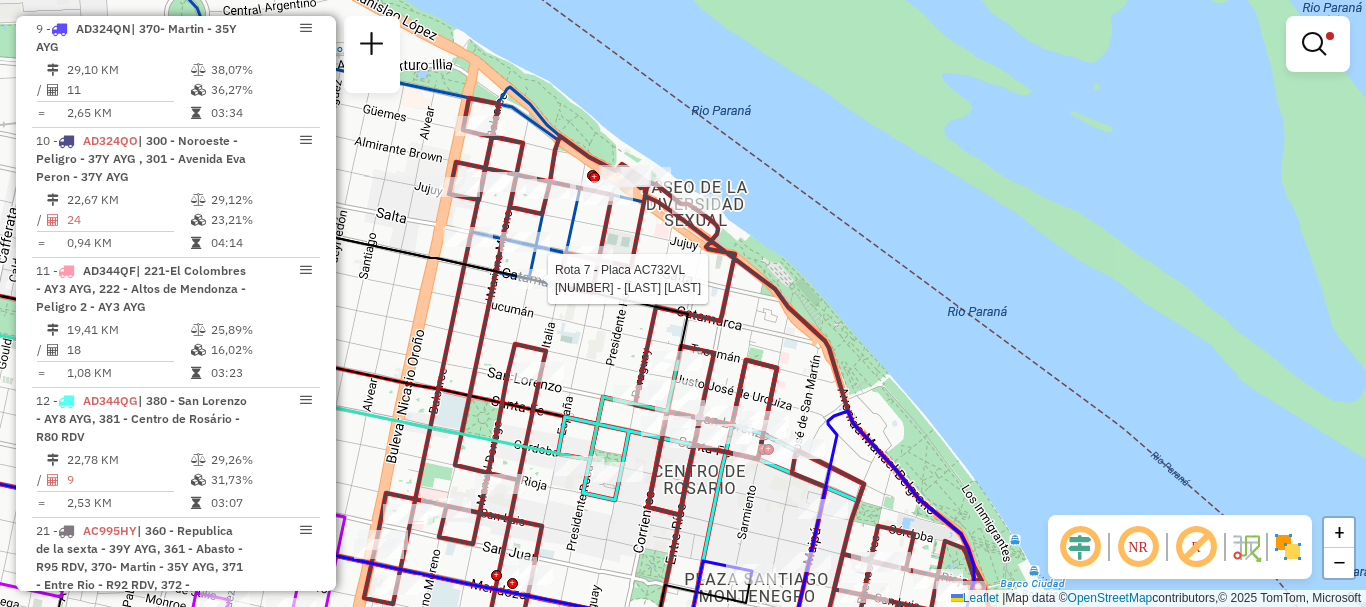 select on "**********" 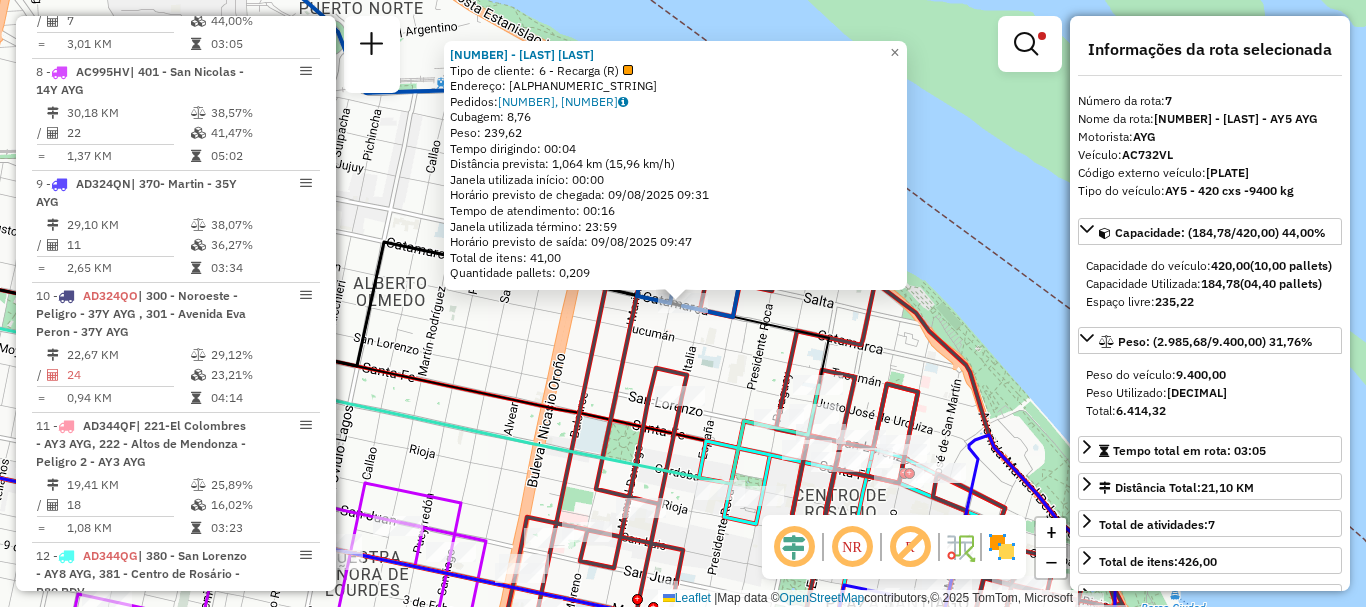 scroll, scrollTop: 705, scrollLeft: 0, axis: vertical 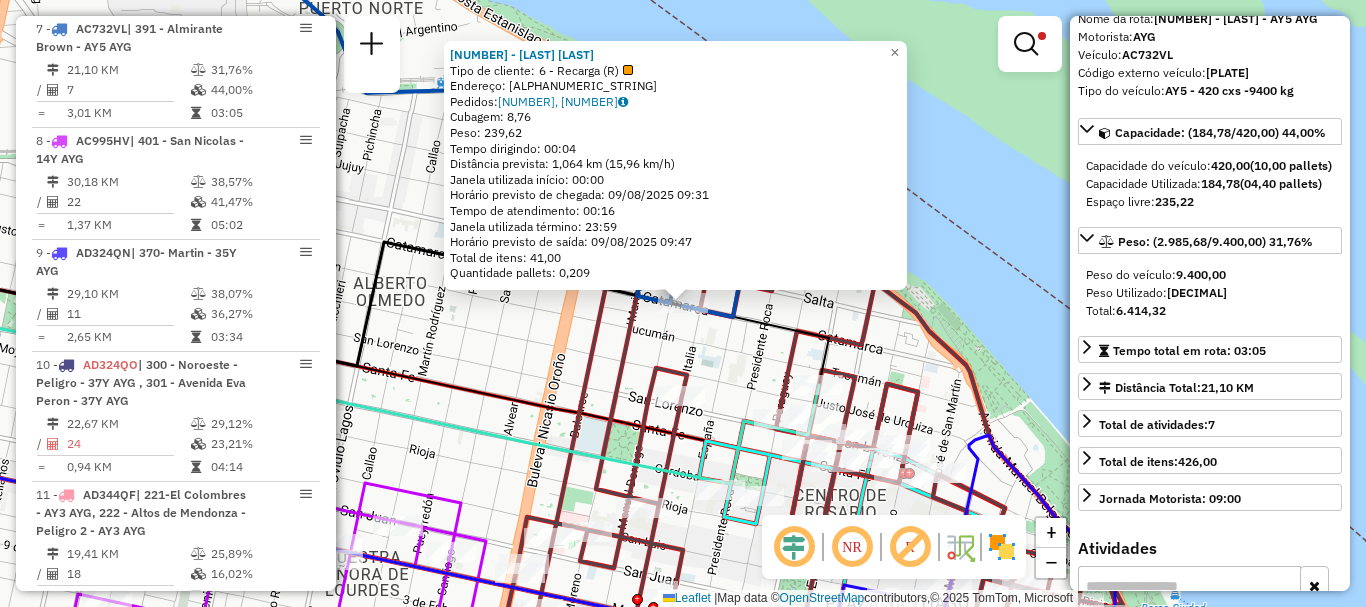 click 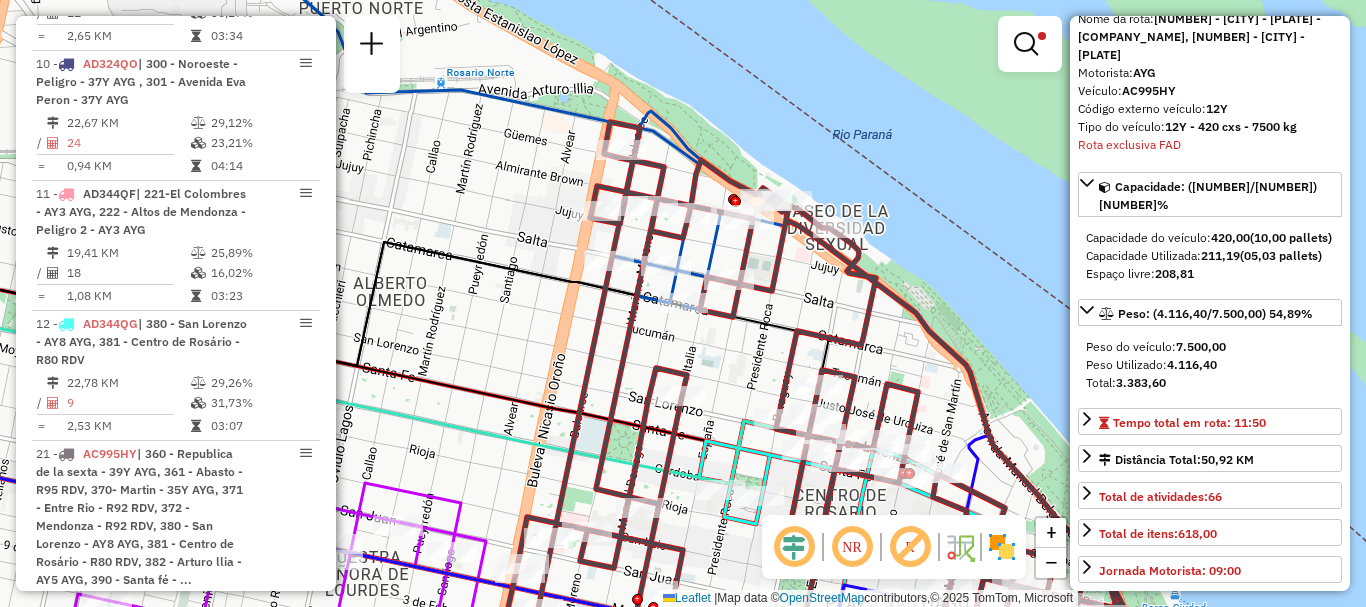 scroll, scrollTop: 1222, scrollLeft: 0, axis: vertical 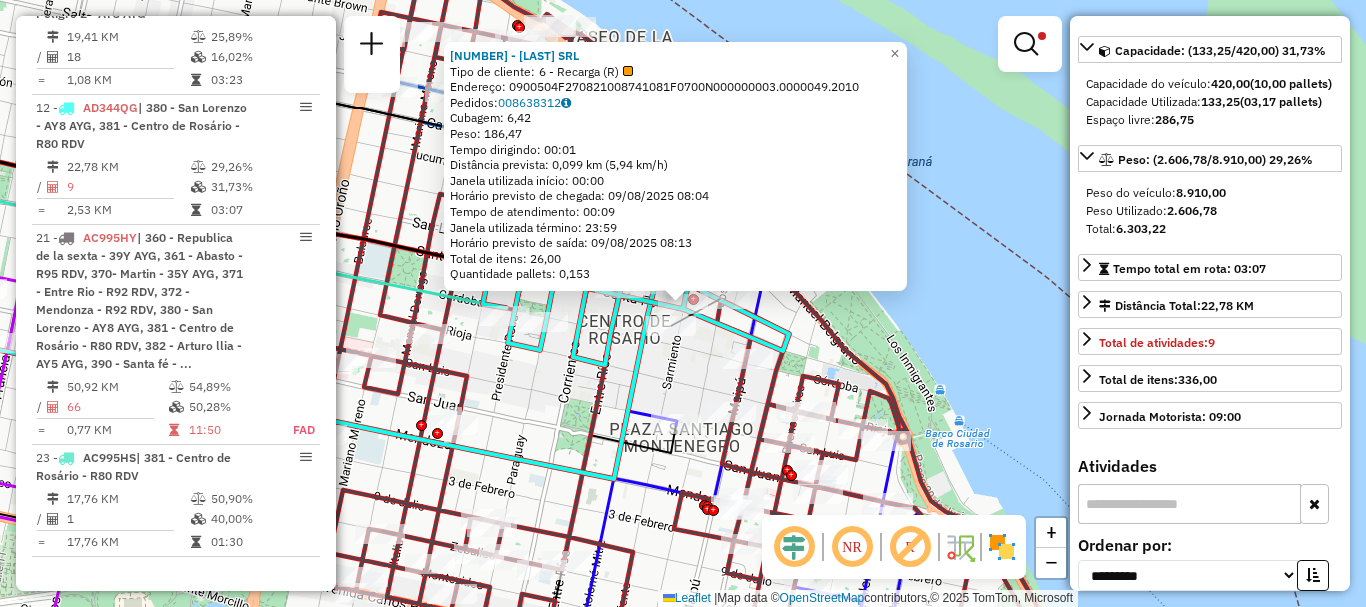 click on "[NUMBER] - [COMPANY_NAME]  Tipo de cliente:   [NUMBER] - Recarga (R)   Endereço: [ALPHANUMERIC_STRING]   Pedidos:  [NUMBER]   Cubagem: [DECIMAL]  Peso: [DECIMAL]  Tempo dirigindo: [TIME]   Distância prevista: [DECIMAL] km ([DECIMAL] km/h)   Janela utilizada início: [TIME]   Horário previsto de chegada: [DATE] [TIME]   Tempo de atendimento: [TIME]   Janela utilizada término: [TIME]   Horário previsto de saída: [DATE] [TIME]   Total de itens: [DECIMAL]   Quantidade pallets: [DECIMAL]  × Limpar filtros Janela de atendimento Grade de atendimento Capacidade Transportadoras Veículos Cliente Pedidos  Rotas Selecione os dias de semana para filtrar as janelas de atendimento  Seg   Ter   Qua   Qui   Sex   Sáb   Dom  Informe o período da janela de atendimento: De: Até:  Filtrar exatamente a janela do cliente  Considerar janela de atendimento padrão  Selecione os dias de semana para filtrar as grades de atendimento  Seg   Ter   Qua   Qui   Sex   Sáb   Dom   Clientes fora do dia de atendimento selecionado AYG" 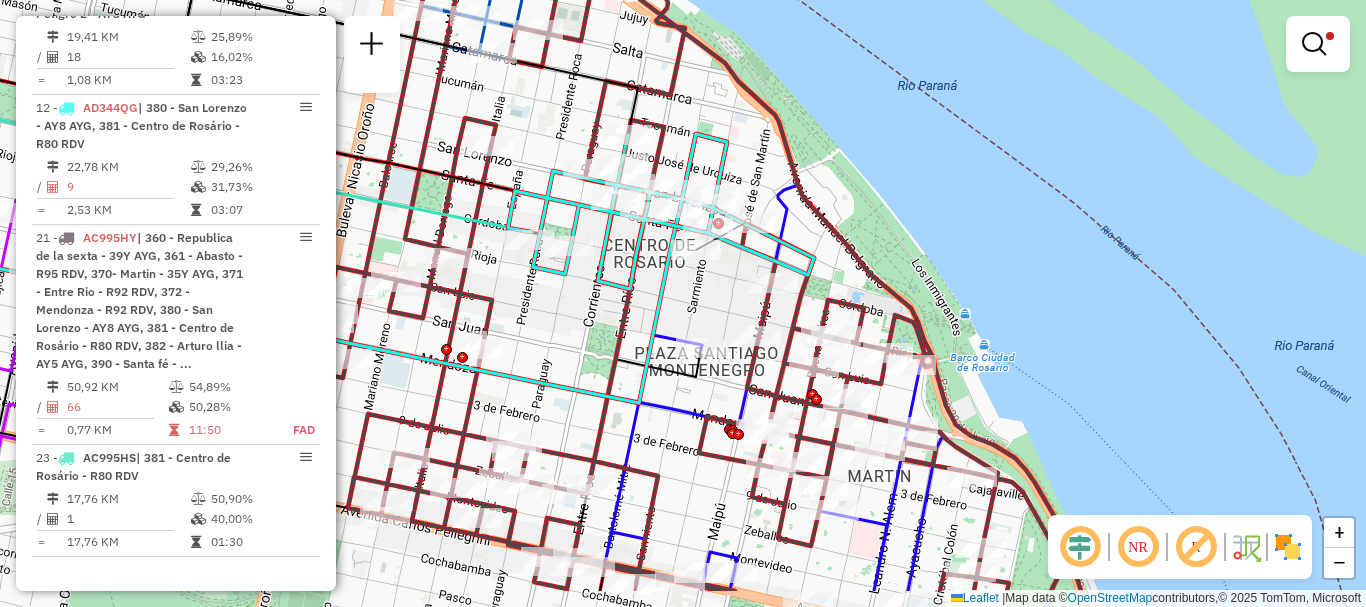 drag, startPoint x: 655, startPoint y: 356, endPoint x: 744, endPoint y: 177, distance: 199.90498 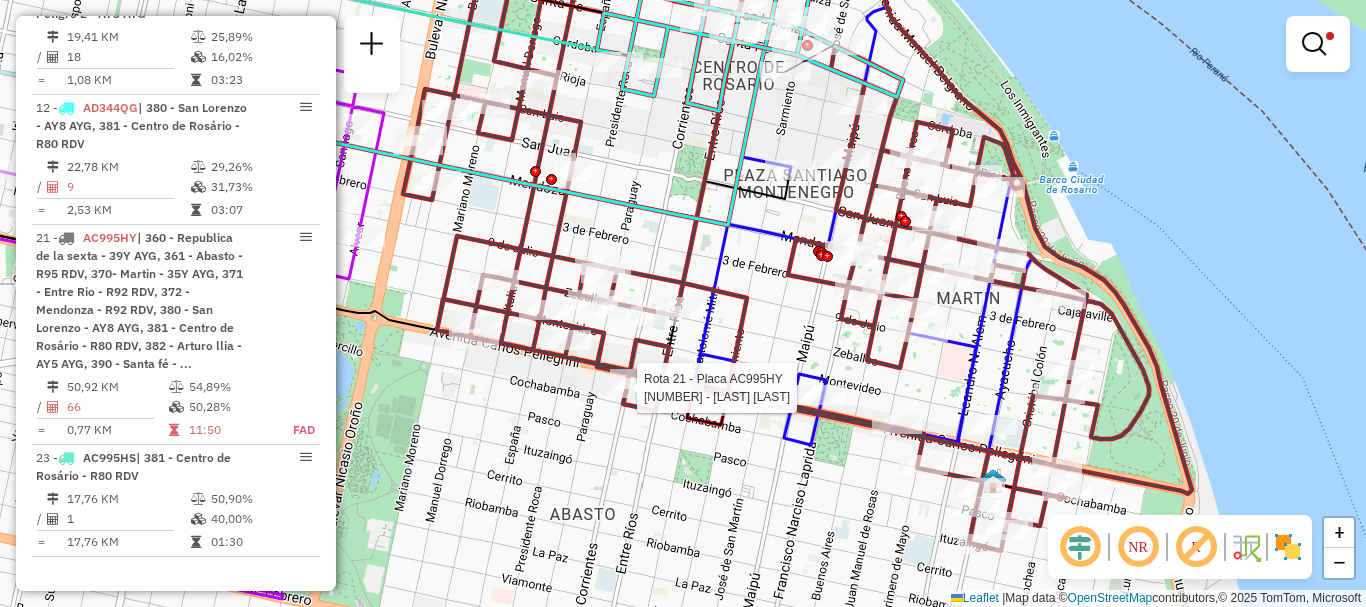 select on "**********" 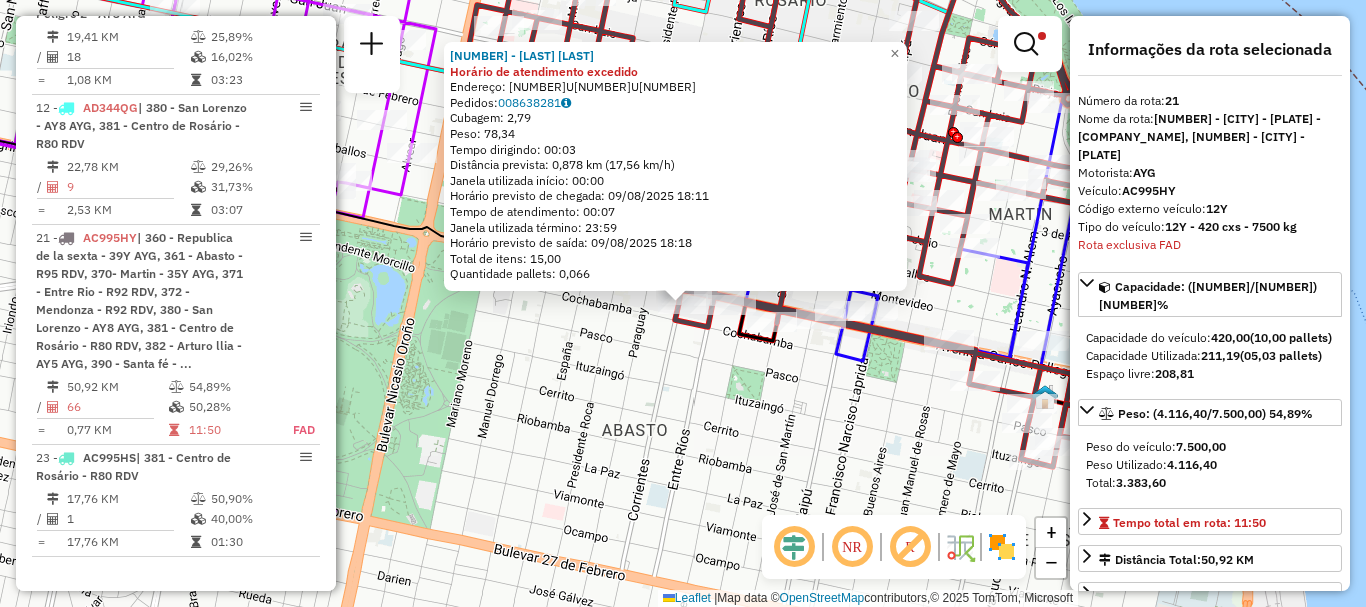 scroll, scrollTop: 100, scrollLeft: 0, axis: vertical 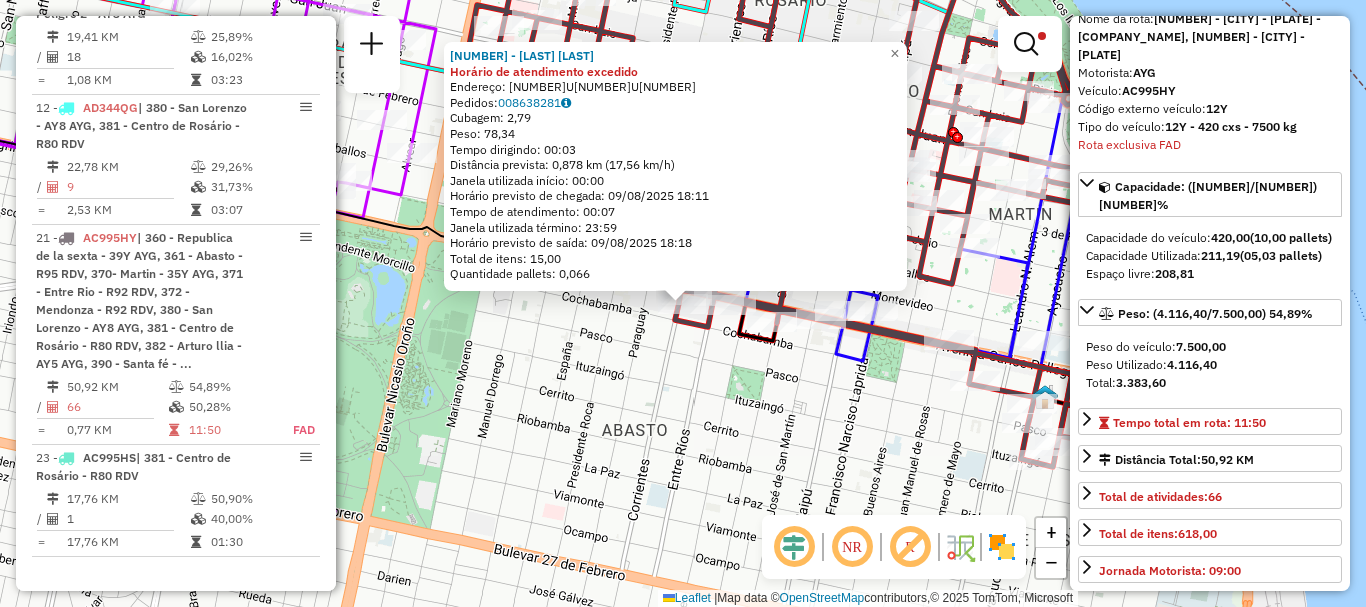 click on "[NUMBER] - [LAST] [LAST] Horário de atendimento excedido  Endereço: [NUMBER]U[NUMBER]U[NUMBER]   Pedidos:  [NUMBER]   Cubagem: [NUMBER]  Peso: [NUMBER]  Tempo dirigindo: [TIME]   Distância prevista: [NUMBER] km ([NUMBER] km/h)   Janela utilizada início: [TIME]   Horário previsto de chegada: [DATE] [TIME]   Tempo de atendimento: [TIME]   Janela utilizada término: [TIME]   Horário previsto de saída: [DATE] [TIME]   Total de itens: [NUMBER]   Quantidade pallets: [NUMBER]  × Limpar filtros Janela de atendimento Grade de atendimento Capacidade Transportadoras Veículos Cliente Pedidos  Rotas Selecione os dias de semana para filtrar as janelas de atendimento  Seg   Ter   Qua   Qui   Sex   Sáb   Dom  Informe o período da janela de atendimento: De: Até:  Filtrar exatamente a janela do cliente  Considerar janela de atendimento padrão  Selecione os dias de semana para filtrar as grades de atendimento  Seg   Ter   Qua   Qui   Sex   Sáb   Dom   Considerar clientes sem dia de atendimento cadastrado" 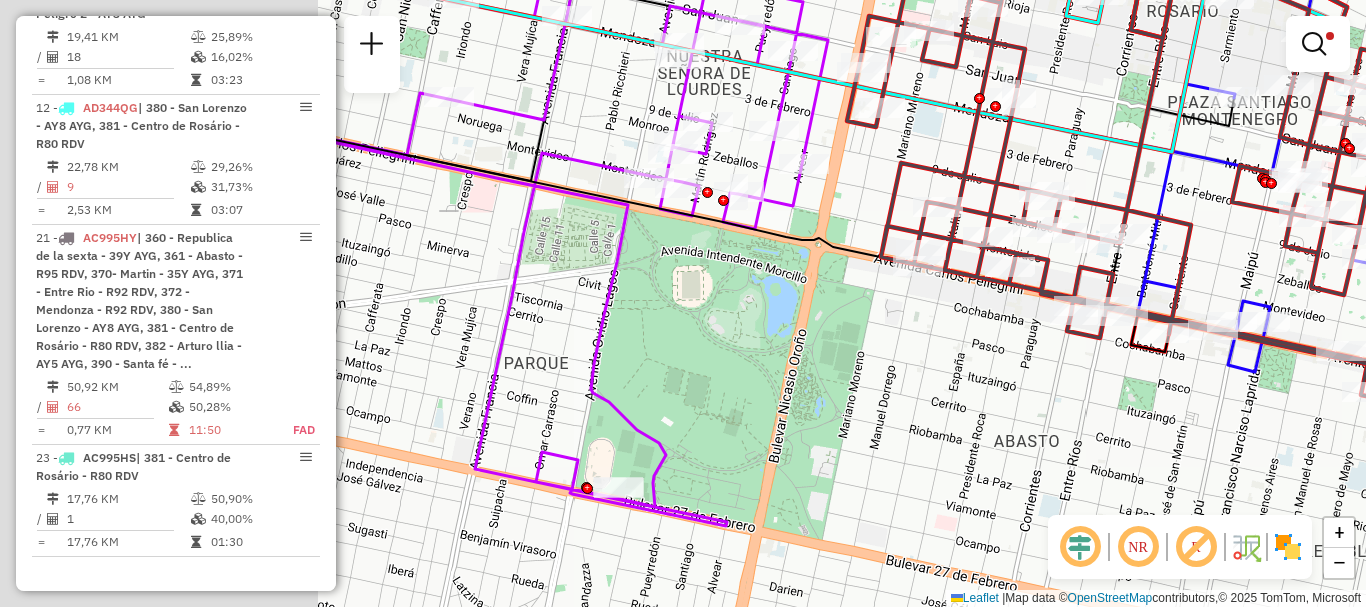 drag, startPoint x: 608, startPoint y: 399, endPoint x: 1022, endPoint y: 410, distance: 414.14612 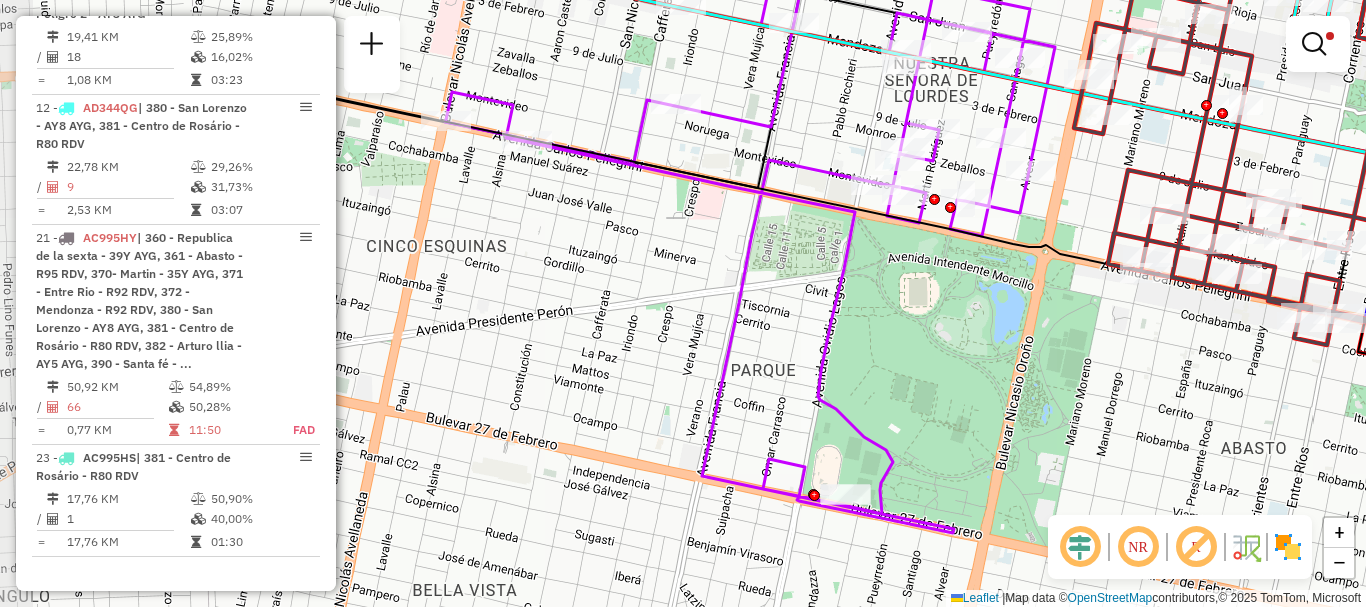 drag, startPoint x: 928, startPoint y: 413, endPoint x: 1001, endPoint y: 412, distance: 73.00685 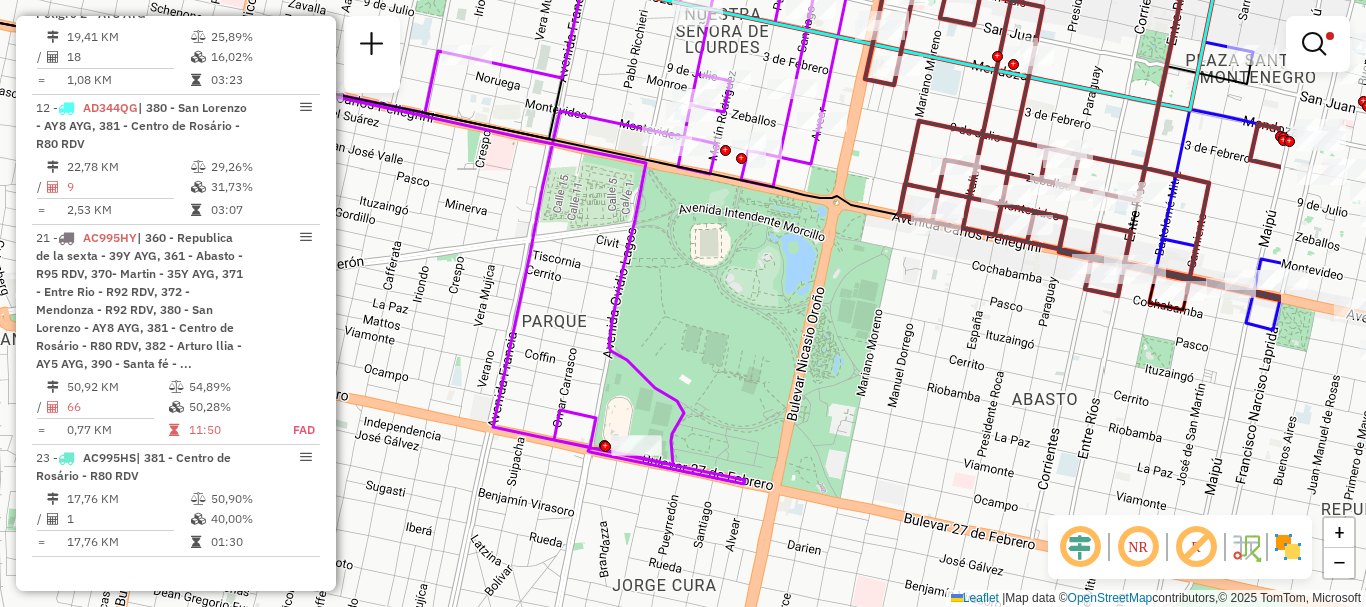 drag, startPoint x: 919, startPoint y: 338, endPoint x: 698, endPoint y: 291, distance: 225.94247 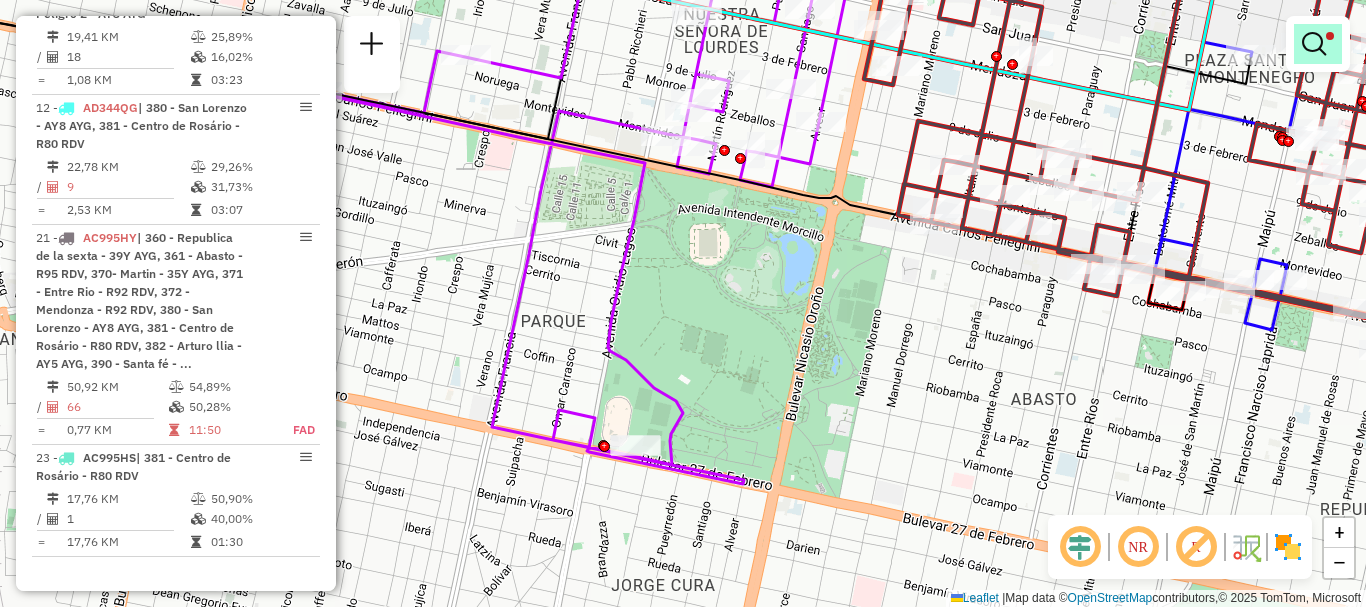 click at bounding box center [1314, 44] 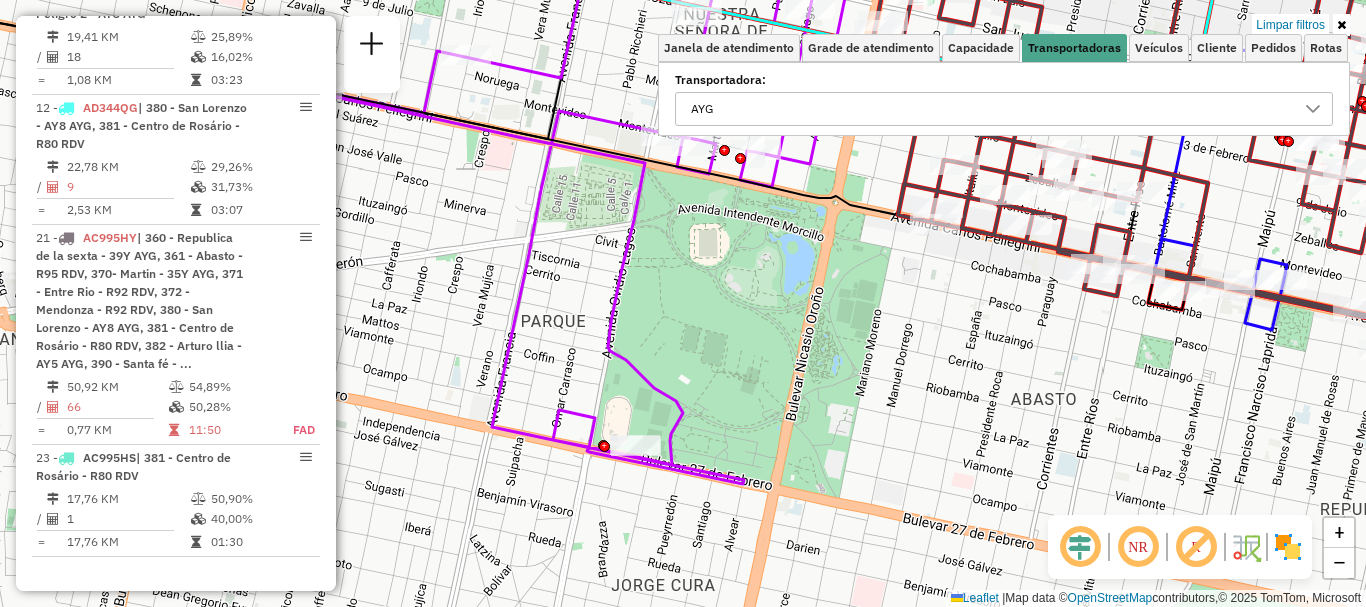 click 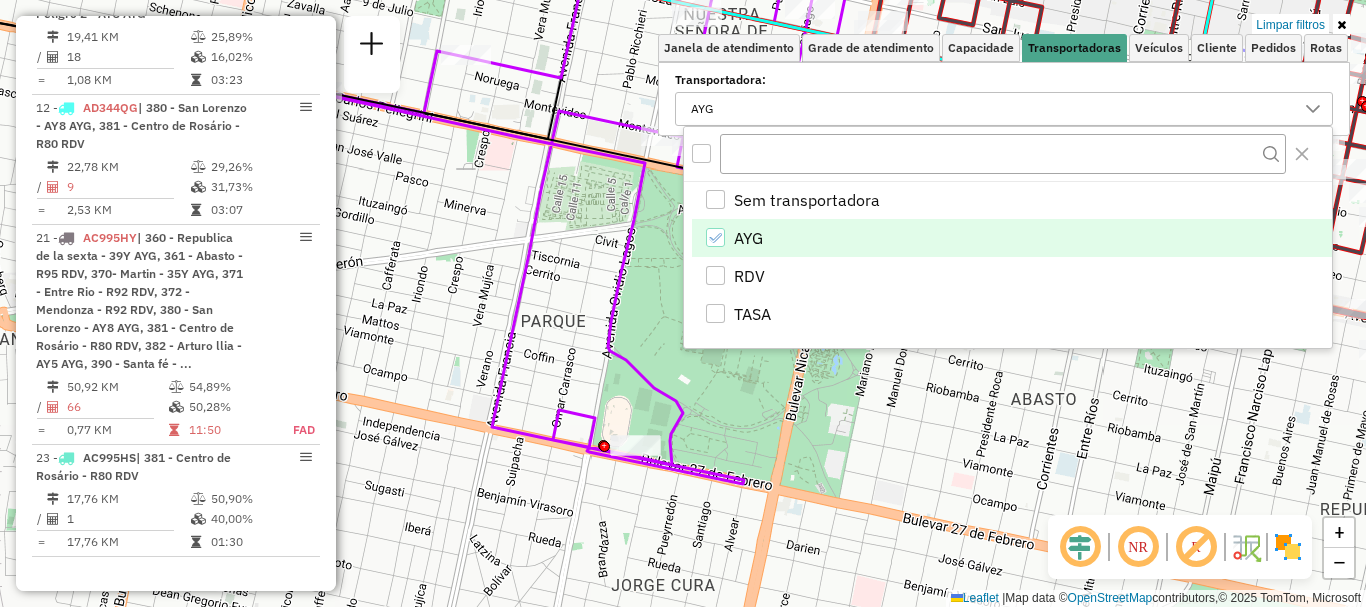 click 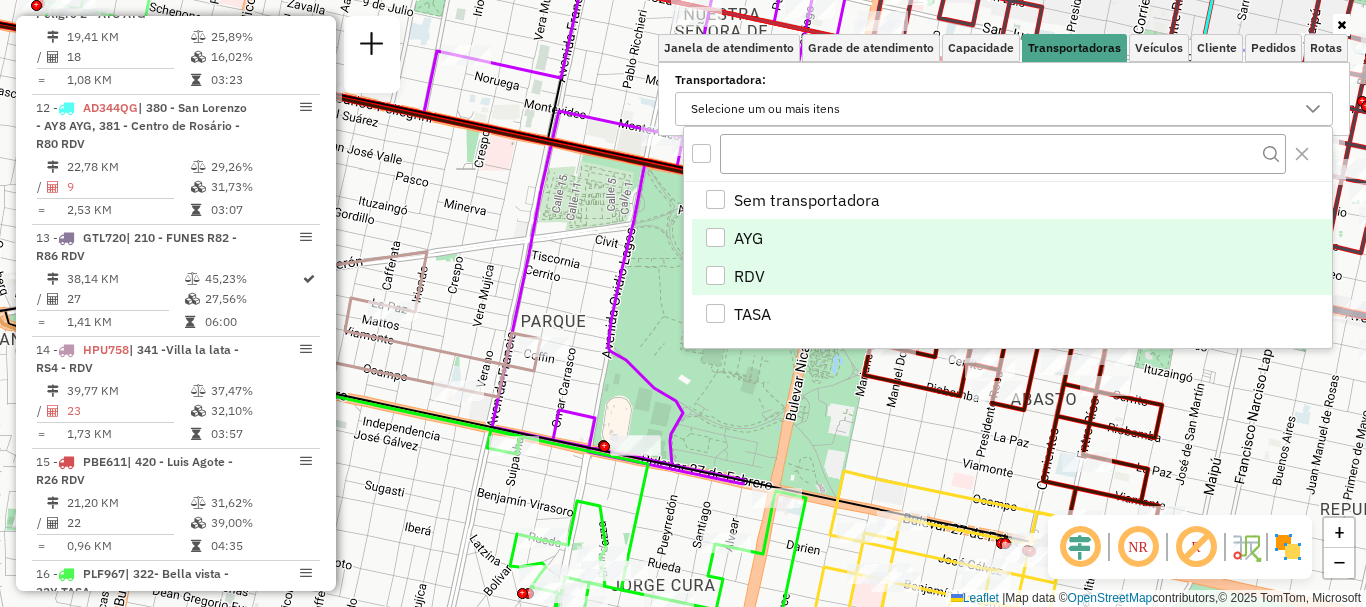 click at bounding box center [715, 275] 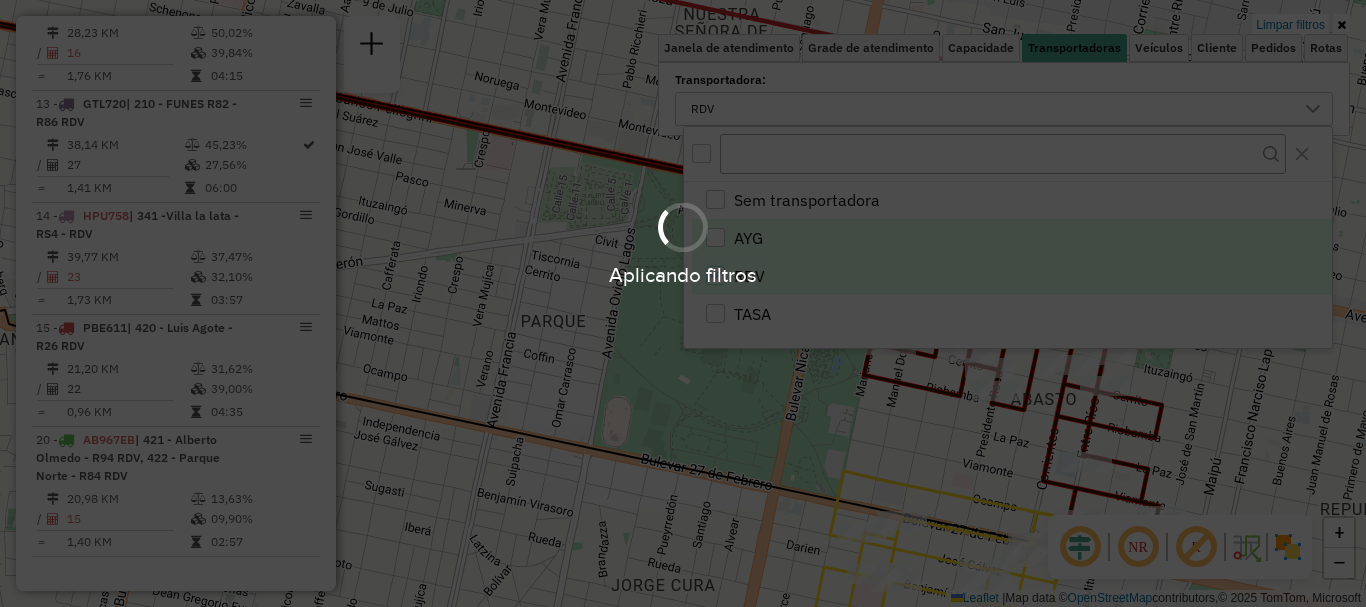 scroll, scrollTop: 1056, scrollLeft: 0, axis: vertical 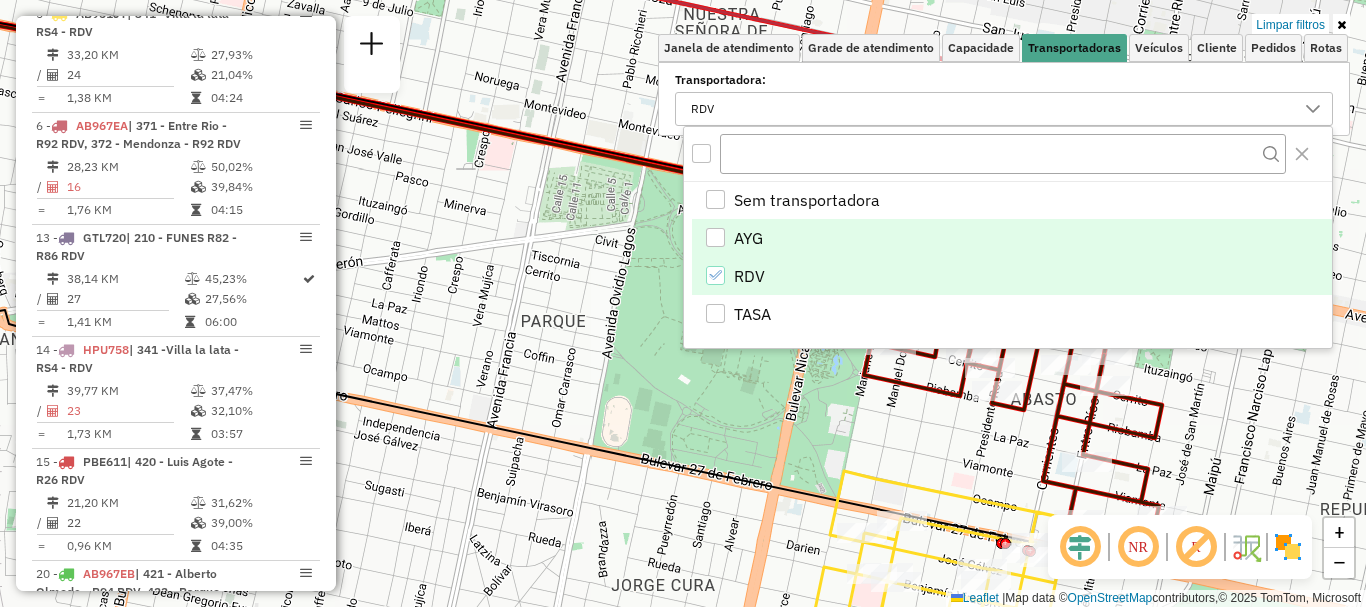 click on "Limpar filtros Janela de atendimento Grade de atendimento Capacidade Transportadoras Veículos Cliente Pedidos  Rotas Selecione os dias de semana para filtrar as janelas de atendimento  Seg   Ter   Qua   Qui   Sex   Sáb   Dom  Informe o período da janela de atendimento: De: Até:  Filtrar exatamente a janela do cliente  Considerar janela de atendimento padrão  Selecione os dias de semana para filtrar as grades de atendimento  Seg   Ter   Qua   Qui   Sex   Sáb   Dom   Considerar clientes sem dia de atendimento cadastrado  Clientes fora do dia de atendimento selecionado Filtrar as atividades entre os valores definidos abaixo:  Peso mínimo:   Peso máximo:   Cubagem mínima:   Cubagem máxima:   De:   Até:  Filtrar as atividades entre o tempo de atendimento definido abaixo:  De:   Até:   Considerar capacidade total dos clientes não roteirizados Transportadora: RDV Tipo de veículo: Selecione um ou mais itens Veículo: Selecione um ou mais itens Motorista: Selecione um ou mais itens Nome: Tipo de cliente:" 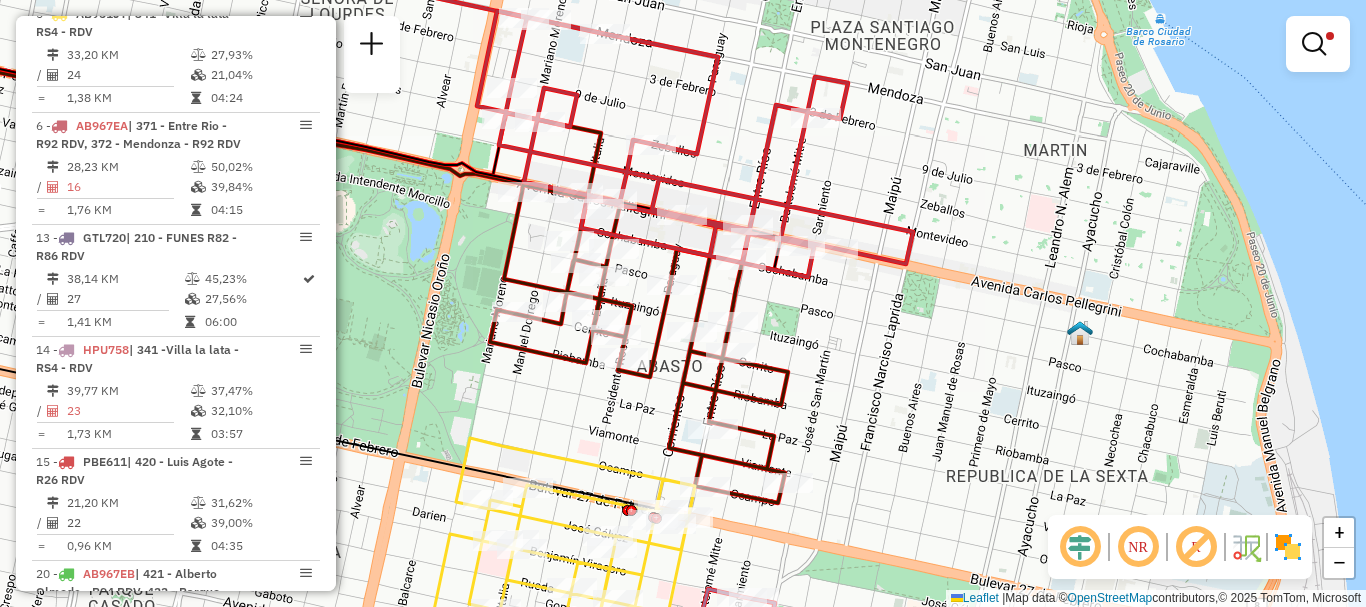 drag, startPoint x: 834, startPoint y: 345, endPoint x: 448, endPoint y: 313, distance: 387.32416 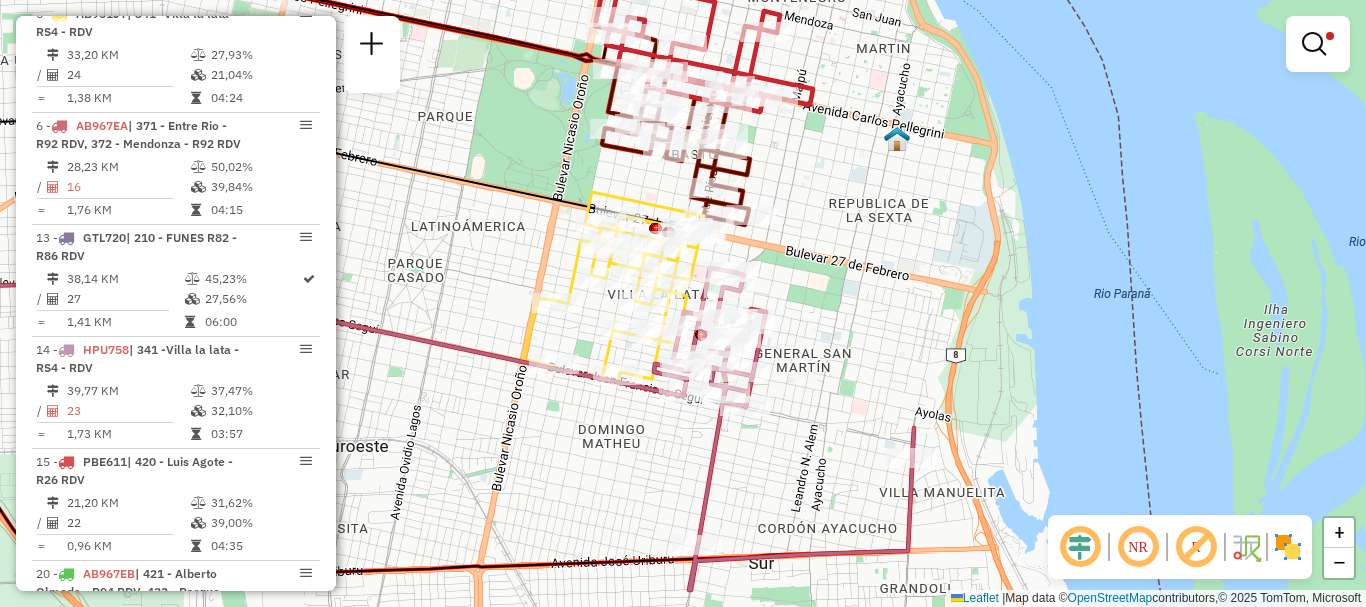 drag, startPoint x: 813, startPoint y: 324, endPoint x: 767, endPoint y: 64, distance: 264.03787 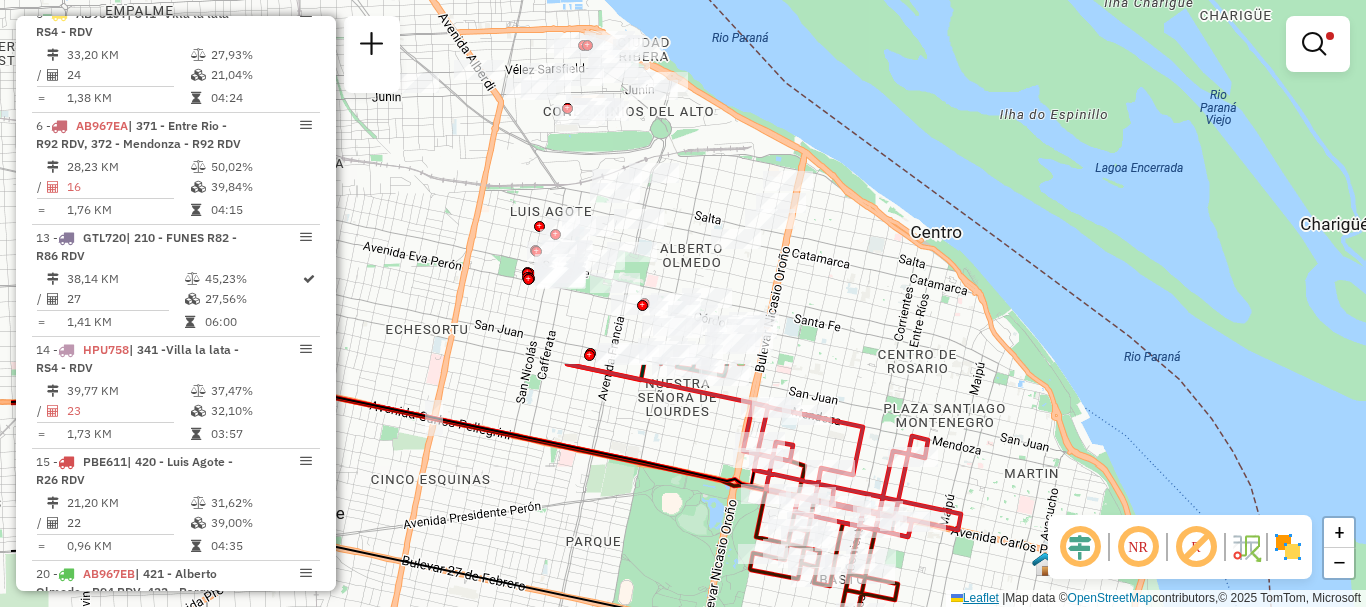 drag, startPoint x: 788, startPoint y: 152, endPoint x: 946, endPoint y: 591, distance: 466.56726 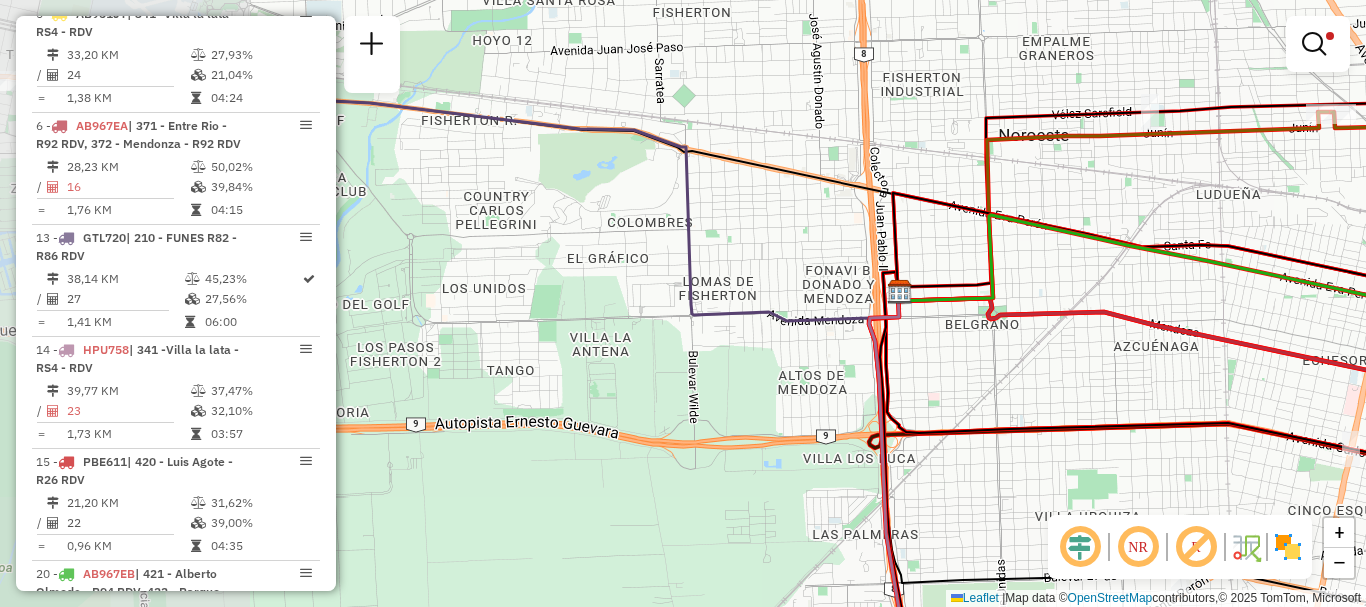 drag, startPoint x: 636, startPoint y: 407, endPoint x: 1110, endPoint y: 359, distance: 476.4242 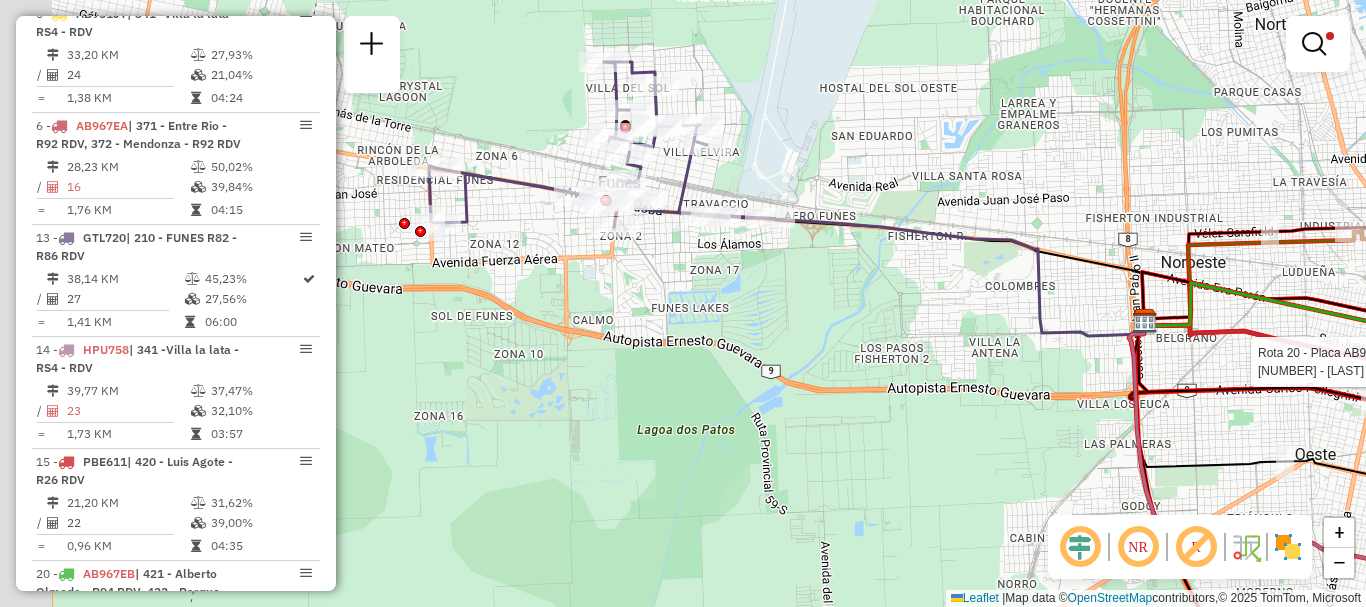 drag, startPoint x: 603, startPoint y: 367, endPoint x: 897, endPoint y: 363, distance: 294.02722 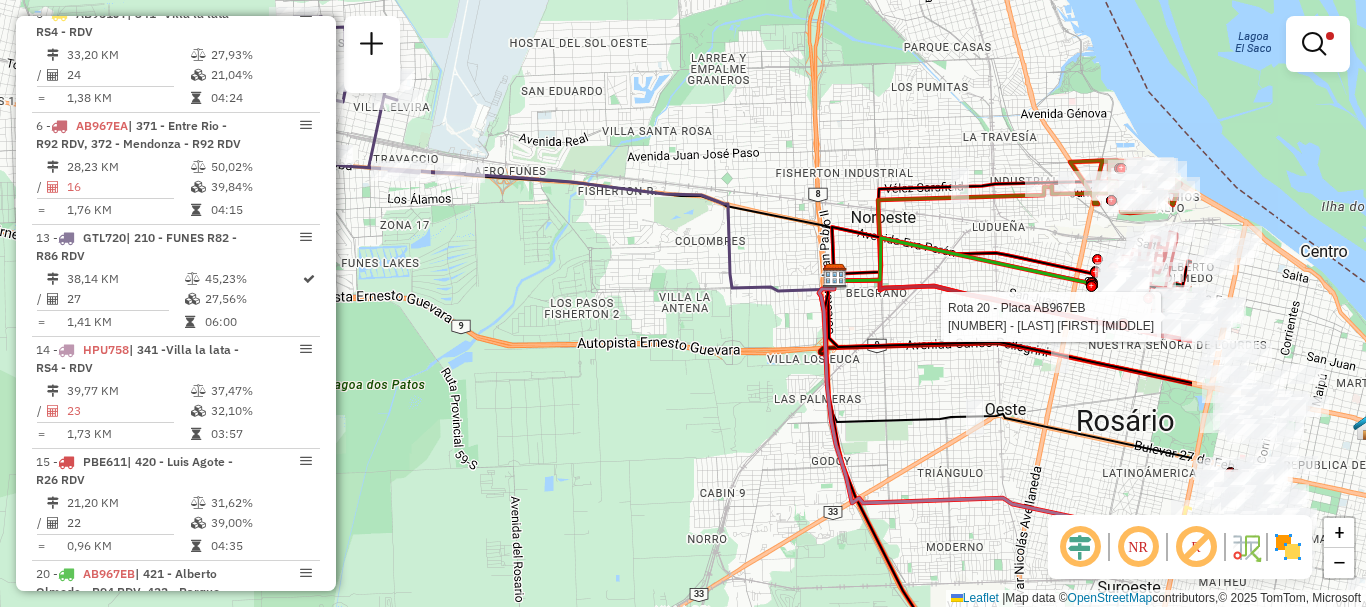 drag, startPoint x: 792, startPoint y: 348, endPoint x: 393, endPoint y: 301, distance: 401.75864 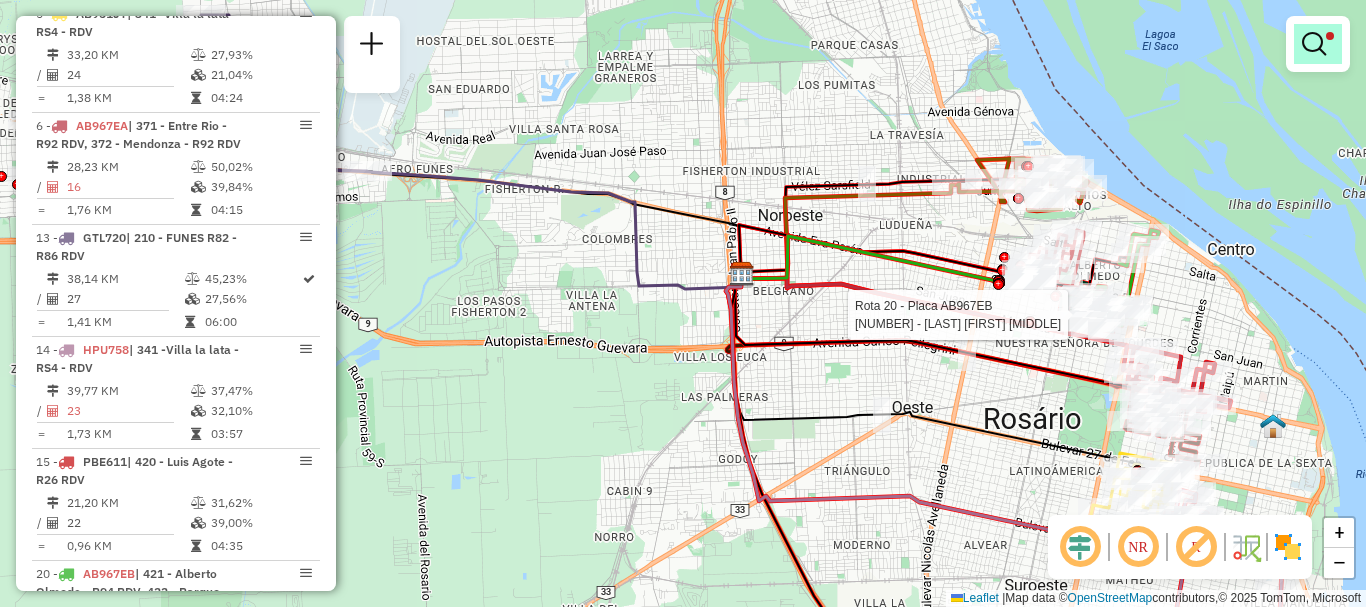 click at bounding box center (1314, 44) 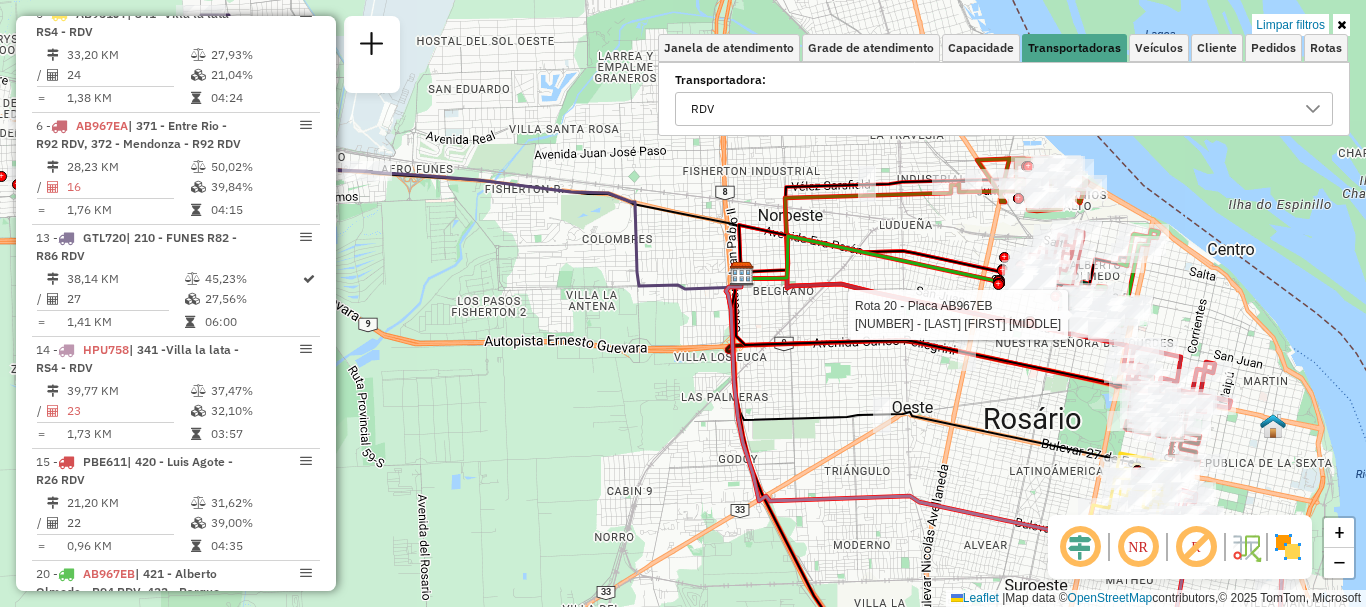 click 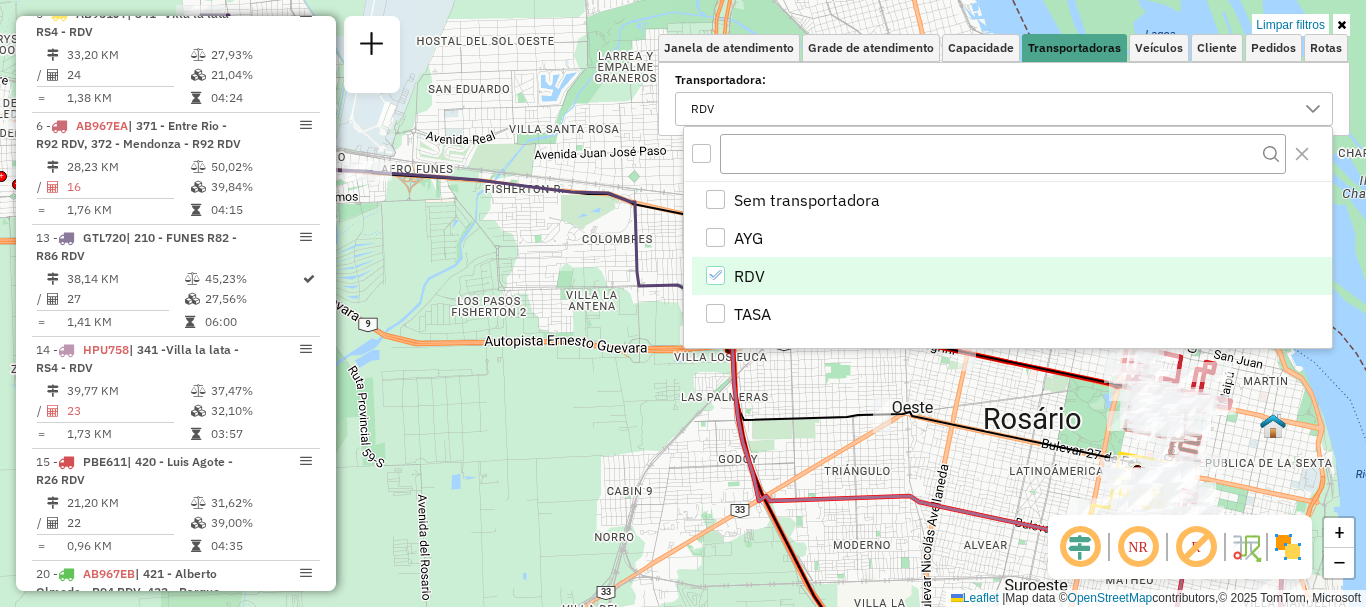 click 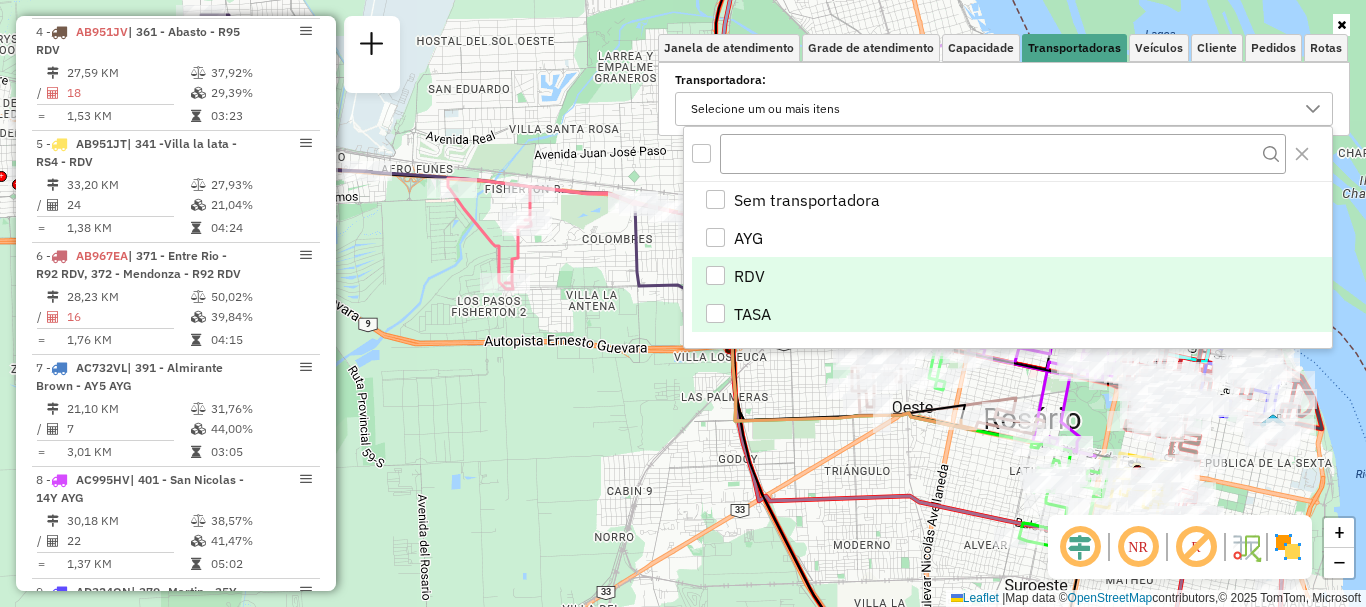 click at bounding box center [715, 313] 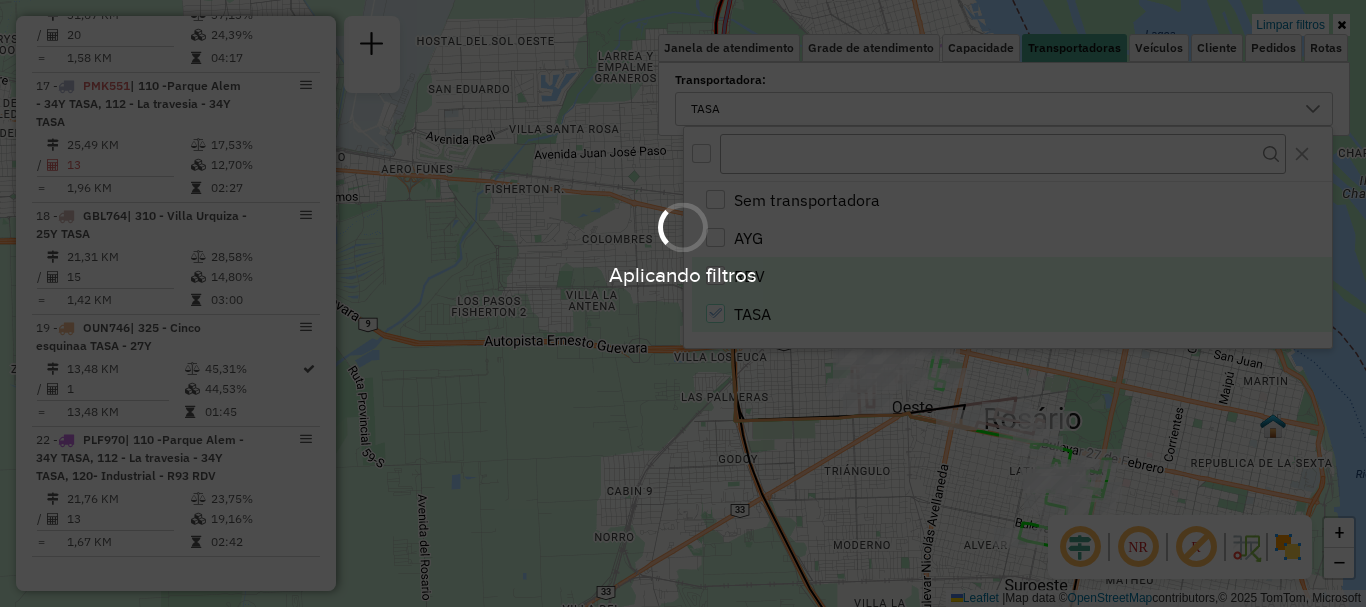 click on "Informações da Sessão [NUMBER] - [DATE]  Criação: [DATE] [TIME]   Depósito:  SAZ AR Rosario I Mino  Total de rotas:  [NUMBER]  Distância Total:  [NUMBER] km  Tempo total:  [TIME]  Total de Atividades Roteirizadas:  [NUMBER]  Total de Pedidos Roteirizados:  [NUMBER]  Peso total roteirizado:  [NUMBER]  Cubagem total roteirizado:  [NUMBER]  Total de Atividades não Roteirizadas:  [NUMBER]  Total de Pedidos não Roteirizados:  [NUMBER] Total de caixas por viagem:  [NUMBER] /   [NUMBER] =  [NUMBER] Média de Atividades por viagem:  [NUMBER] /   [NUMBER] =  [NUMBER] Ocupação média da frota:  [NUMBER]%   Rotas improdutivas:  [NUMBER]  Rotas vários dias:  [NUMBER]  Clientes Priorizados NR:  [NUMBER]  Transportadoras  Rotas  Recargas: [NUMBER]   Ver rotas   Ver veículos   [NUMBER] -       [PLATE]   | [NUMBER] - [LAST] - RS3 RDV - [LAST], [NUMBER] - [LAST] - [LAST] - RS3 RDV   [NUMBER] KM  /" at bounding box center [683, 303] 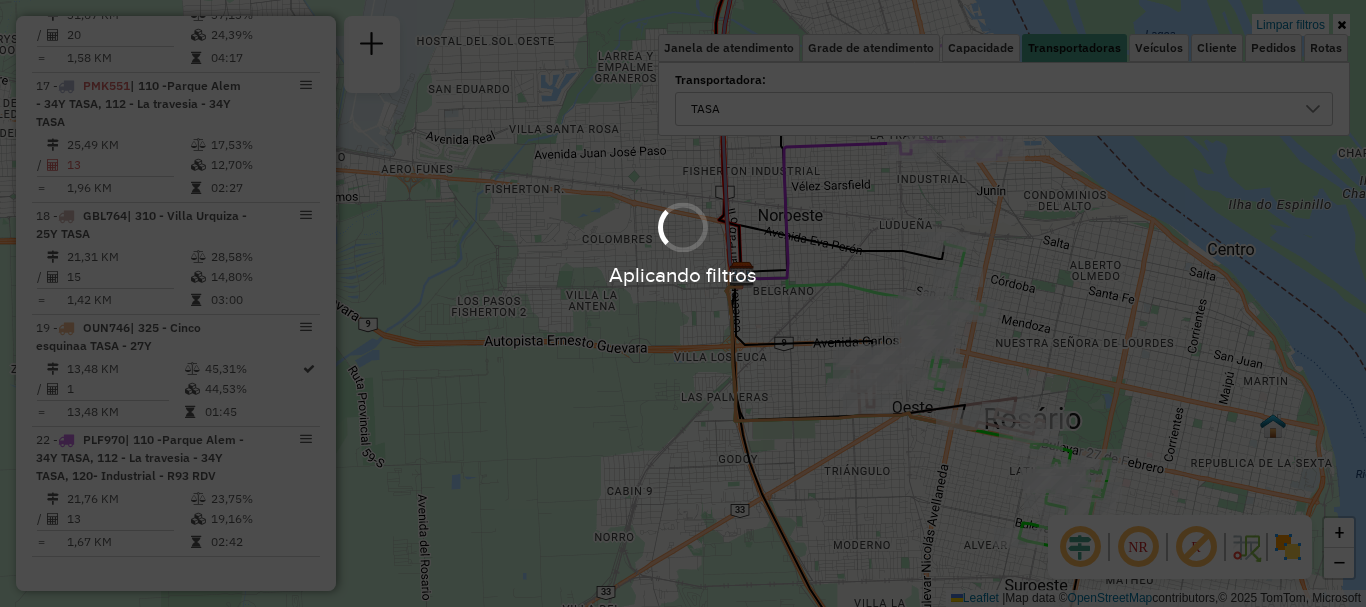 scroll, scrollTop: 290, scrollLeft: 0, axis: vertical 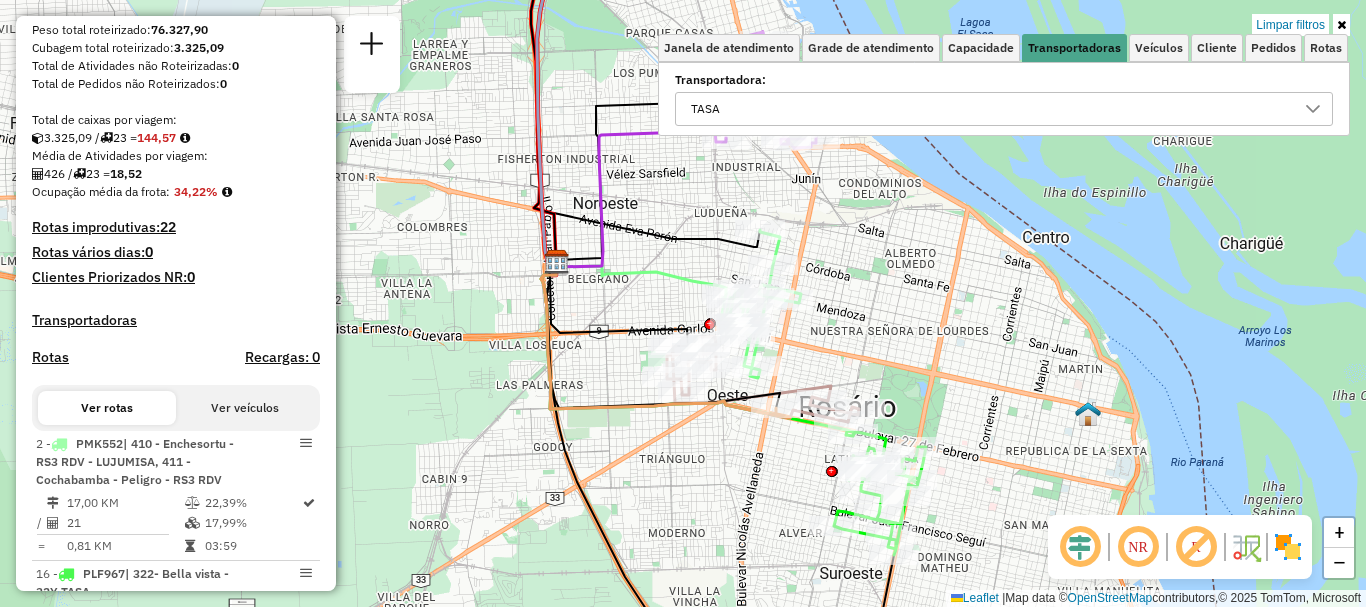 drag, startPoint x: 776, startPoint y: 323, endPoint x: 618, endPoint y: 308, distance: 158.71043 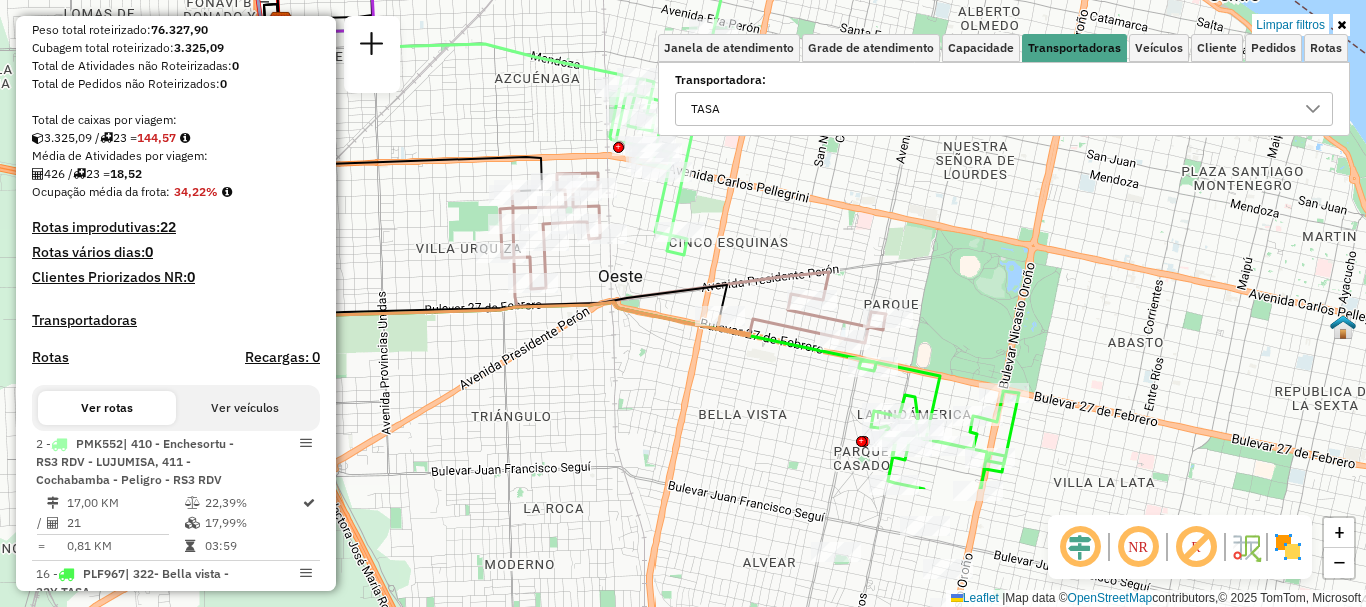drag, startPoint x: 666, startPoint y: 297, endPoint x: 490, endPoint y: 115, distance: 253.17978 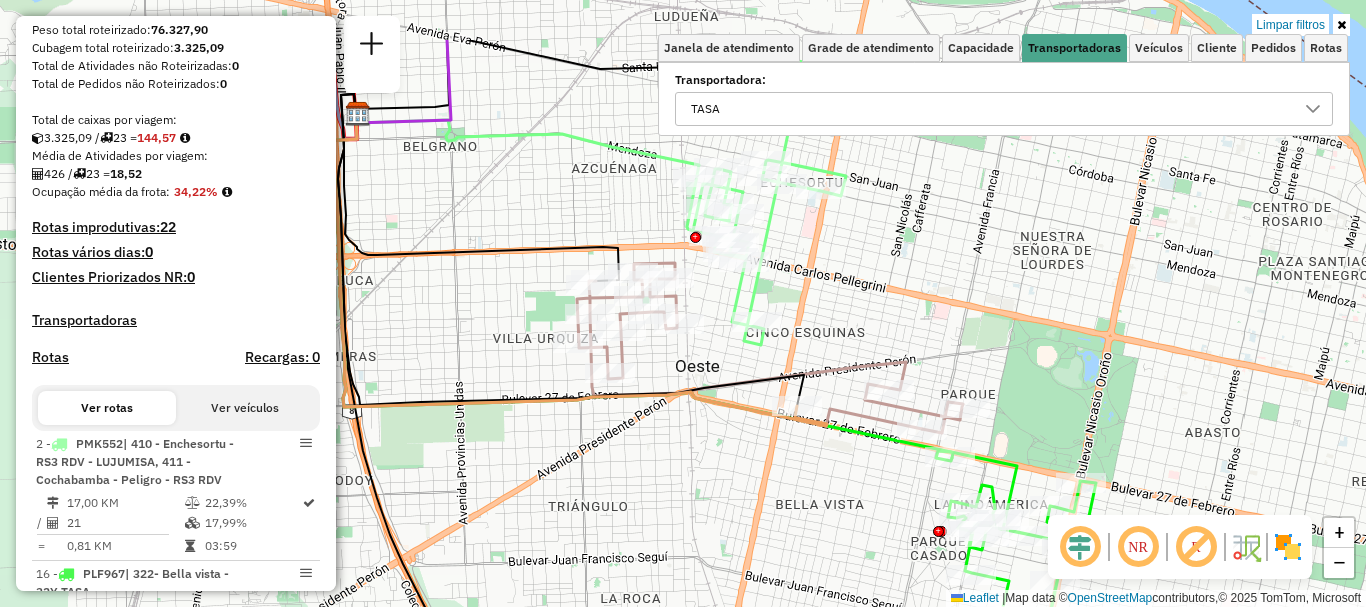 drag, startPoint x: 567, startPoint y: 446, endPoint x: 800, endPoint y: 490, distance: 237.11812 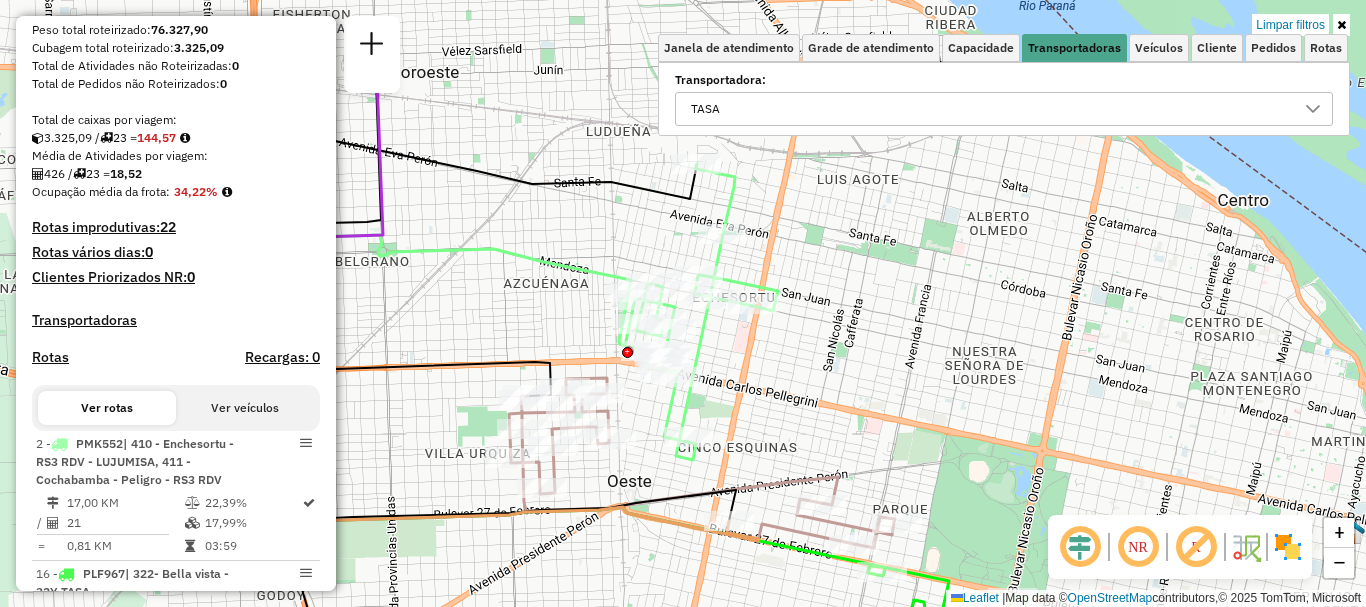 drag, startPoint x: 721, startPoint y: 383, endPoint x: 655, endPoint y: 495, distance: 130 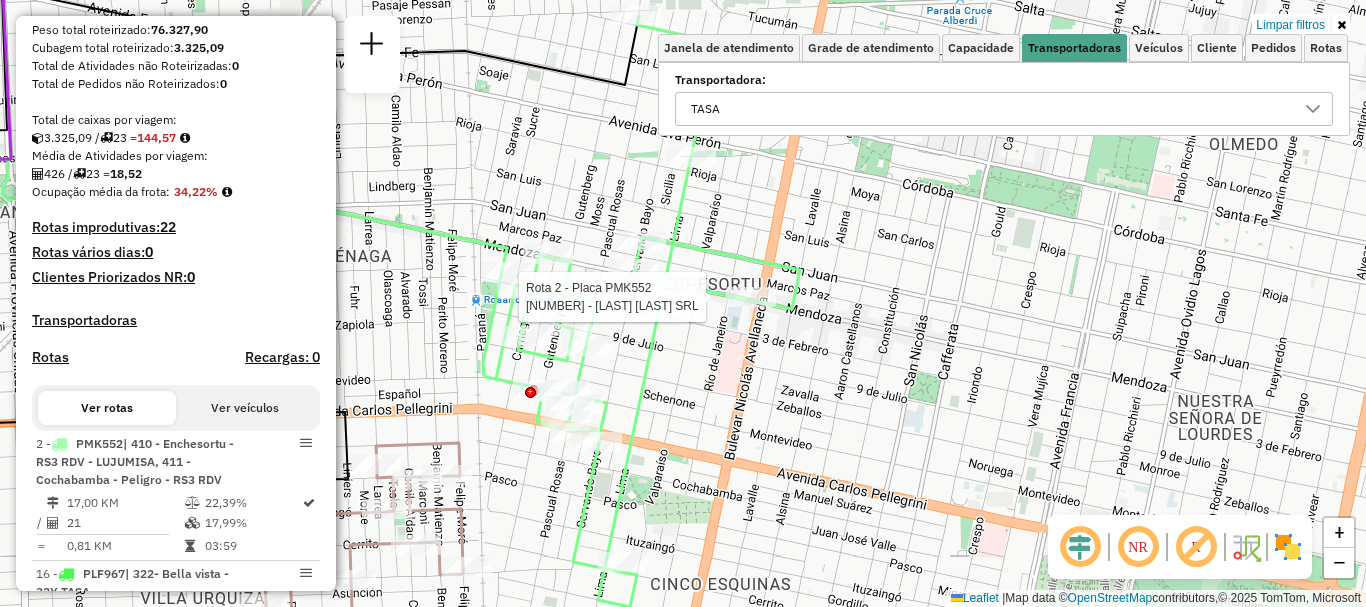 select on "**********" 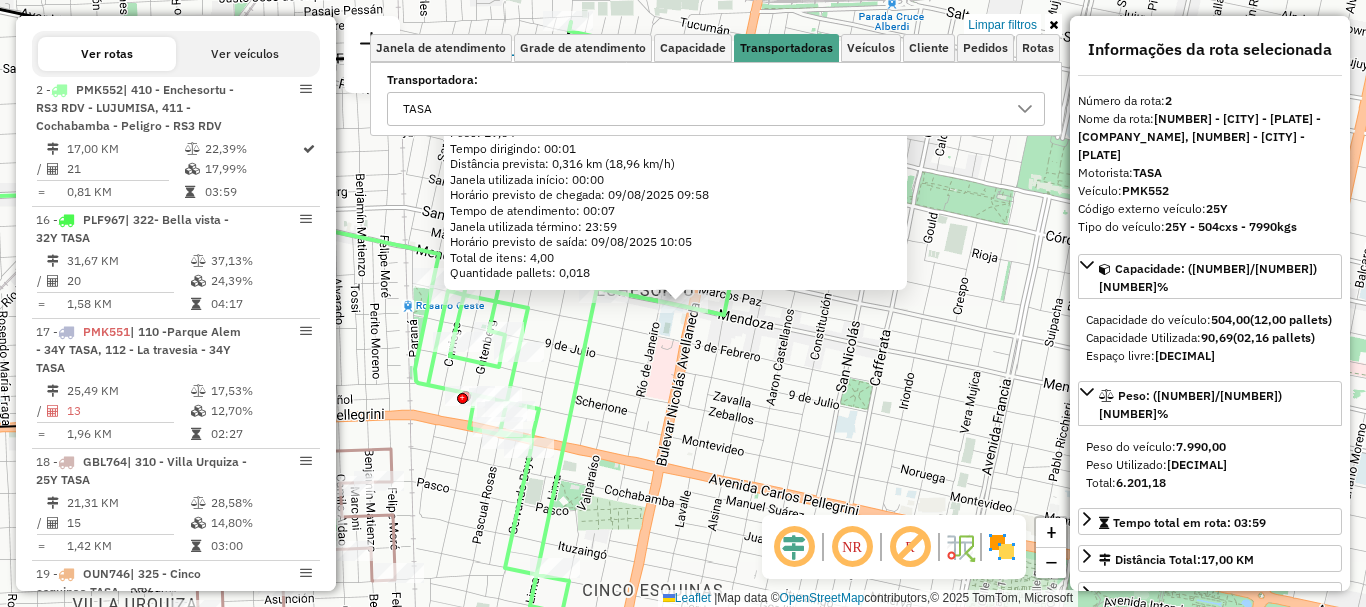 scroll, scrollTop: 705, scrollLeft: 0, axis: vertical 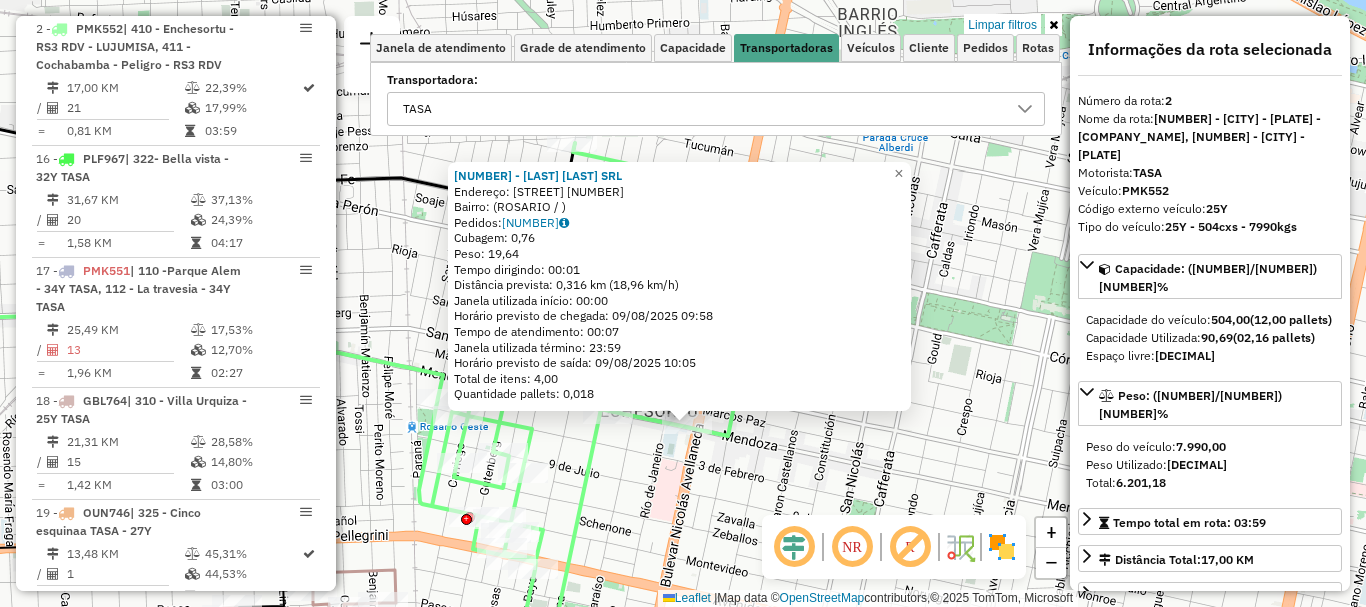 drag, startPoint x: 791, startPoint y: 330, endPoint x: 795, endPoint y: 451, distance: 121.0661 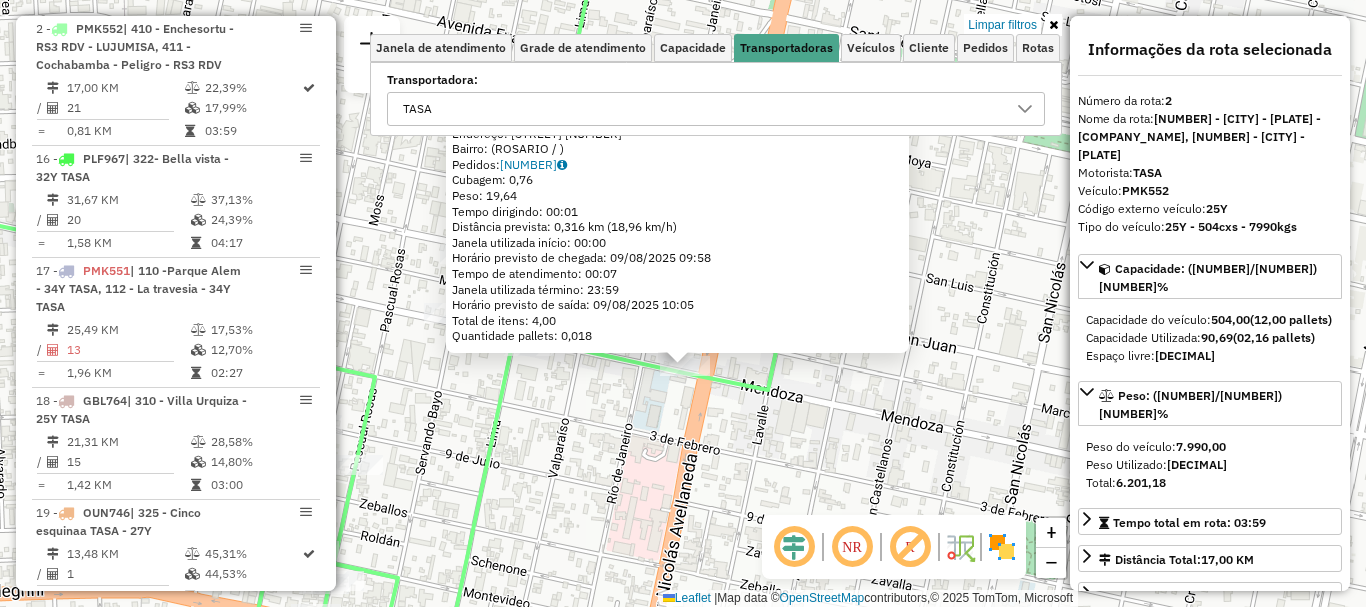 click on "[NUMBER] - [LAST] [LAST] SRL  Endereço: [LAST] [NUMBER]   Bairro:  (ROSARIO / )   Pedidos:  [NUMBER]   Cubagem: [NUMBER]  Peso: [NUMBER]  Tempo dirigindo: [TIME]   Distância prevista: [NUMBER] km ([NUMBER] km/h)   Janela utilizada início: [TIME]   Horário previsto de chegada: [DATE] [TIME]   Tempo de atendimento: [TIME]   Janela utilizada término: [TIME]   Horário previsto de saída: [DATE] [TIME]   Total de itens: [NUMBER]   Quantidade pallets: [NUMBER]  × Limpar filtros Janela de atendimento Grade de atendimento Capacidade Transportadoras Veículos Cliente Pedidos  Rotas Selecione os dias de semana para filtrar as janelas de atendimento  Seg   Ter   Qua   Qui   Sex   Sáb   Dom  Informe o período da janela de atendimento: De: Até:  Filtrar exatamente a janela do cliente  Considerar janela de atendimento padrão  Selecione os dias de semana para filtrar as grades de atendimento  Seg   Ter   Qua   Qui   Sex   Sáb   Dom   Considerar clientes sem dia de atendimento cadastrado  Peso mínimo:   Peso máximo:   De:  +" 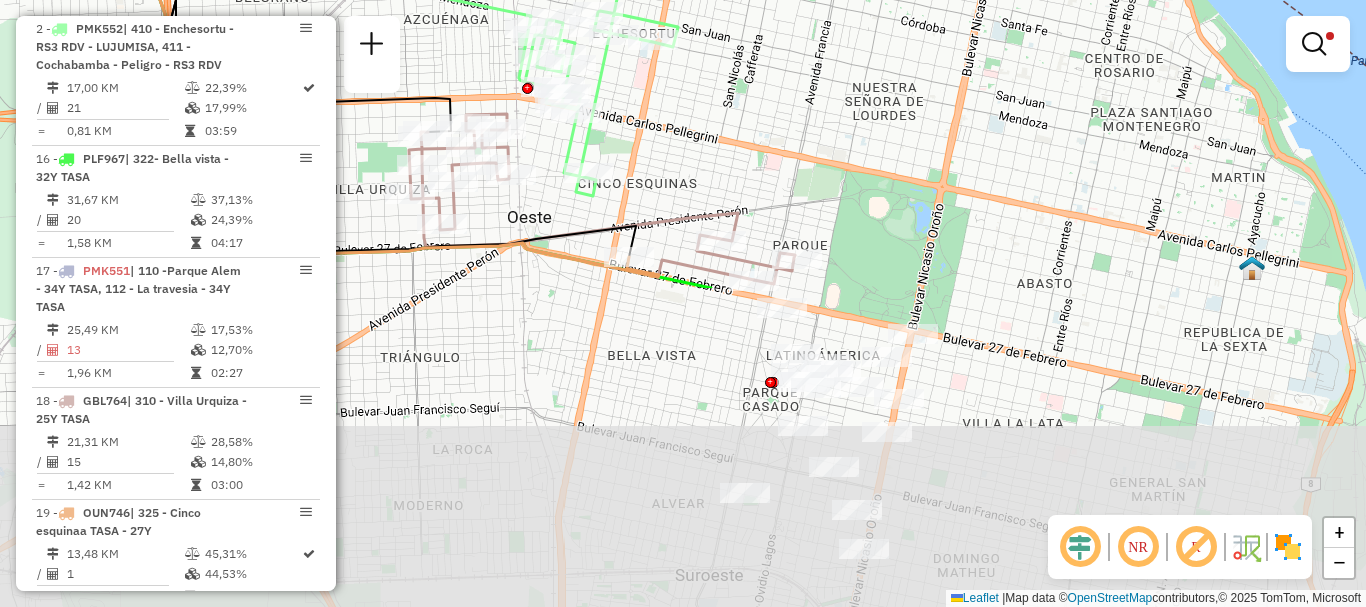 drag, startPoint x: 597, startPoint y: 352, endPoint x: 632, endPoint y: 93, distance: 261.35416 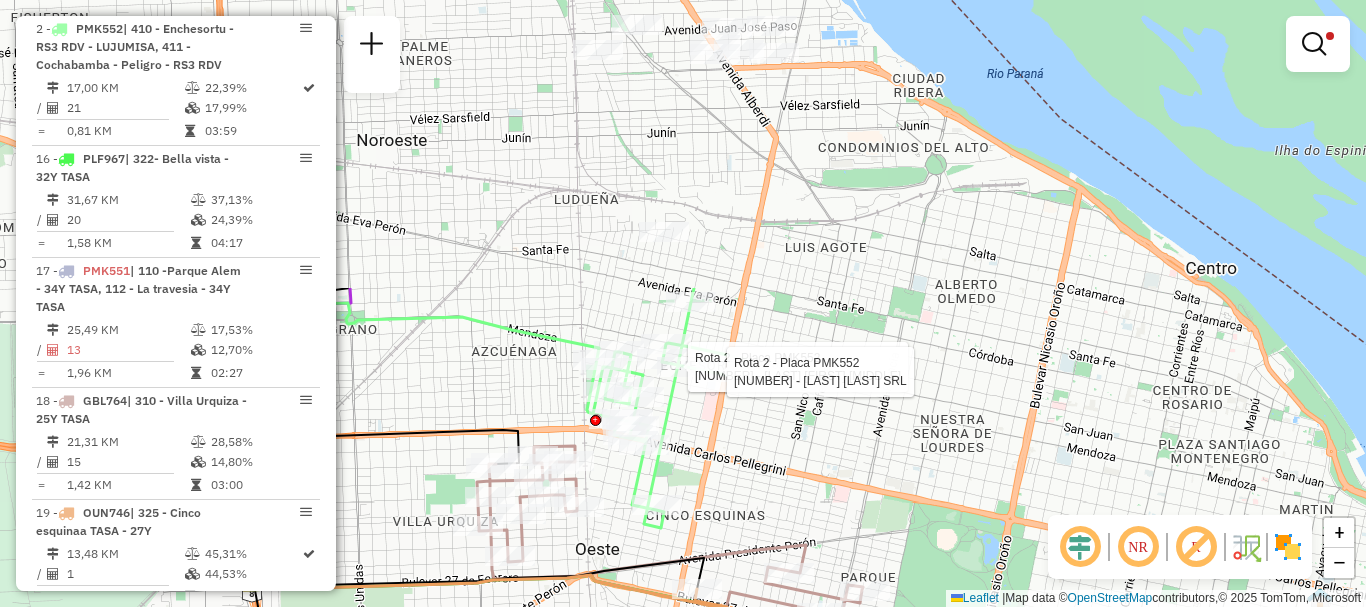 drag, startPoint x: 638, startPoint y: 184, endPoint x: 678, endPoint y: 580, distance: 398.01508 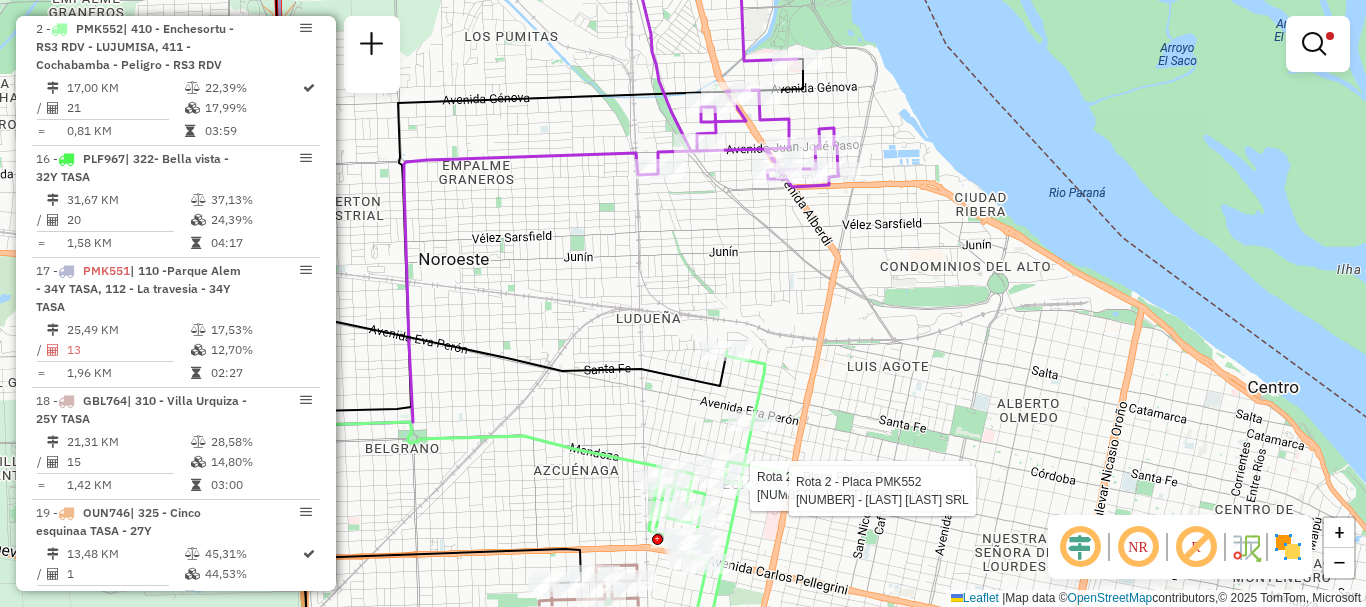 drag, startPoint x: 633, startPoint y: 297, endPoint x: 710, endPoint y: 316, distance: 79.30952 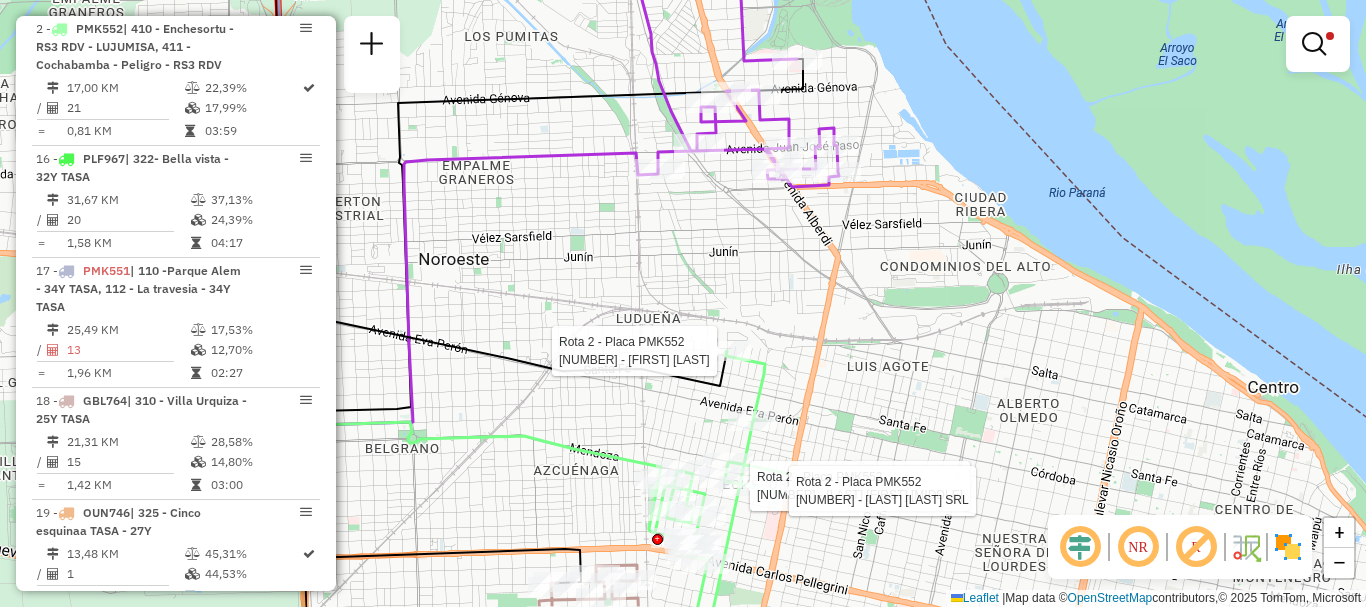 click on "Rota [NUMBER] - Placa [PLATE]  [NUMBER] - [LAST] [LAST] [LAST] Rota [NUMBER] - Placa [PLATE]  [NUMBER] - [LAST] [LAST] Limpar filtros Janela de atendimento Grade de atendimento Capacidade Transportadoras Veículos Cliente Pedidos  Rotas Selecione os dias de semana para filtrar as janelas de atendimento  Seg   Ter   Qua   Qui   Sex   Sáb   Dom  Informe o período da janela de atendimento: De: Até:  Filtrar exatamente a janela do cliente  Considerar janela de atendimento padrão  Selecione os dias de semana para filtrar as grades de atendimento  Seg   Ter   Qua   Qui   Sex   Sáb   Dom   Considerar clientes sem dia de atendimento cadastrado  Clientes fora do dia de atendimento selecionado Filtrar as atividades entre os valores definidos abaixo:  Peso mínimo:   Peso máximo:   Cubagem mínima:   Cubagem máxima:   De:   Até:  Filtrar as atividades entre o tempo de atendimento definido abaixo:  De:   Até:   Considerar capacidade total dos clientes não roteirizados" 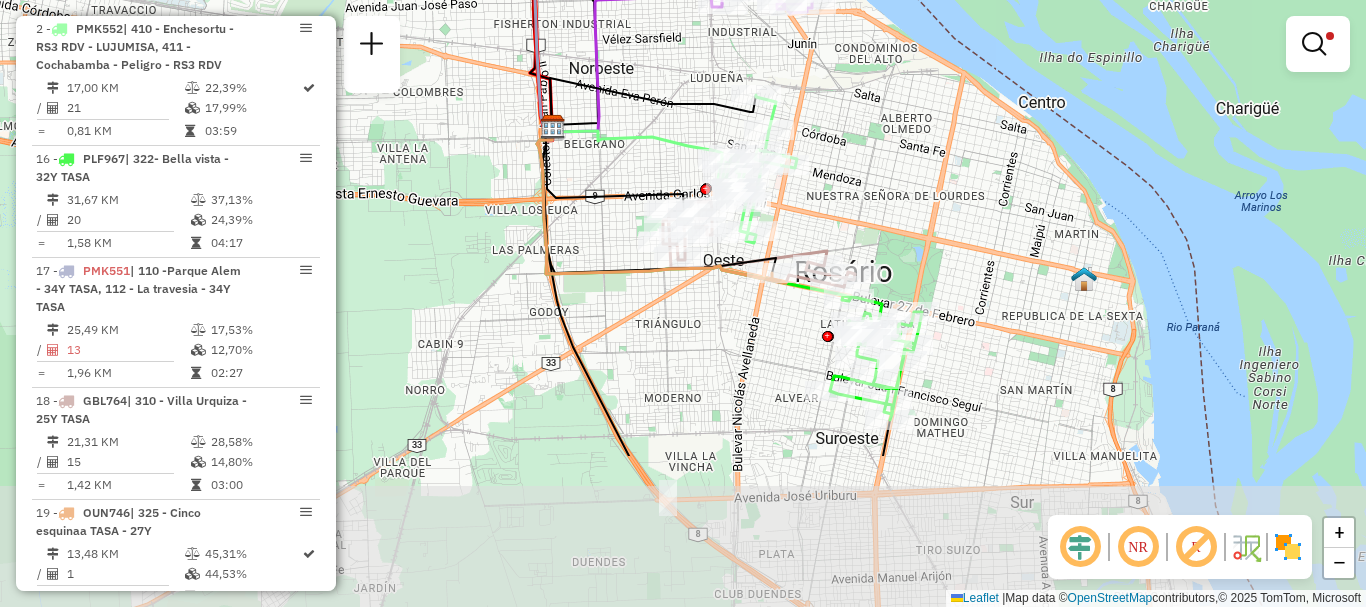 drag, startPoint x: 601, startPoint y: 313, endPoint x: 614, endPoint y: 102, distance: 211.4001 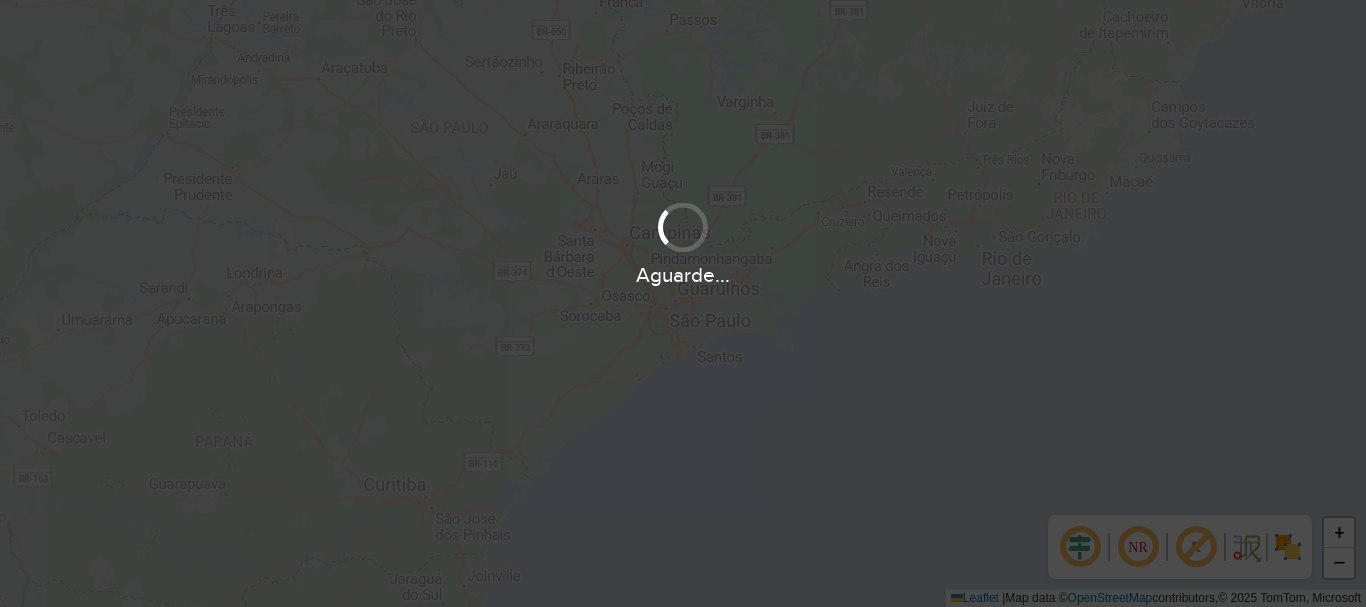 scroll, scrollTop: 0, scrollLeft: 0, axis: both 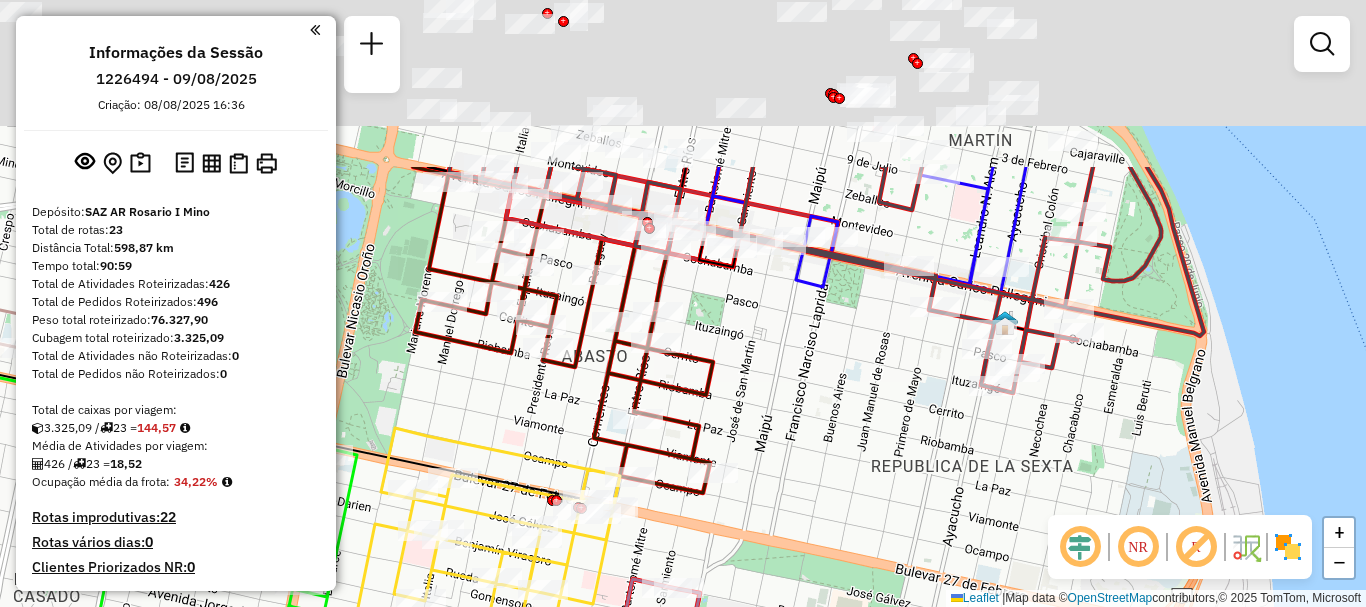 drag, startPoint x: 790, startPoint y: 512, endPoint x: 788, endPoint y: 523, distance: 11.18034 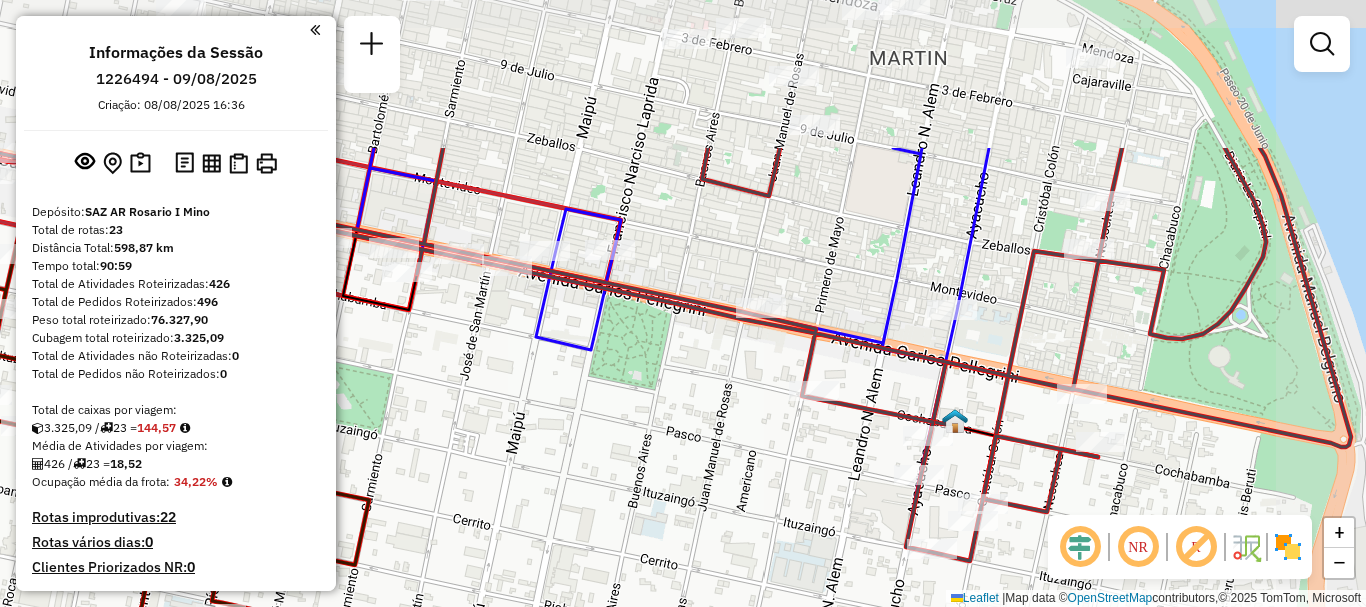 drag, startPoint x: 943, startPoint y: 365, endPoint x: 833, endPoint y: 554, distance: 218.68013 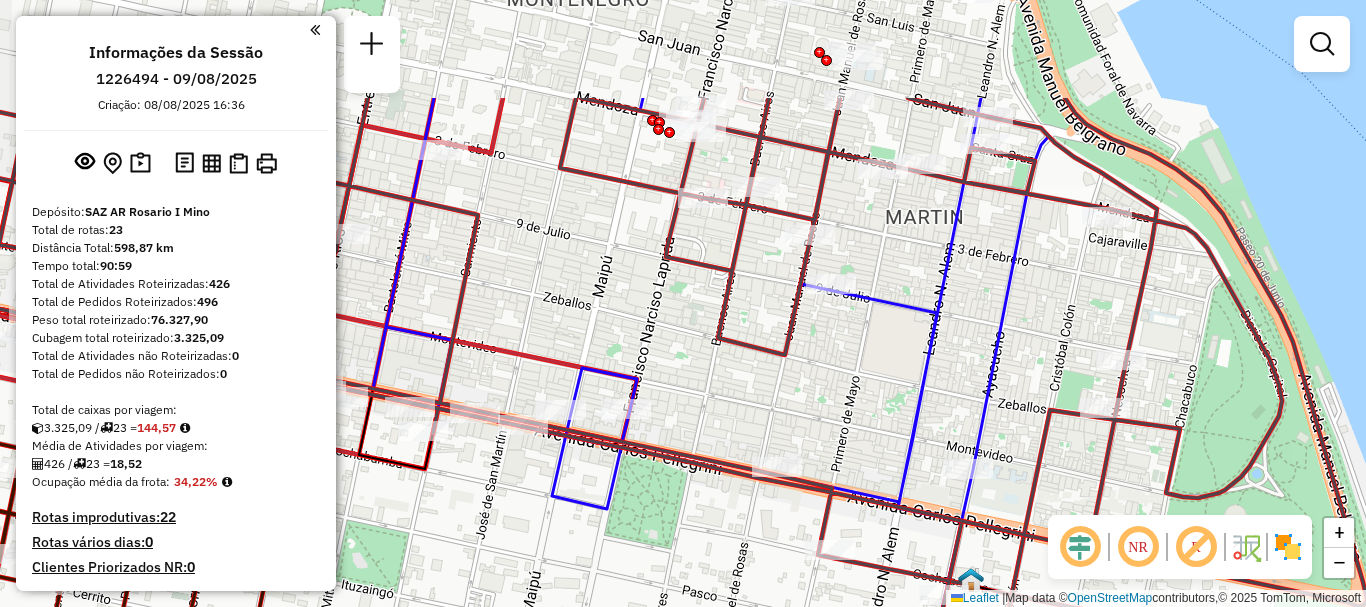 drag, startPoint x: 983, startPoint y: 464, endPoint x: 992, endPoint y: 524, distance: 60.671246 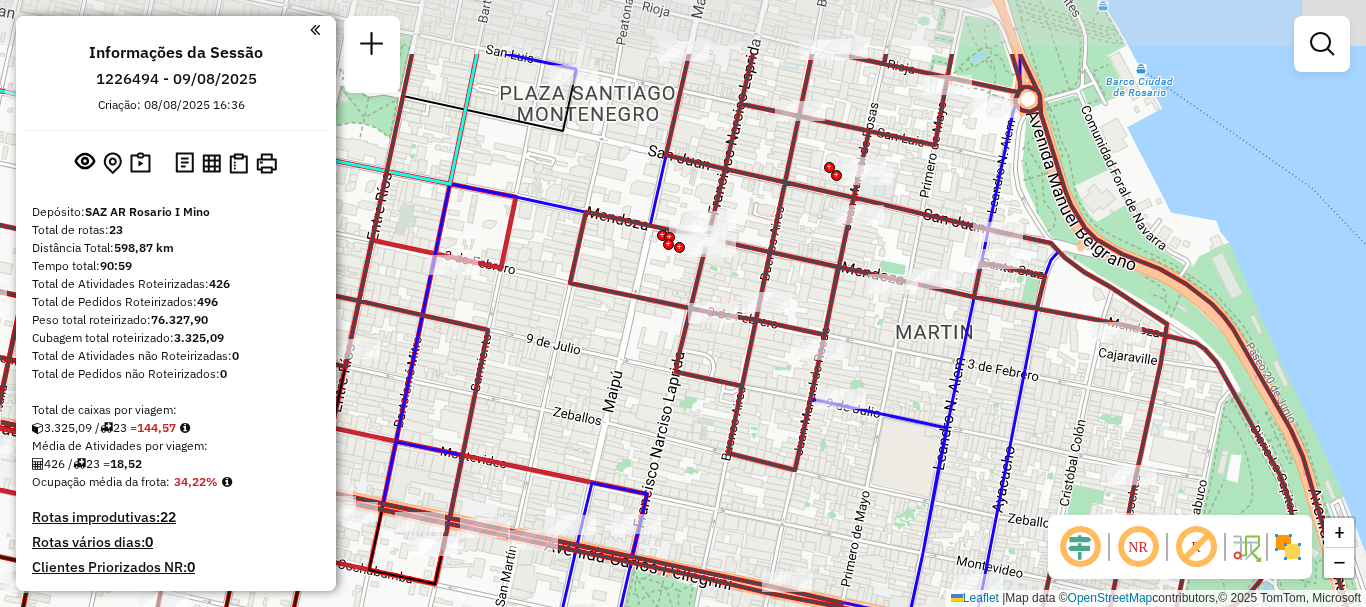 drag, startPoint x: 947, startPoint y: 437, endPoint x: 957, endPoint y: 558, distance: 121.41252 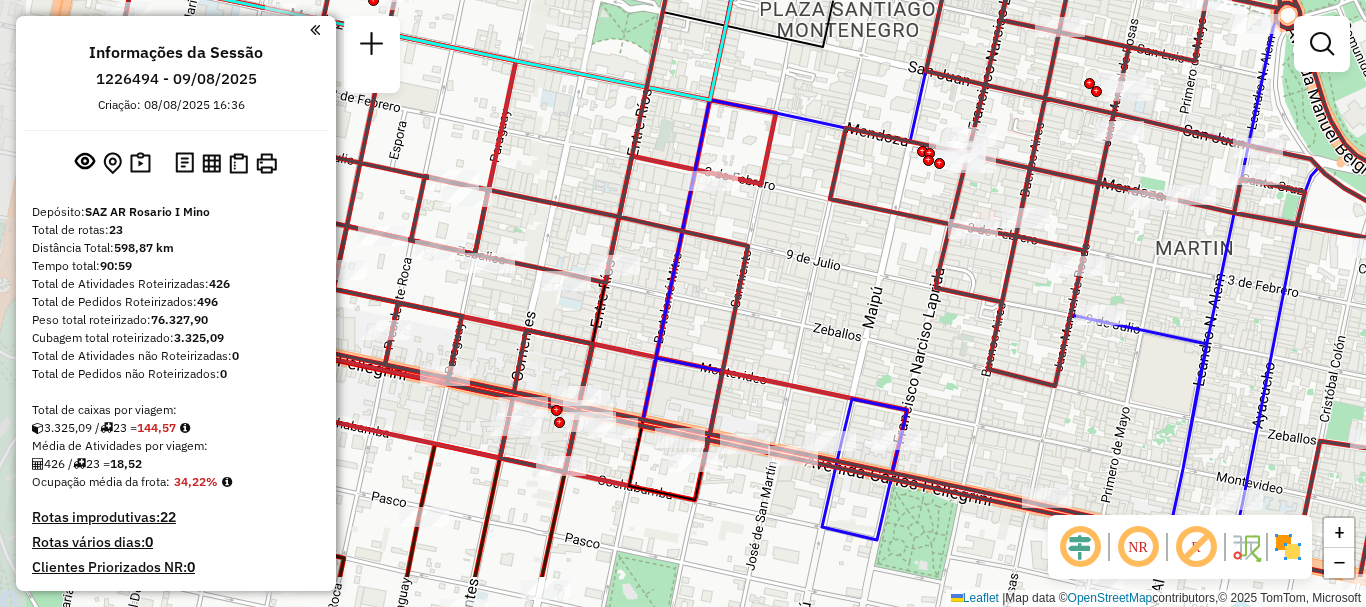 drag, startPoint x: 865, startPoint y: 424, endPoint x: 1125, endPoint y: 334, distance: 275.13632 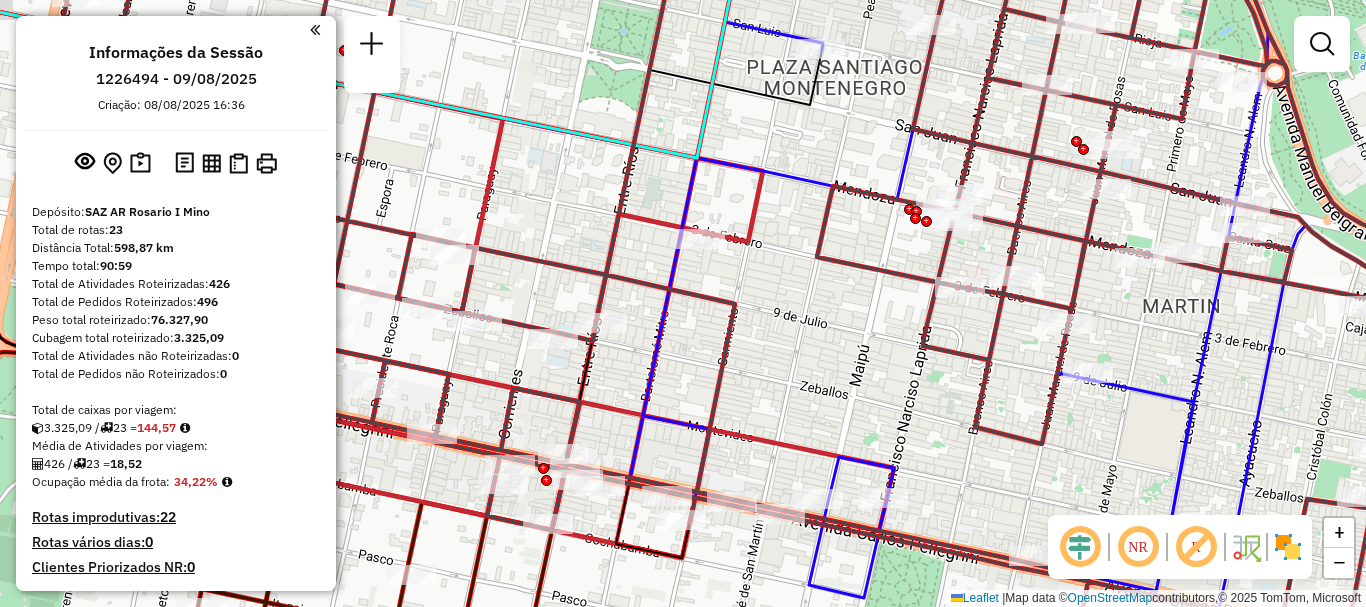 drag, startPoint x: 938, startPoint y: 377, endPoint x: 925, endPoint y: 435, distance: 59.439045 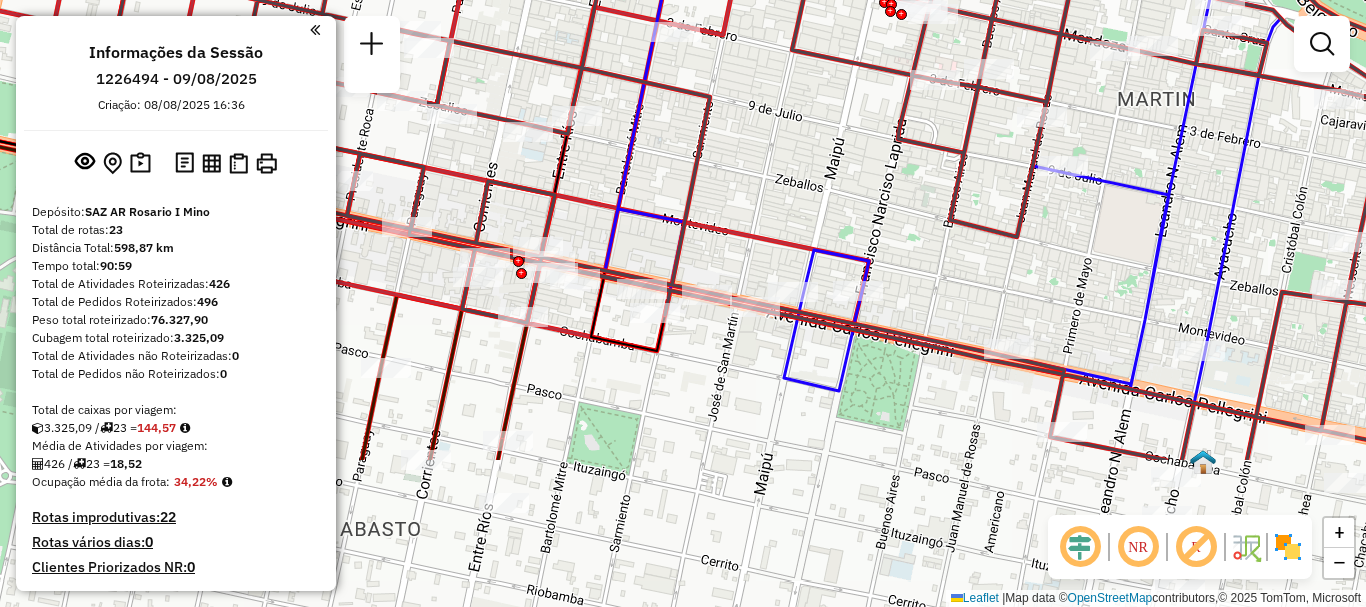 drag, startPoint x: 916, startPoint y: 496, endPoint x: 891, endPoint y: 289, distance: 208.5042 